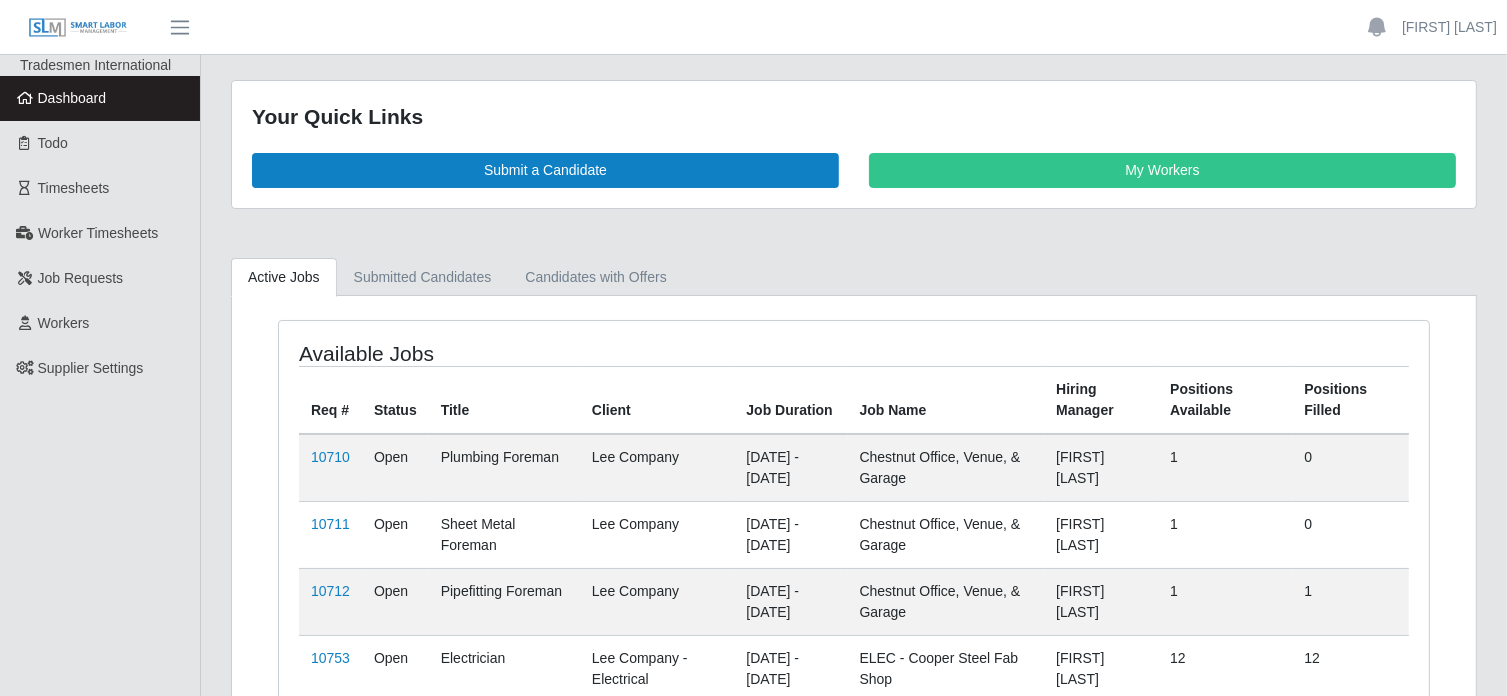 scroll, scrollTop: 397, scrollLeft: 0, axis: vertical 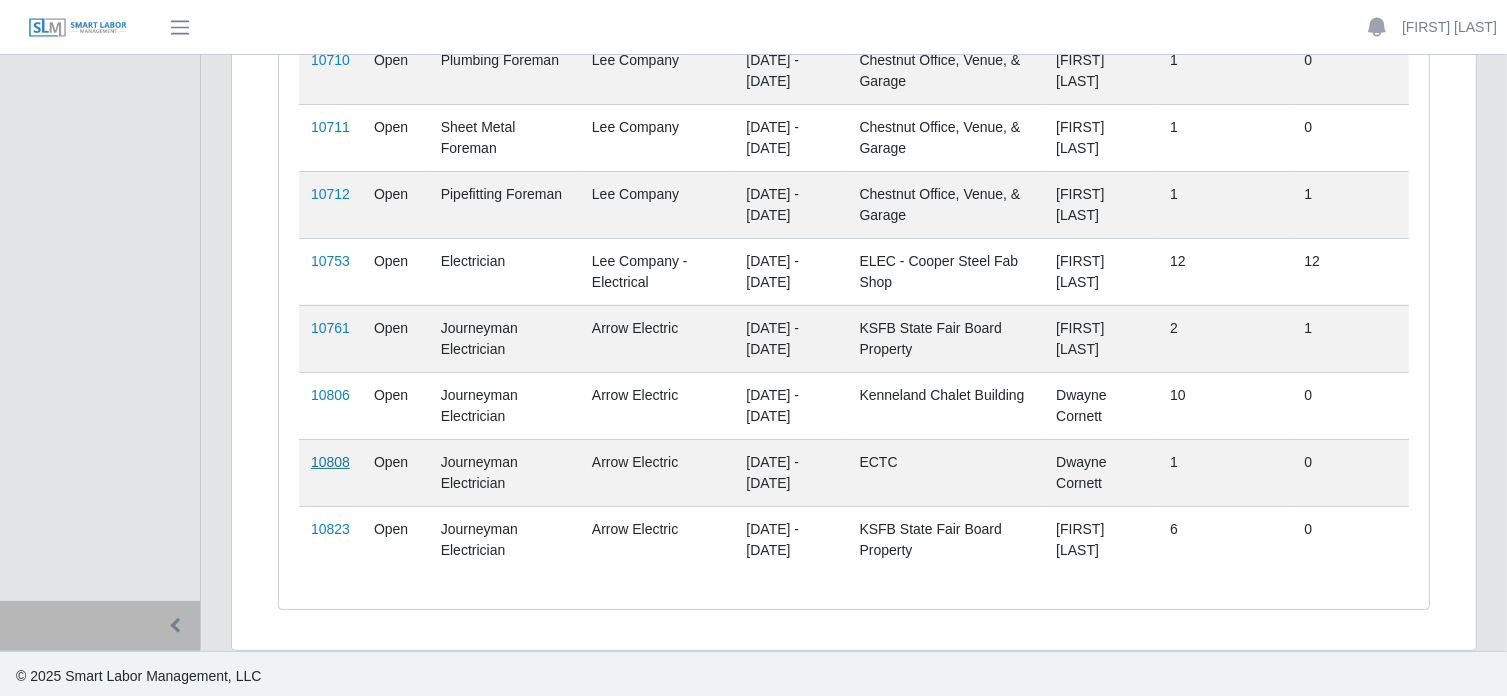 click on "10808" at bounding box center (330, 462) 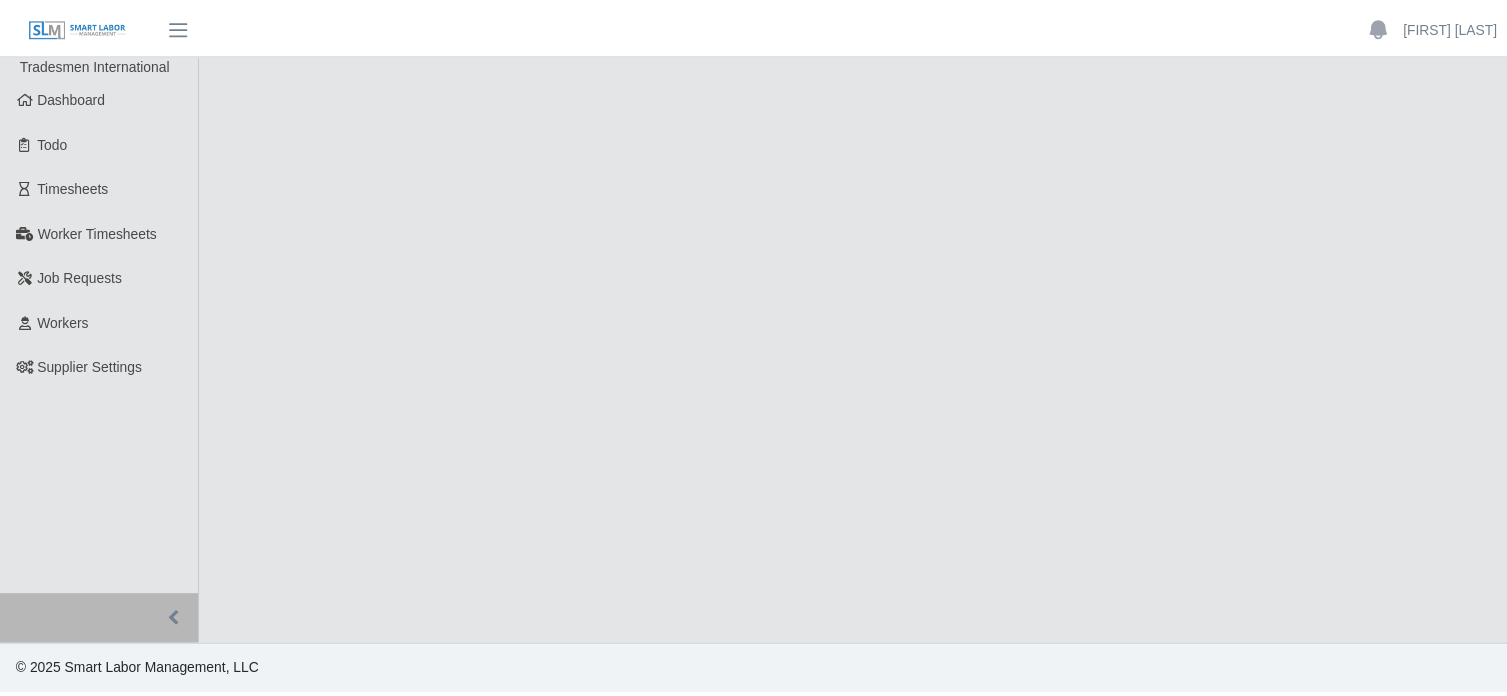 scroll, scrollTop: 0, scrollLeft: 0, axis: both 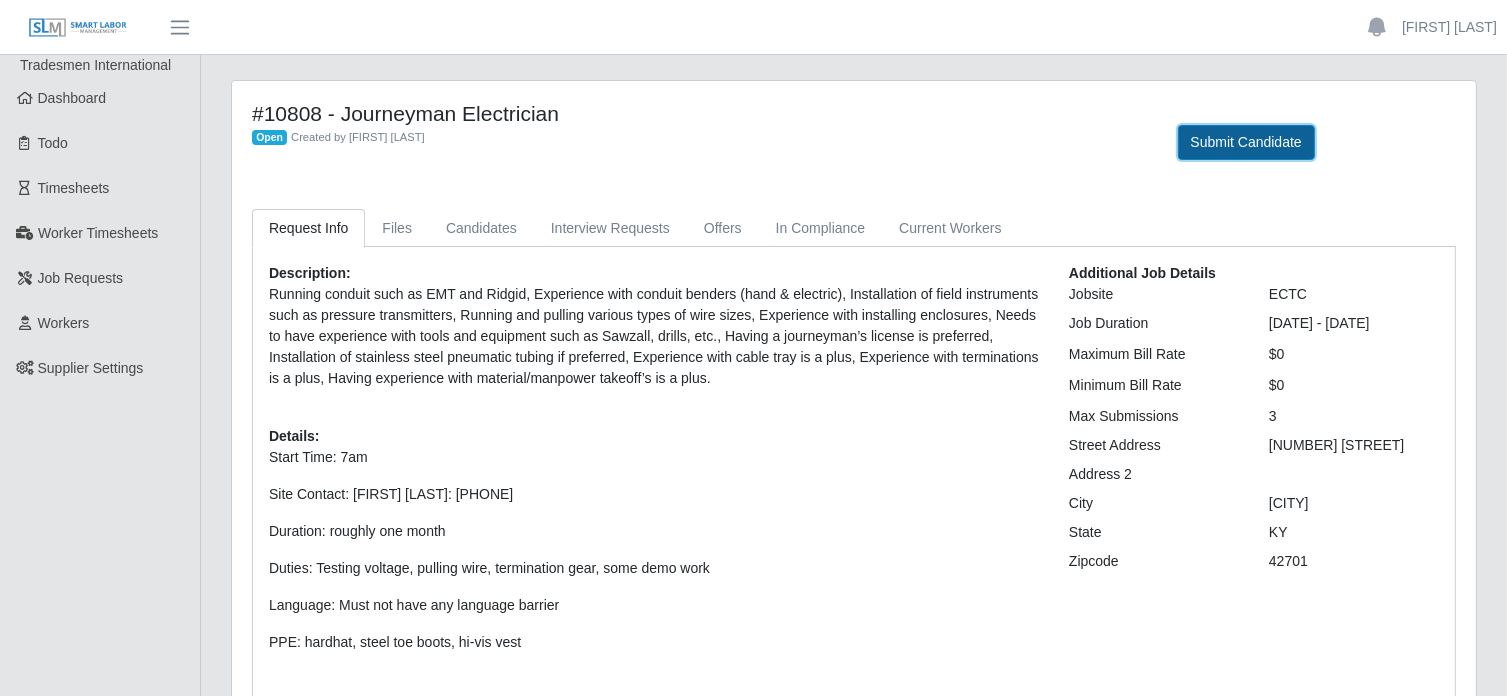click on "Submit Candidate" at bounding box center (1246, 142) 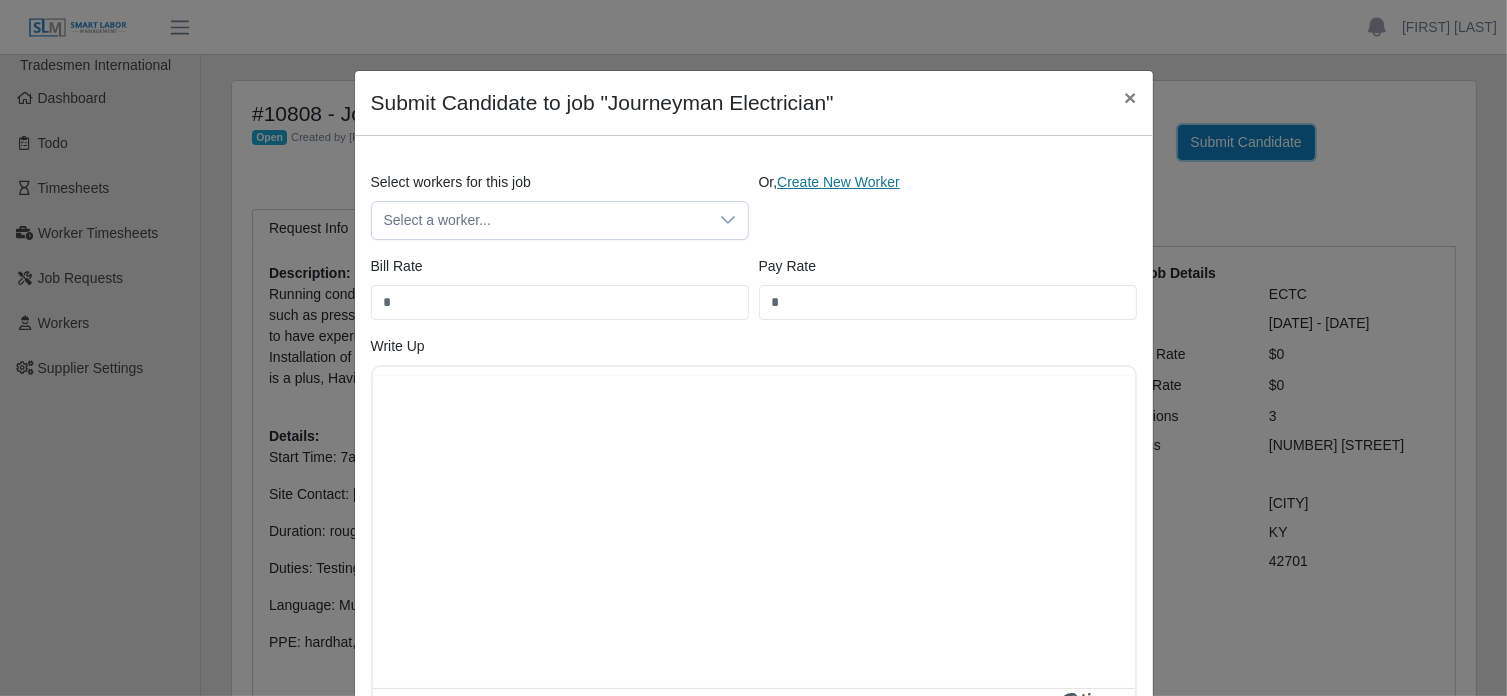 scroll, scrollTop: 0, scrollLeft: 0, axis: both 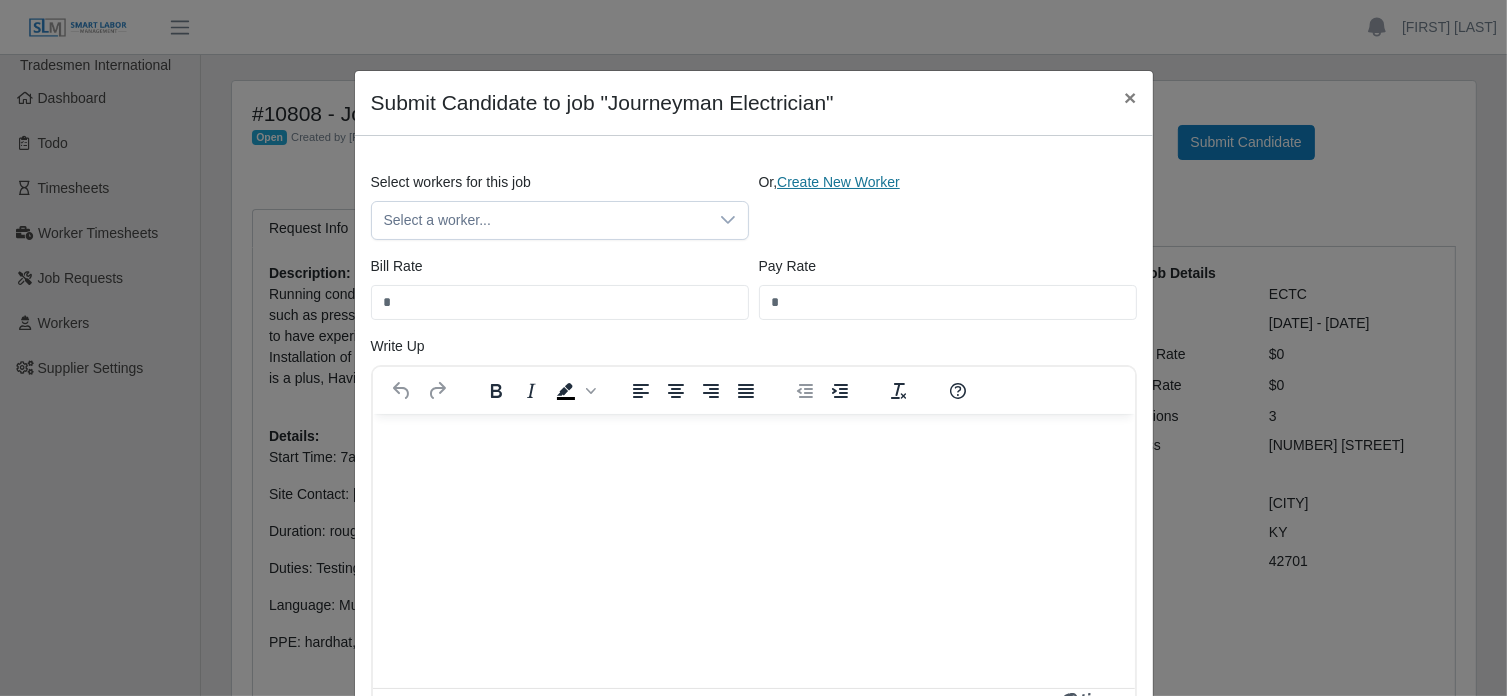 click on "Create New Worker" at bounding box center [838, 182] 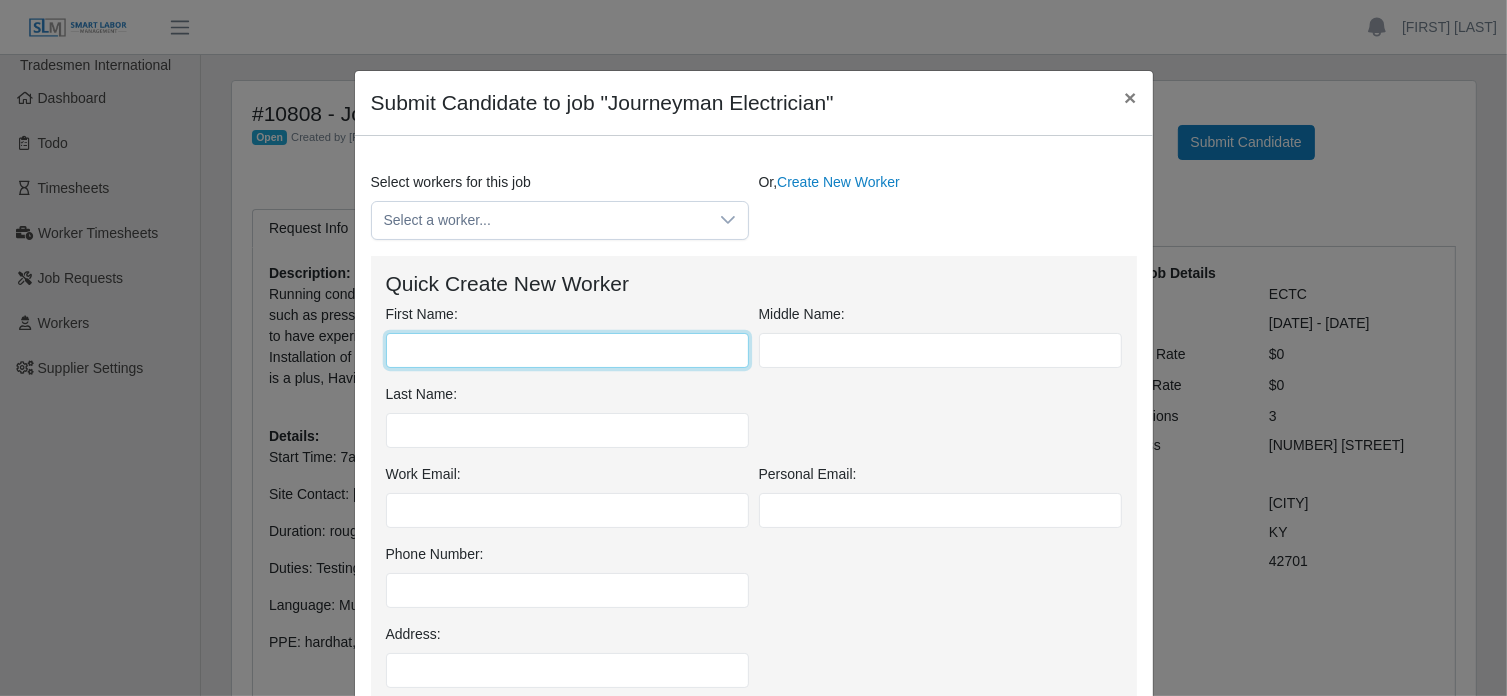 click on "First Name:" at bounding box center (567, 350) 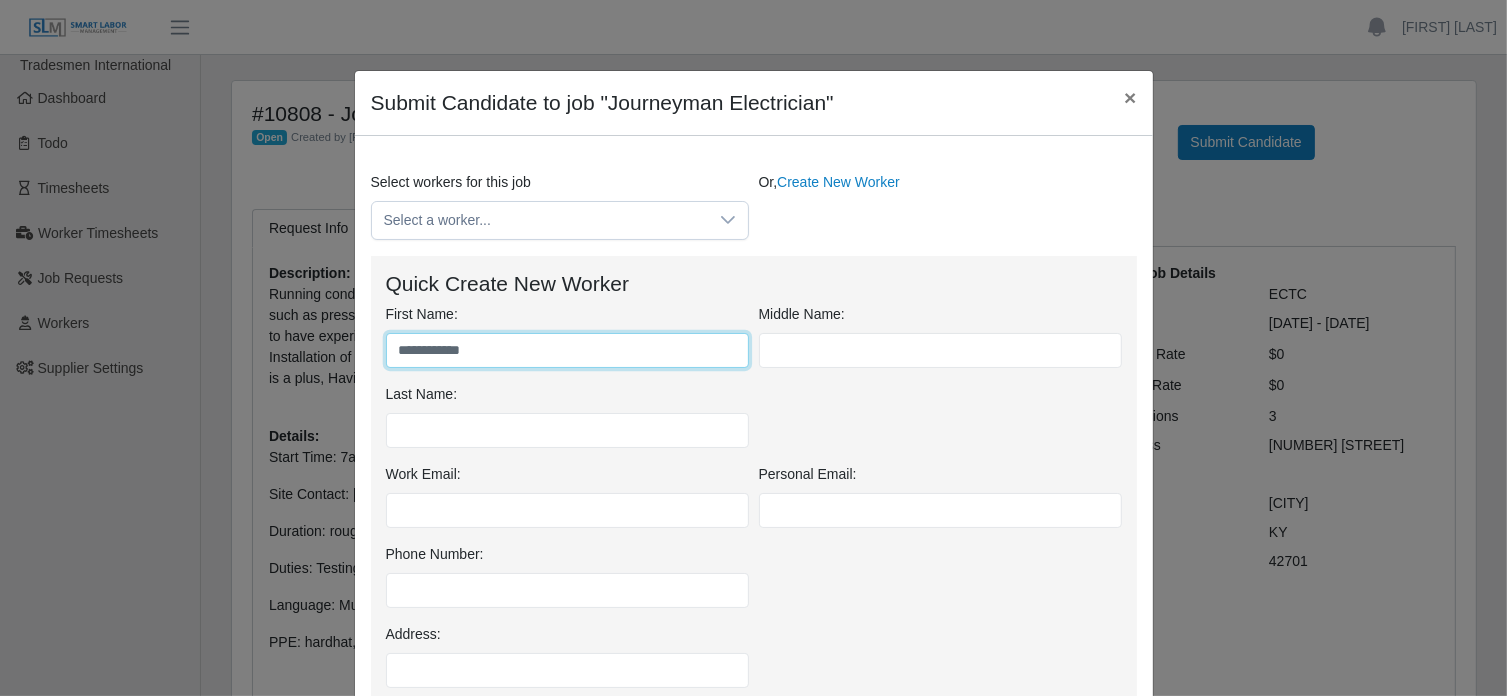 type on "**********" 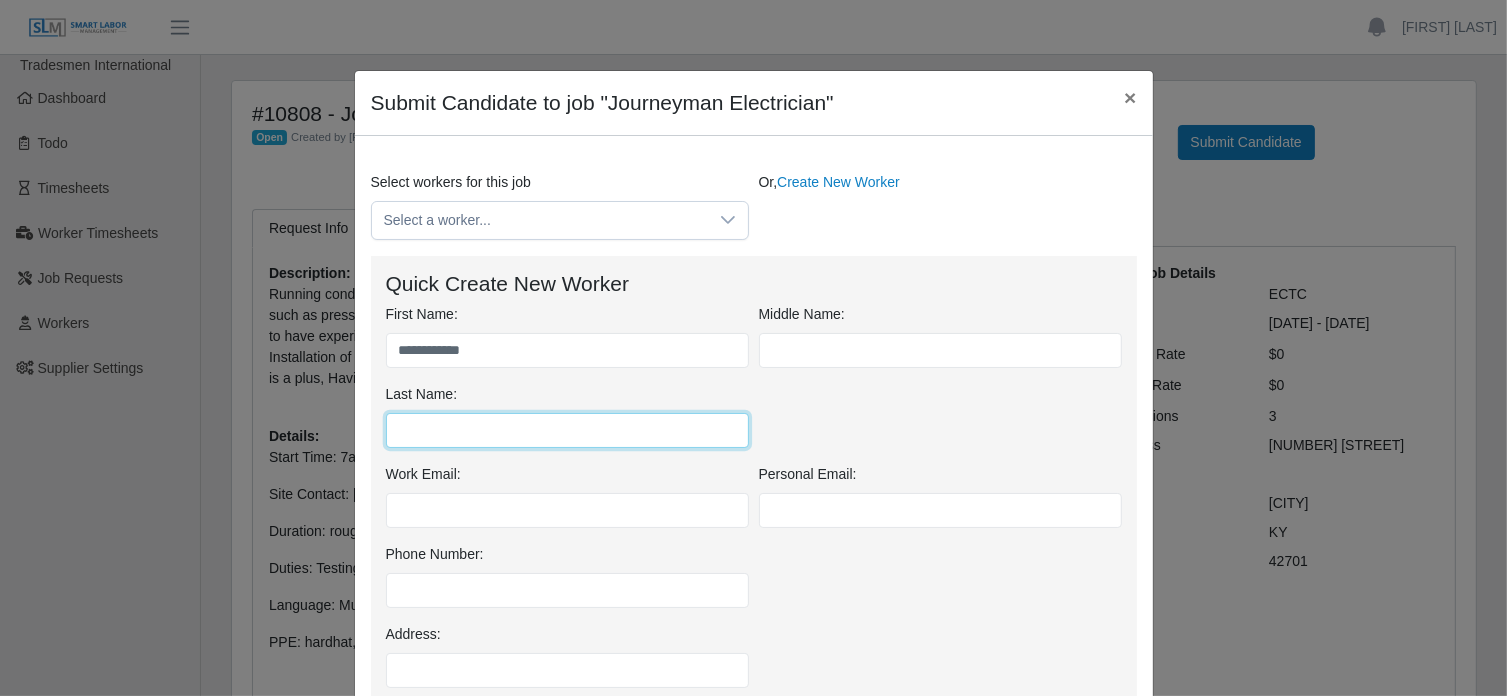 click on "Last Name:" at bounding box center (567, 430) 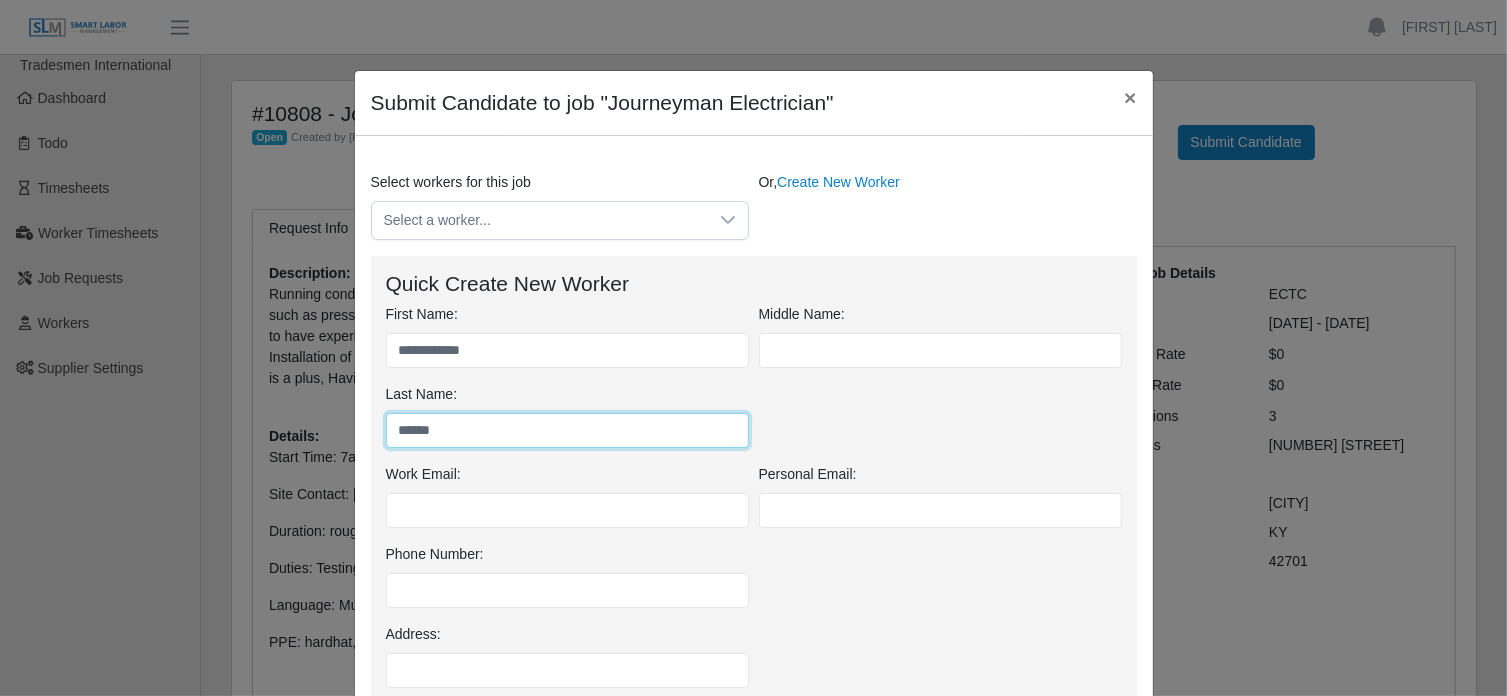 type on "******" 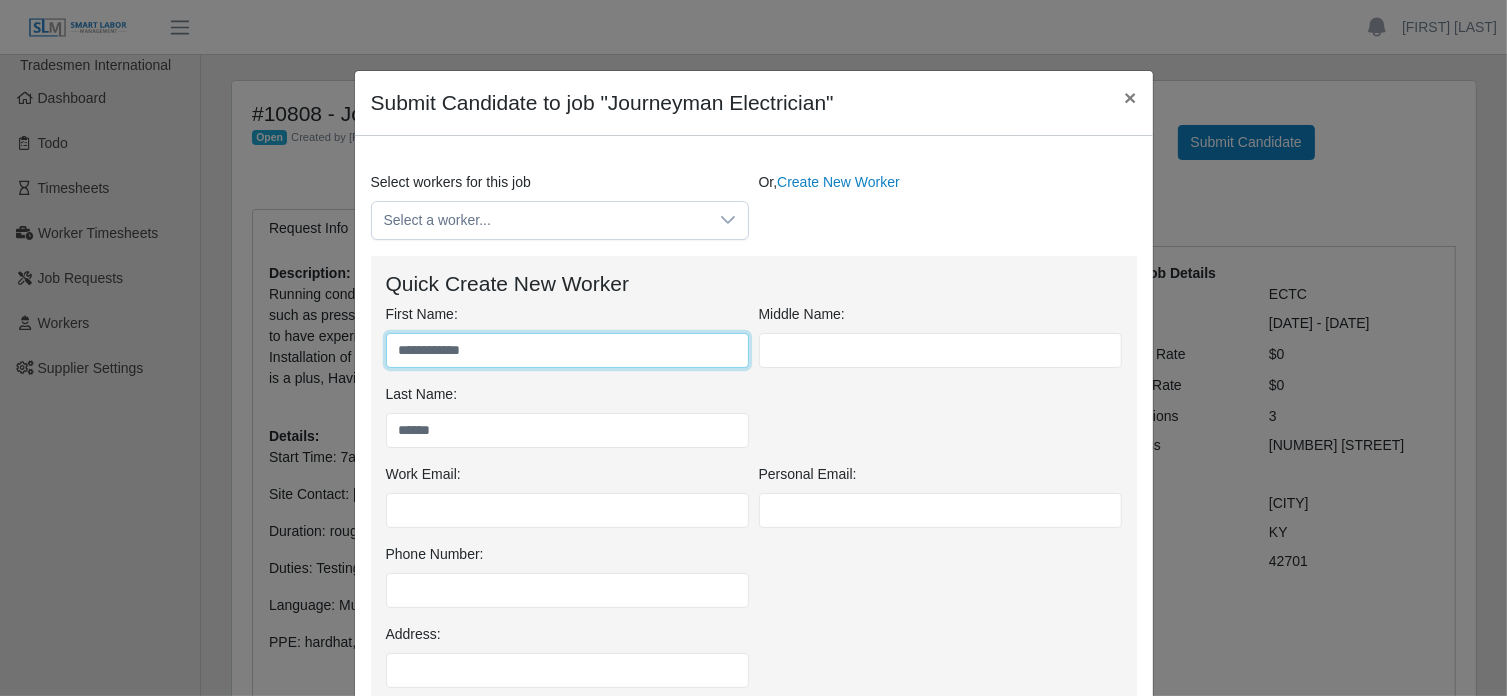 click on "**********" at bounding box center (567, 350) 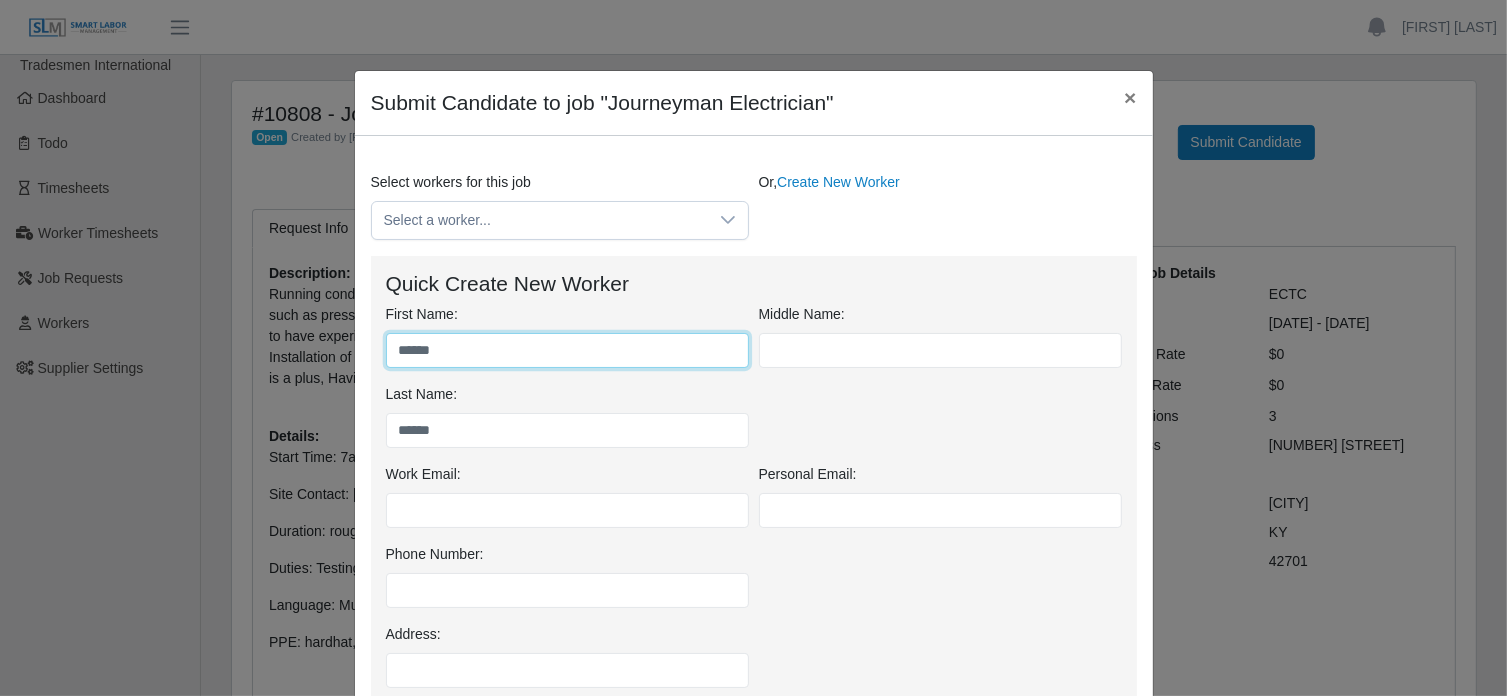 click on "*****" at bounding box center [567, 350] 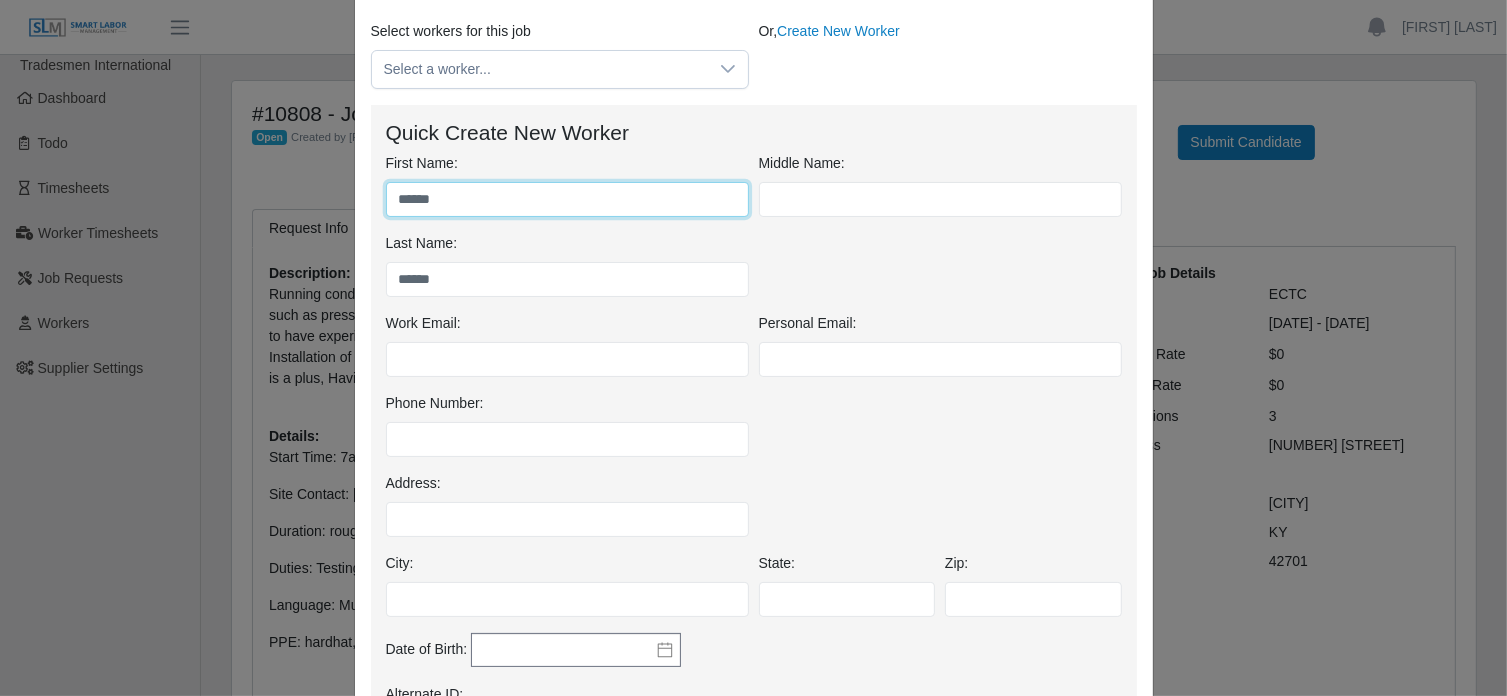 scroll, scrollTop: 156, scrollLeft: 0, axis: vertical 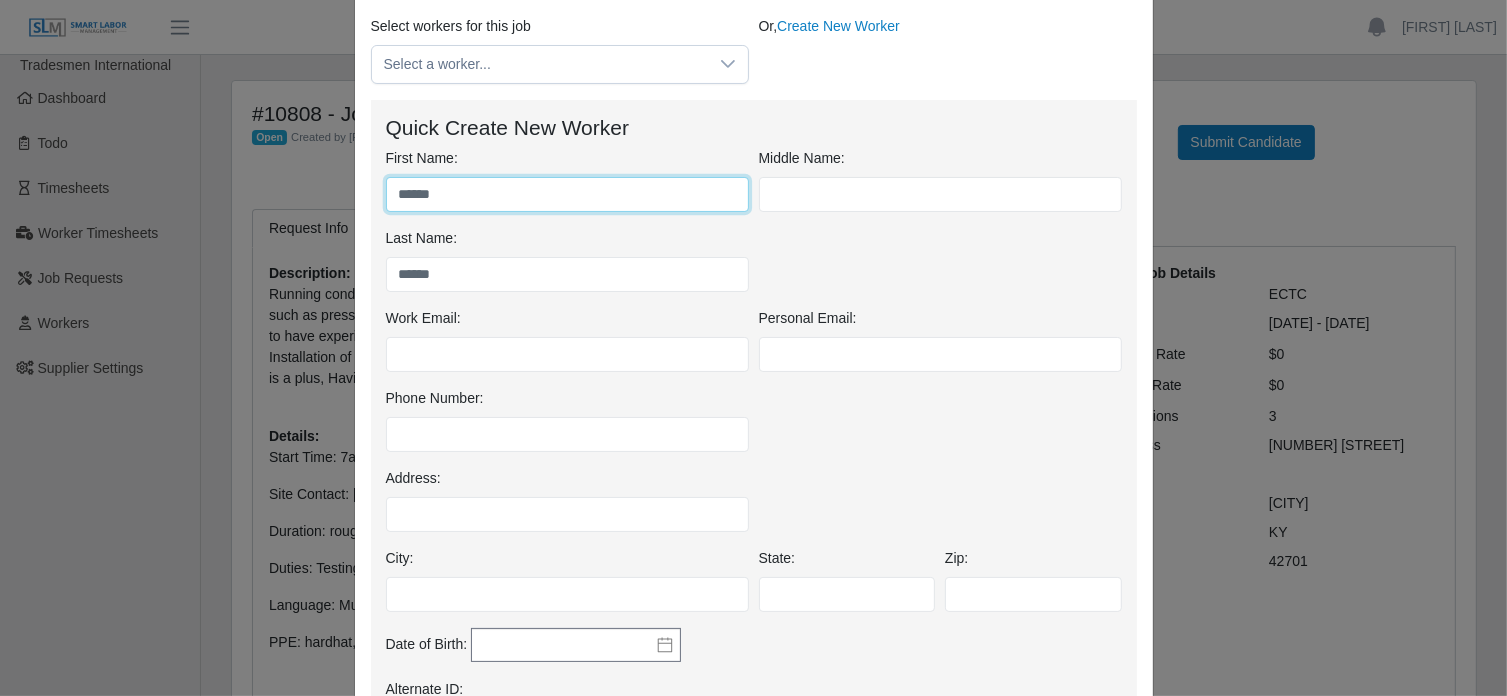 type on "*****" 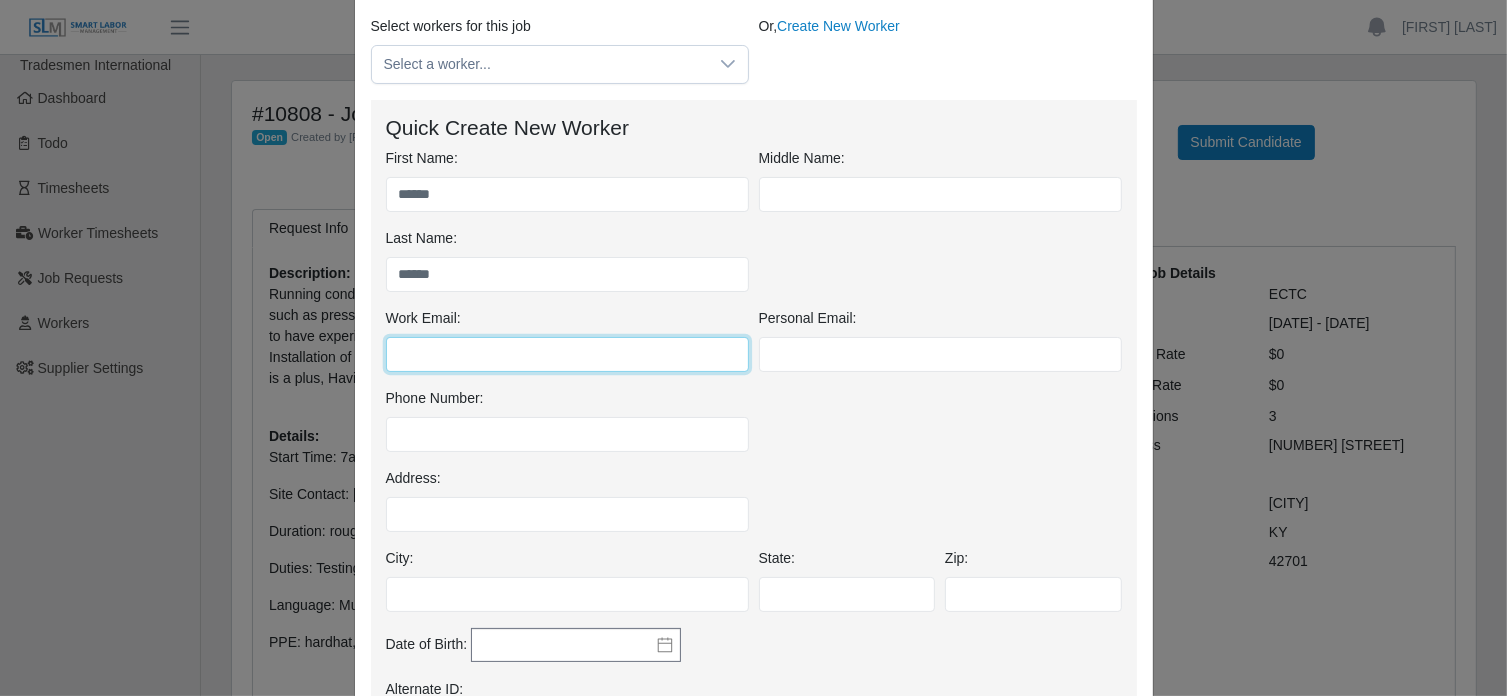 click on "Work Email:" at bounding box center [567, 354] 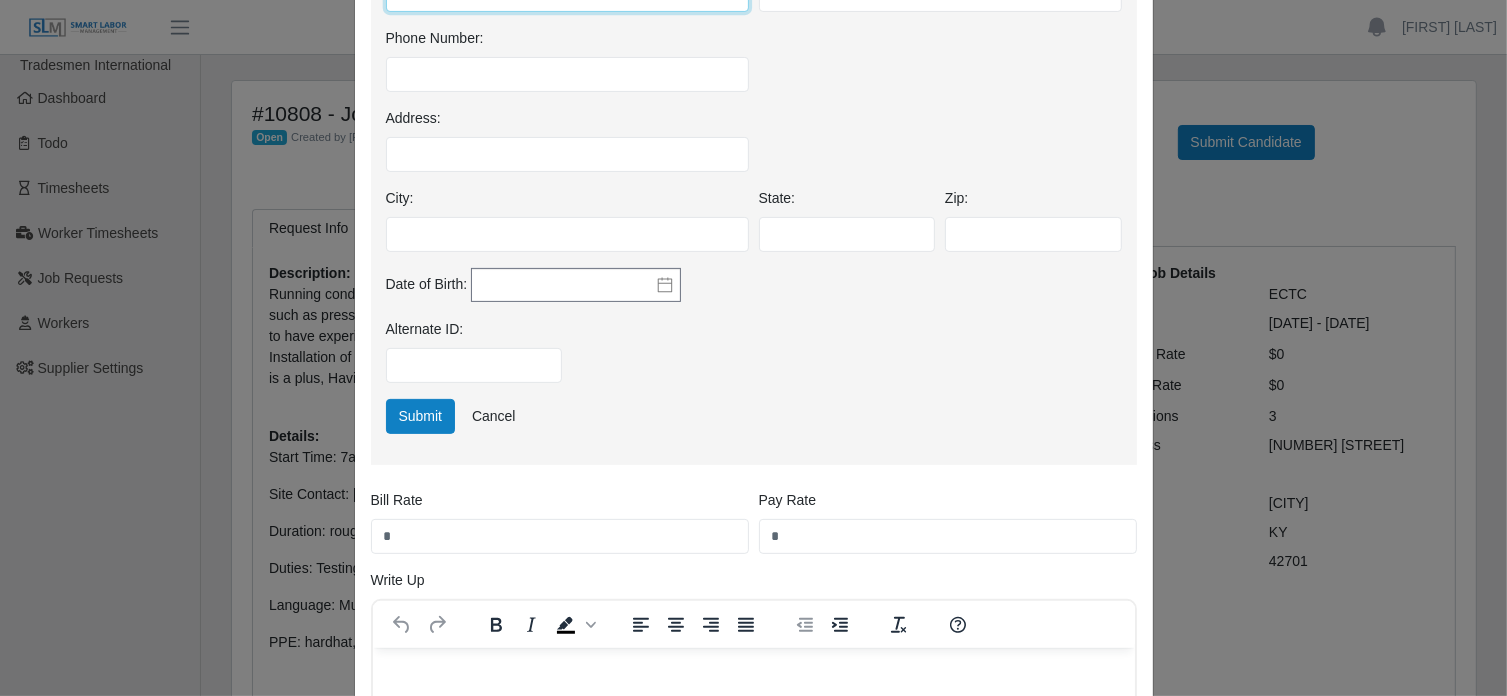 scroll, scrollTop: 863, scrollLeft: 0, axis: vertical 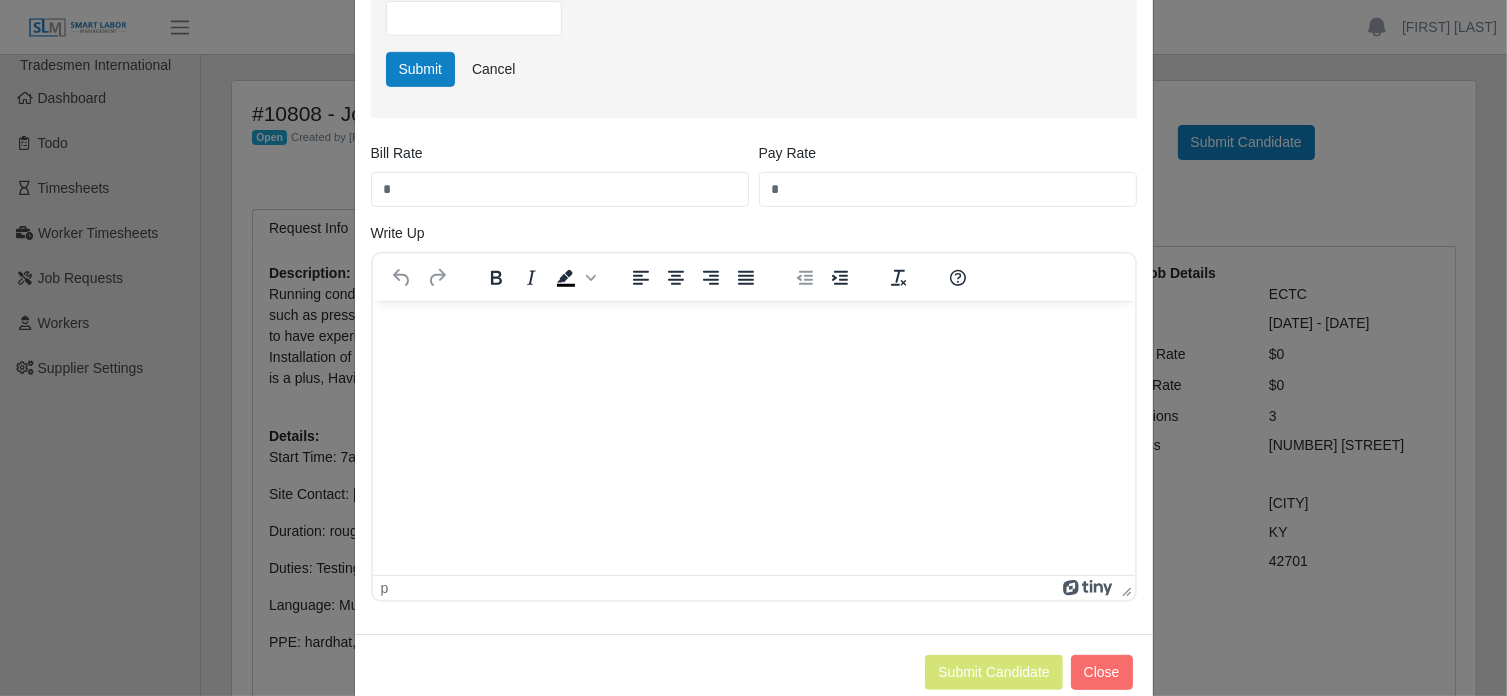type on "**********" 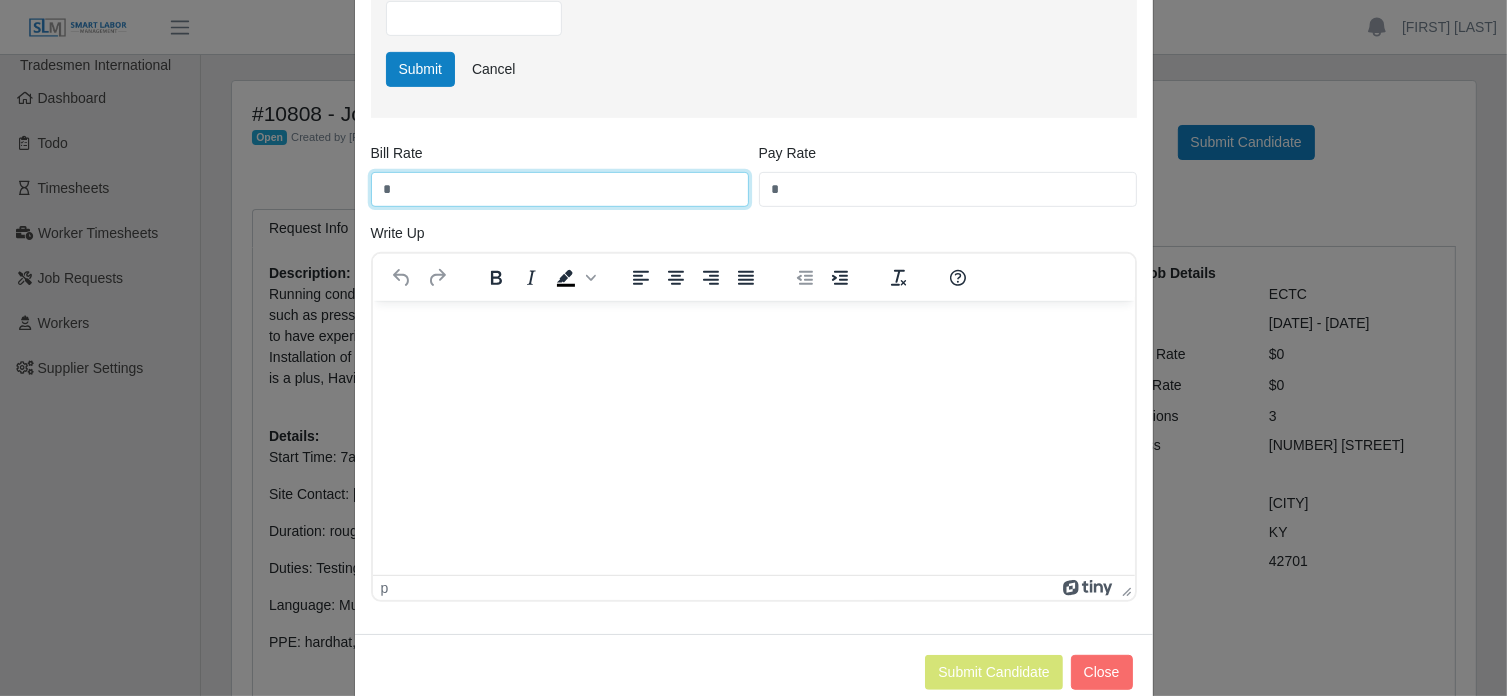click on "*" at bounding box center [560, 189] 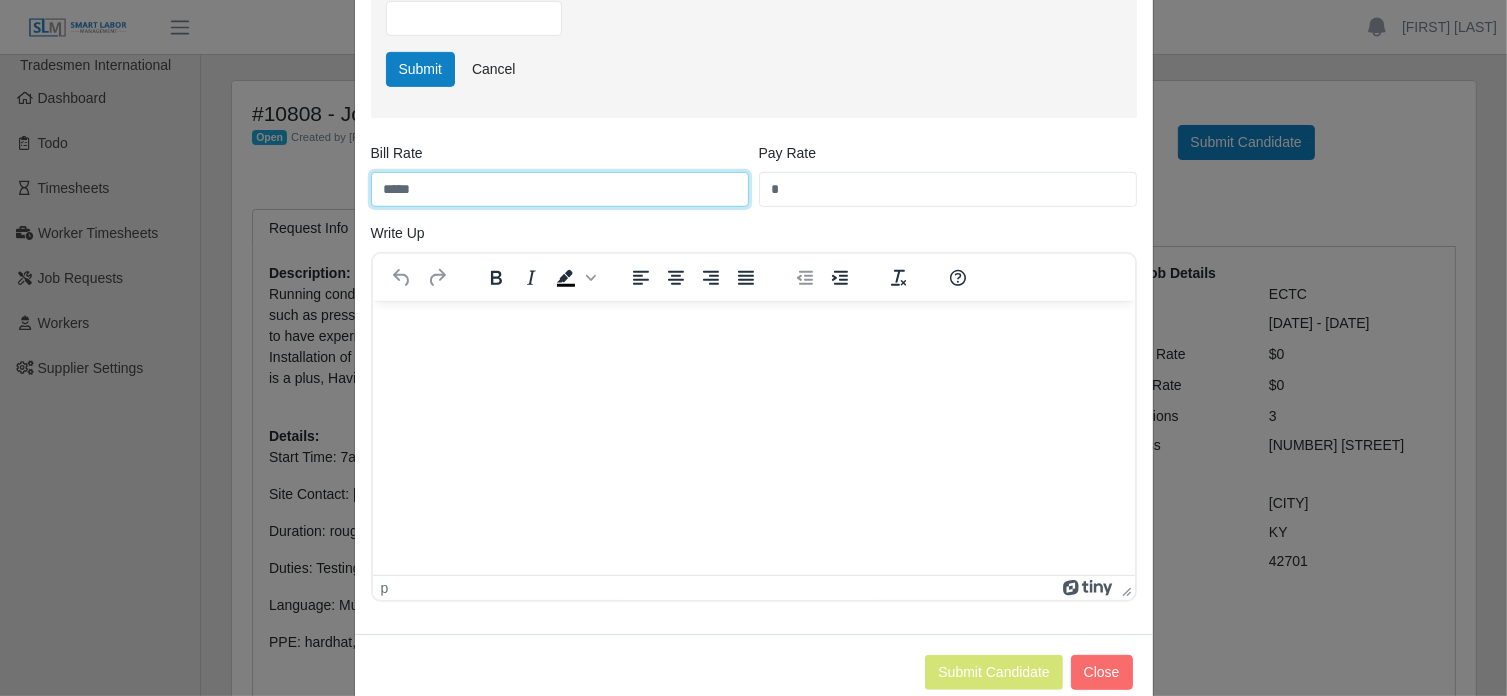 type on "*****" 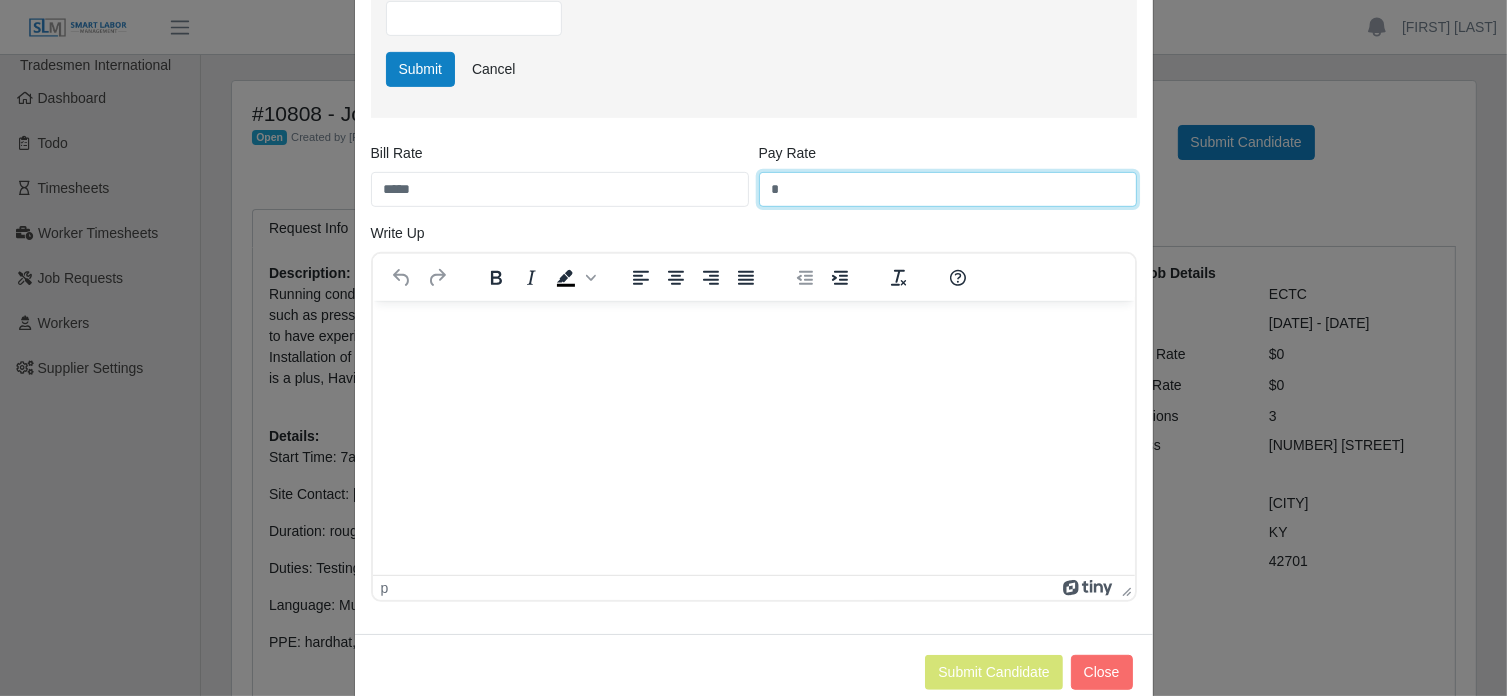click on "*" at bounding box center [948, 189] 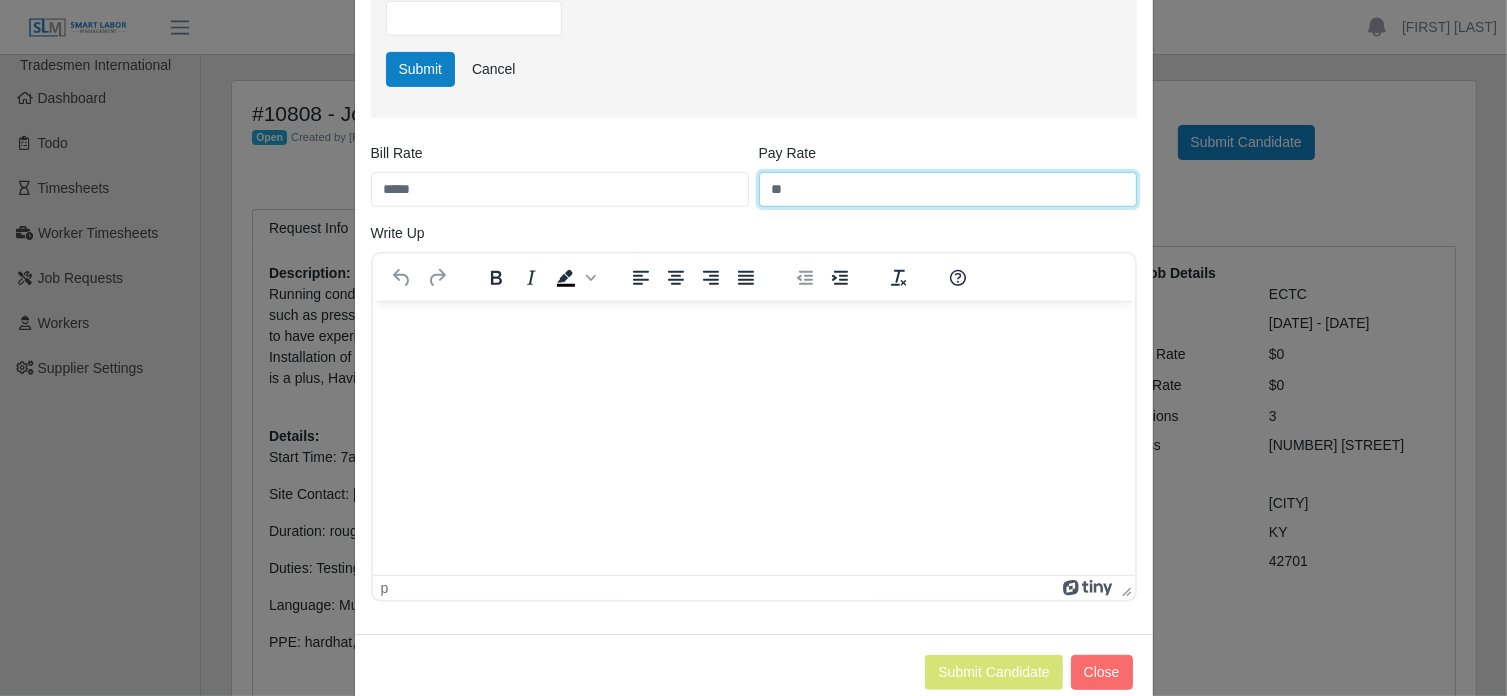 type on "**" 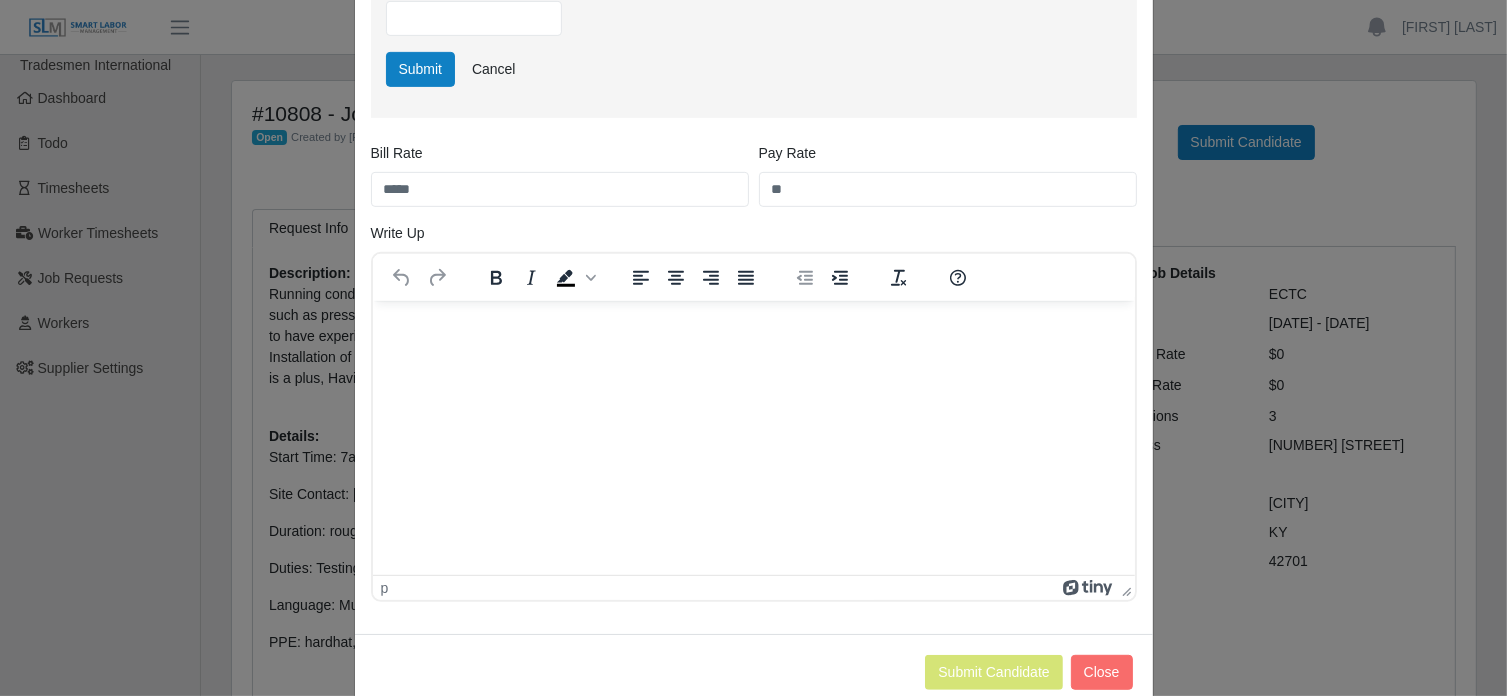click at bounding box center [753, 328] 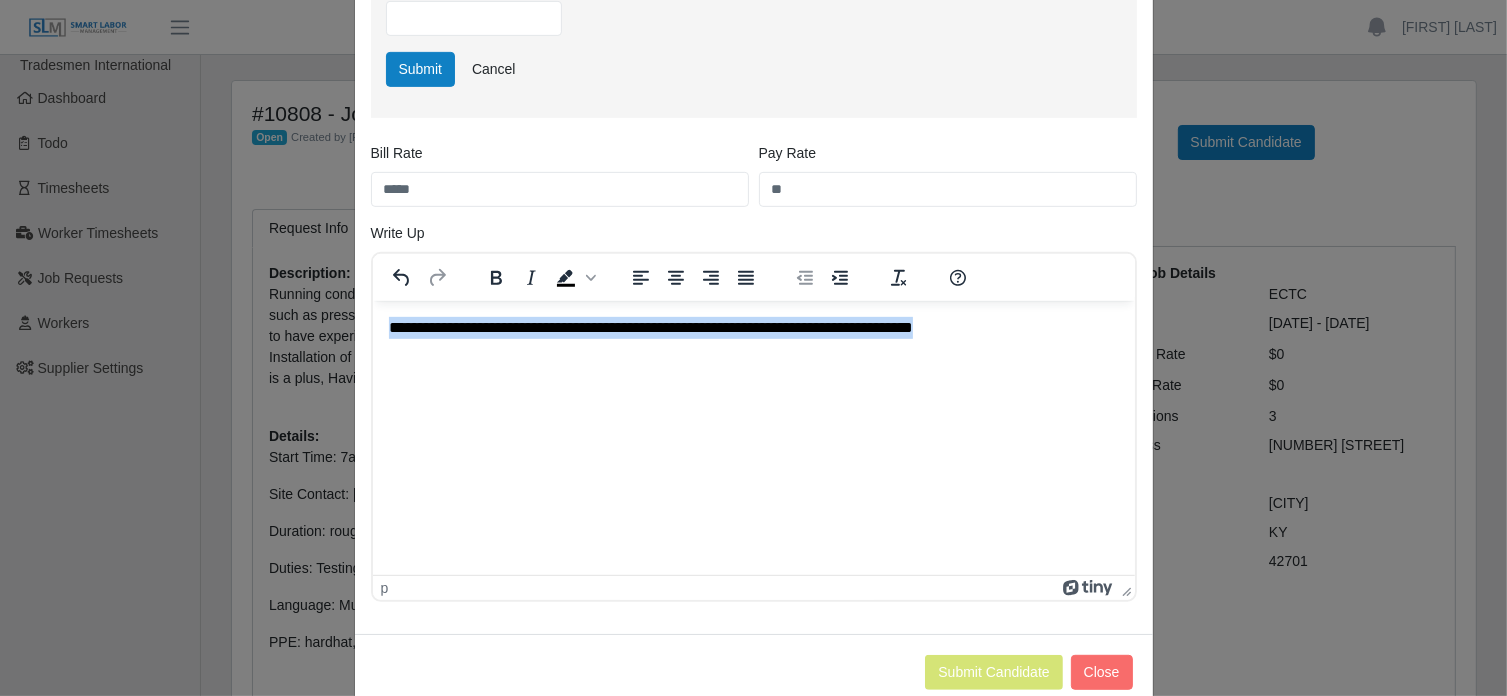 drag, startPoint x: 1020, startPoint y: 331, endPoint x: 254, endPoint y: 312, distance: 766.2356 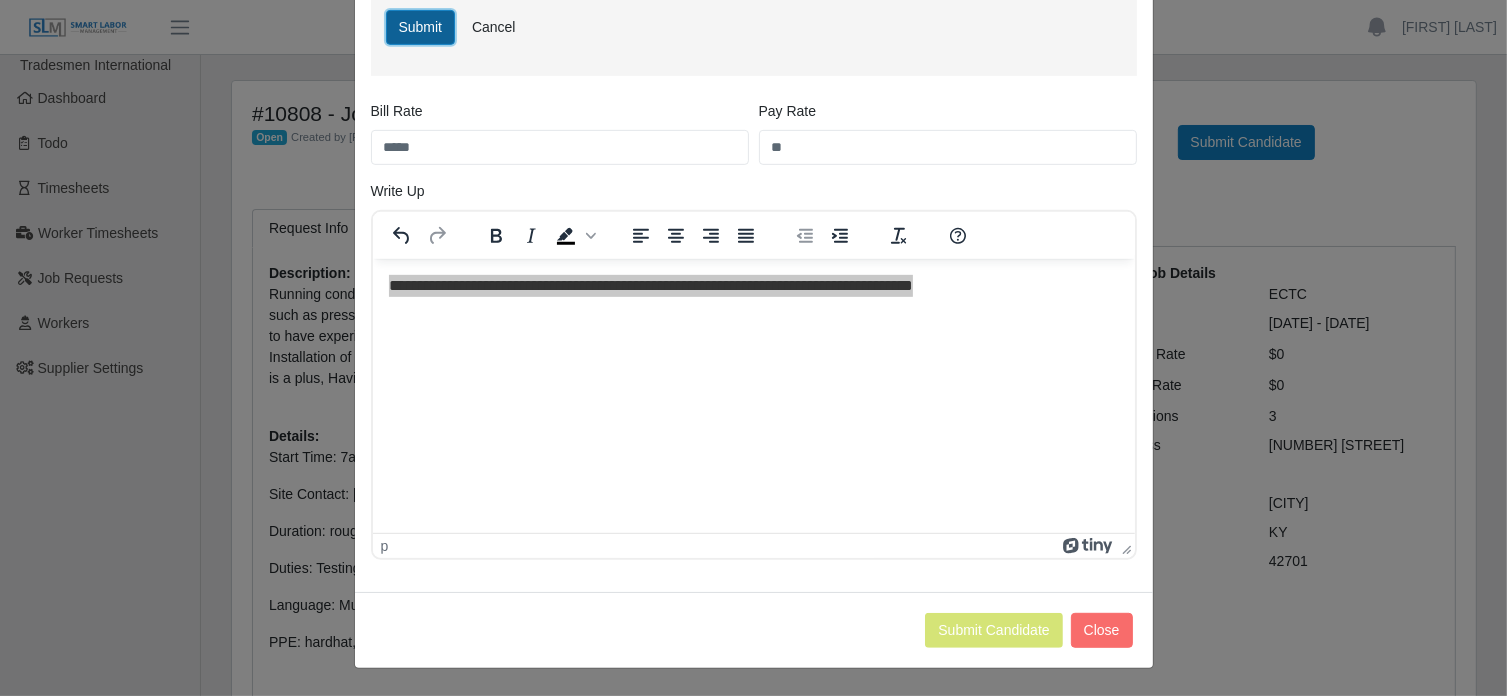 click on "Submit" at bounding box center (421, 27) 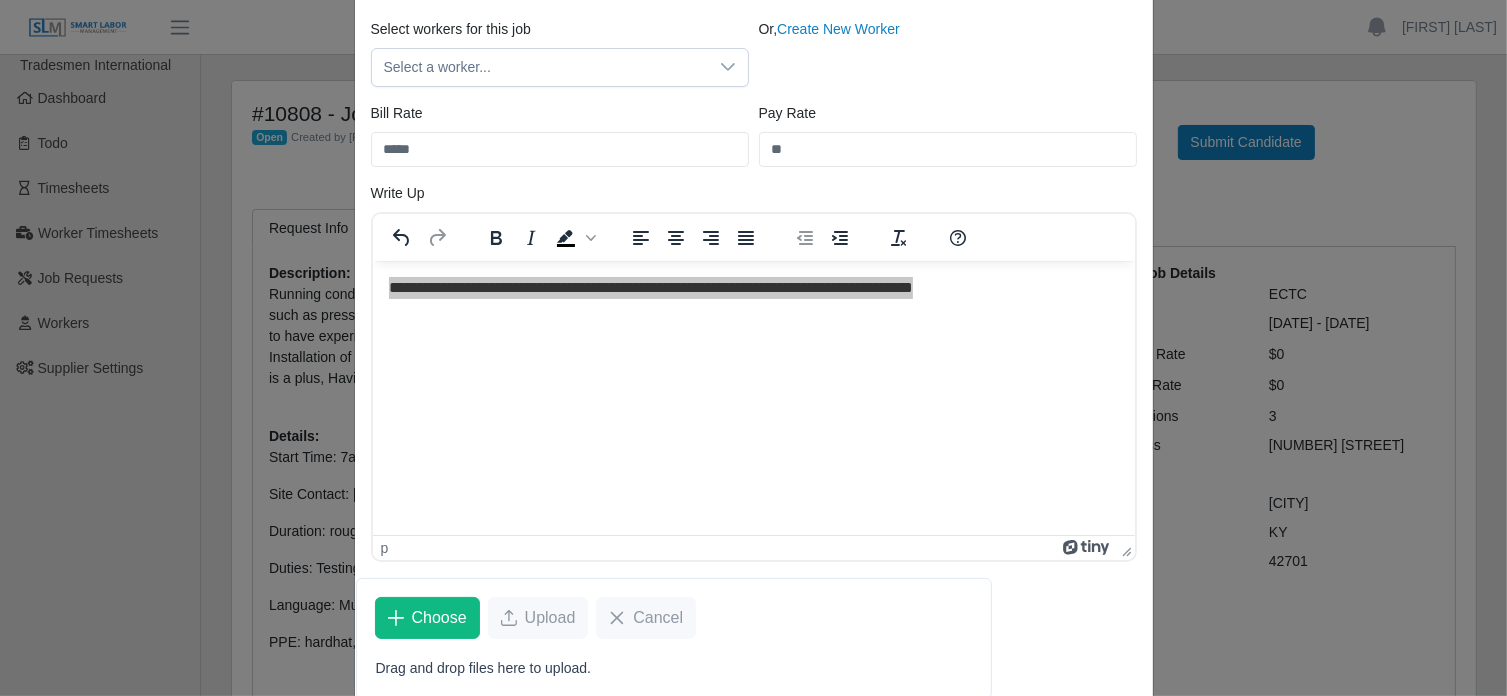 scroll, scrollTop: 360, scrollLeft: 0, axis: vertical 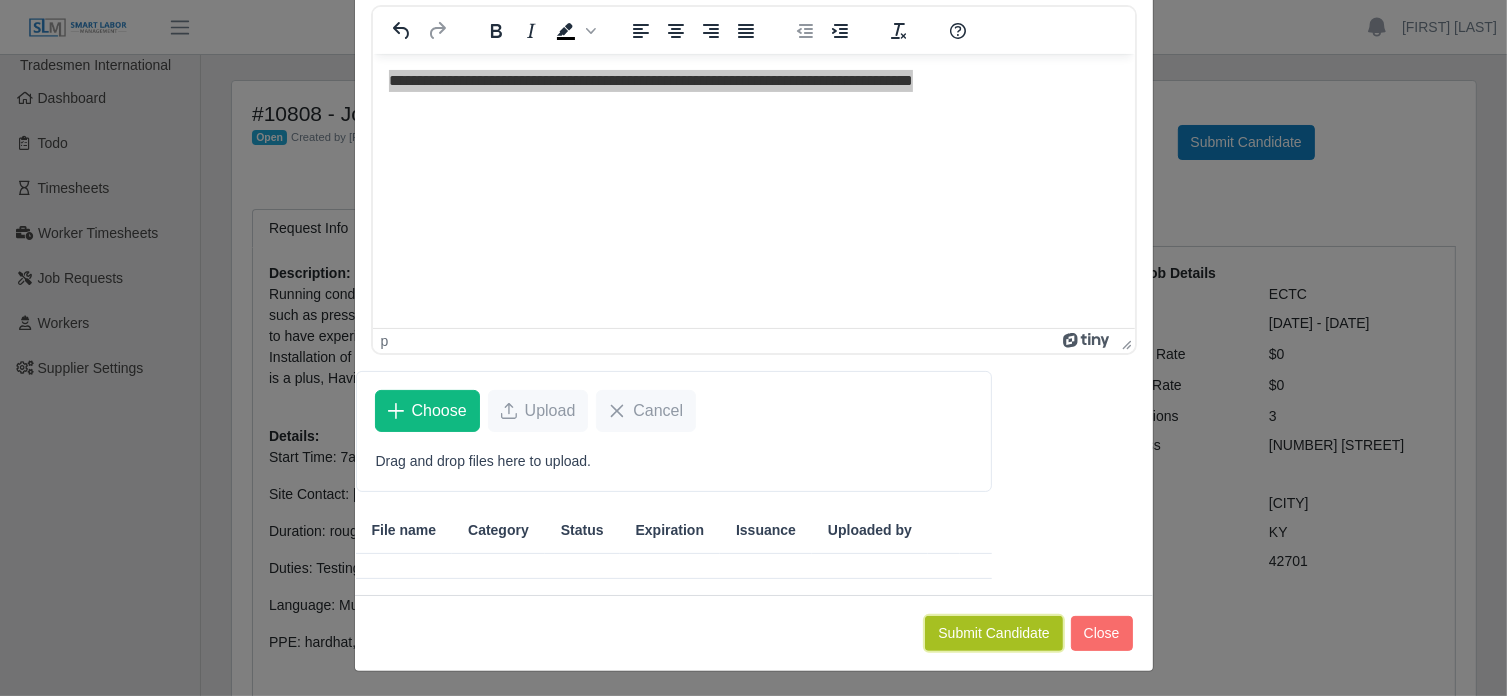 click on "Submit Candidate" 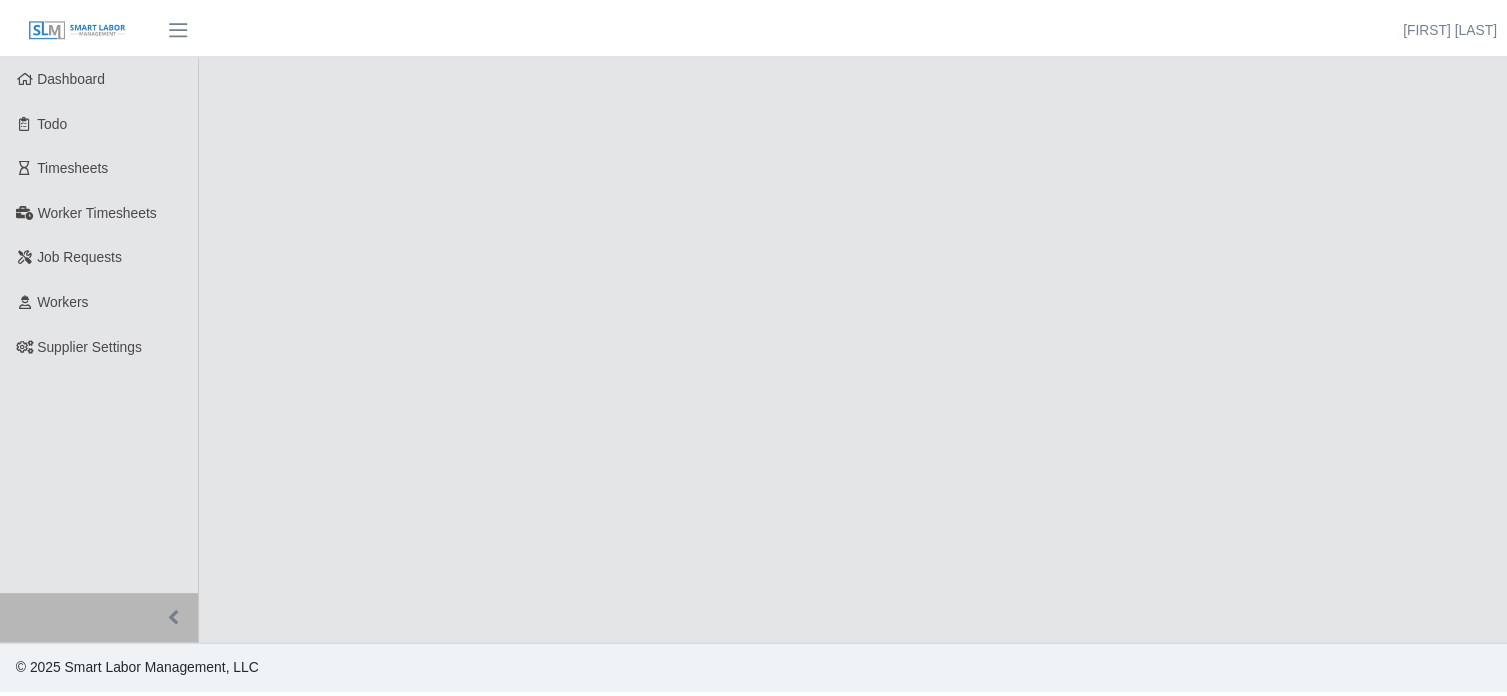 scroll, scrollTop: 0, scrollLeft: 0, axis: both 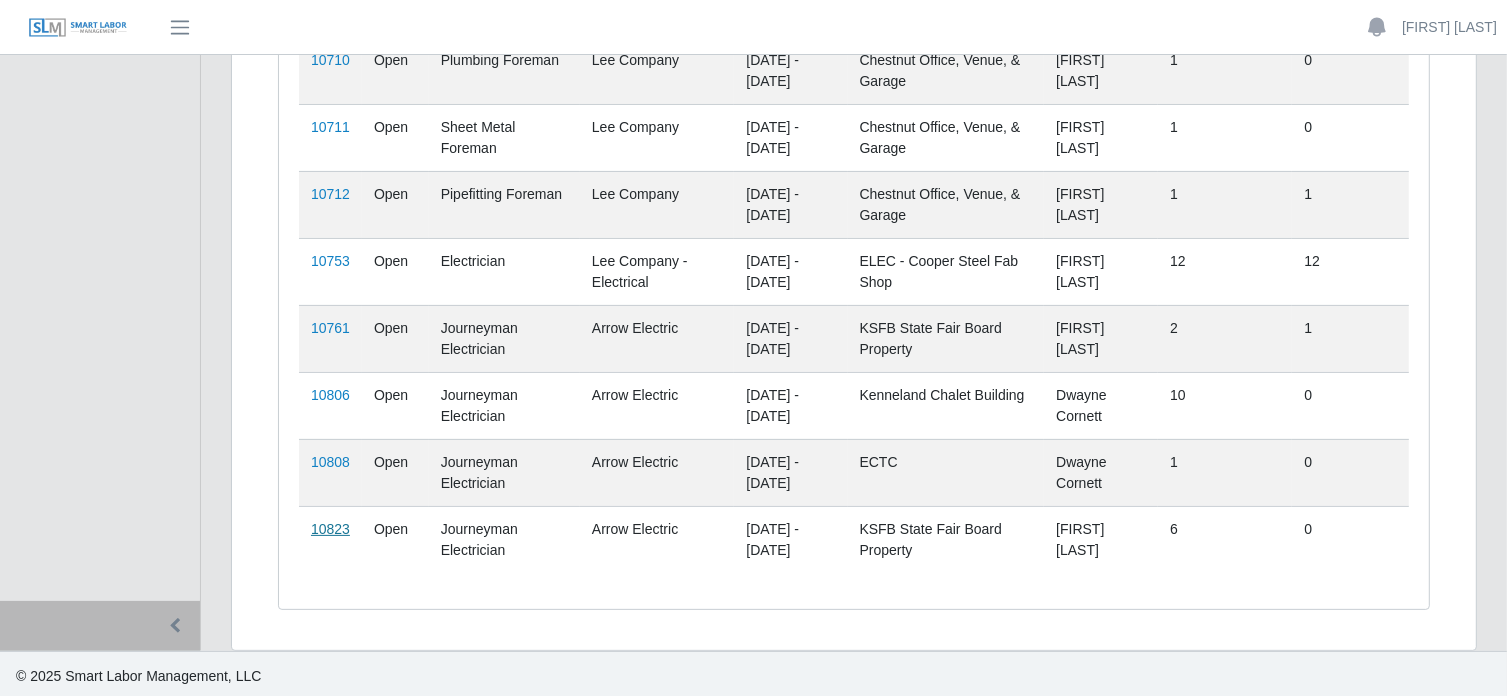 click on "10823" at bounding box center (330, 529) 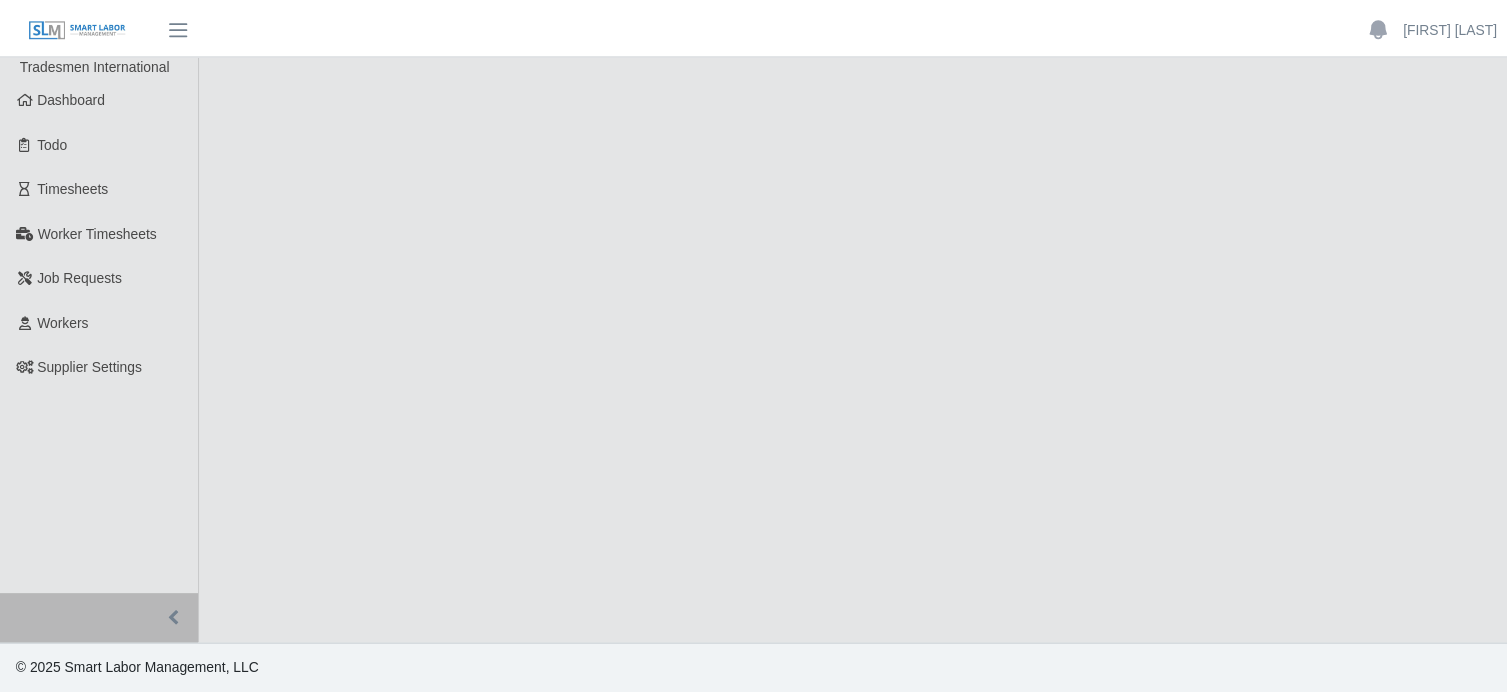 scroll, scrollTop: 0, scrollLeft: 0, axis: both 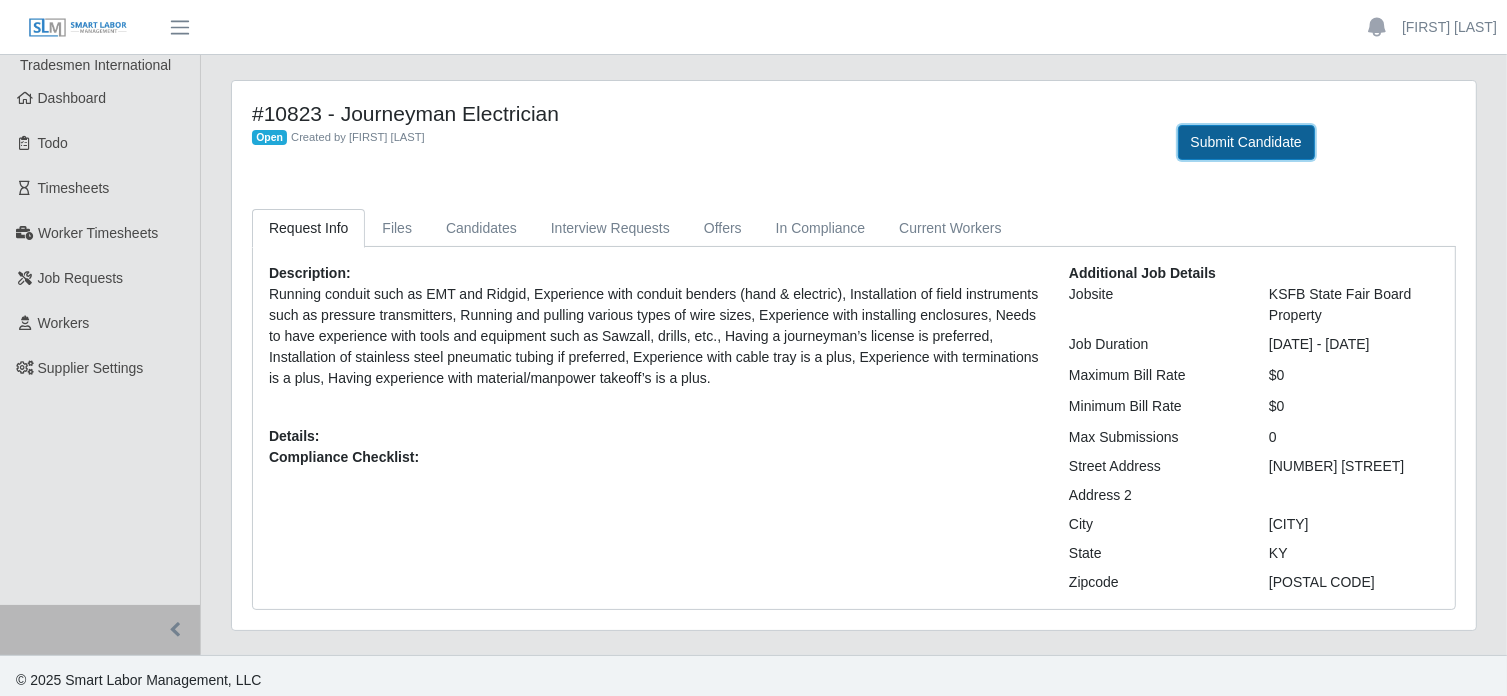 click on "Submit Candidate" at bounding box center [1246, 142] 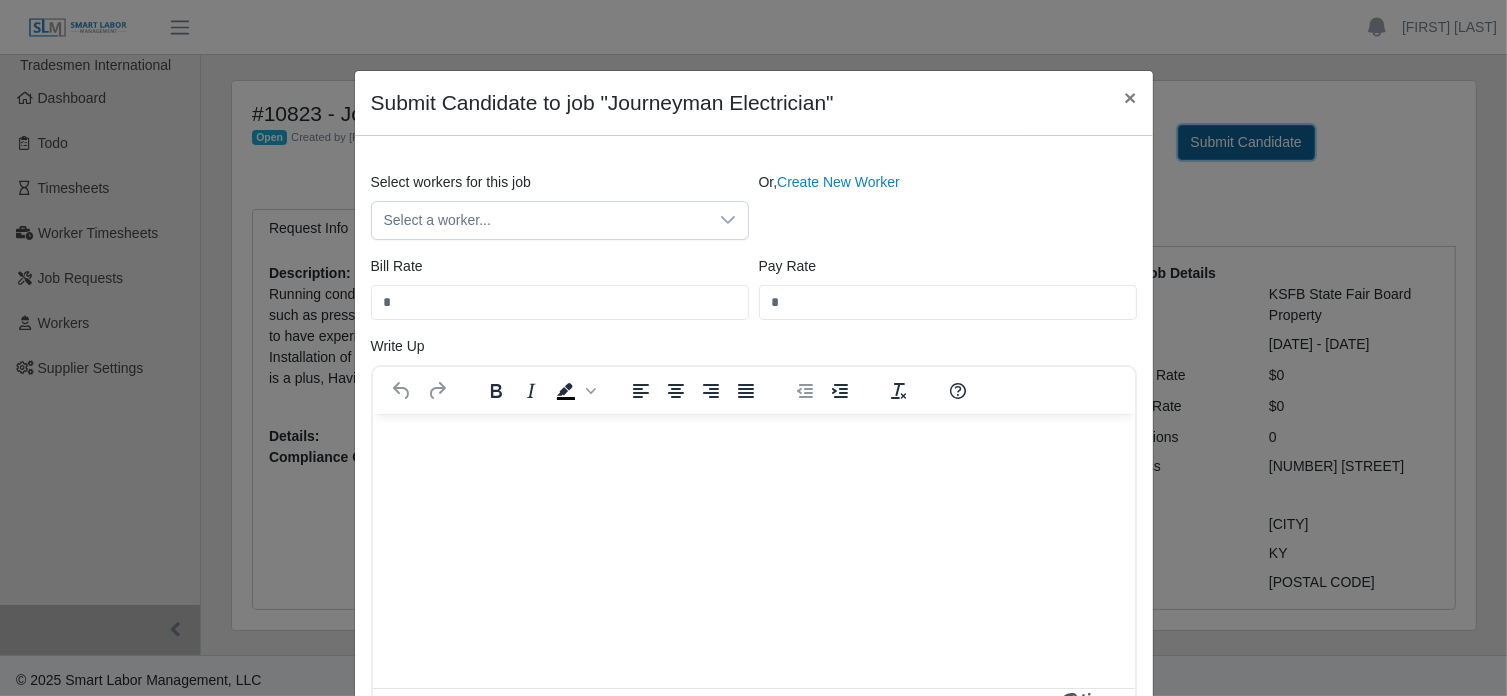 scroll, scrollTop: 0, scrollLeft: 0, axis: both 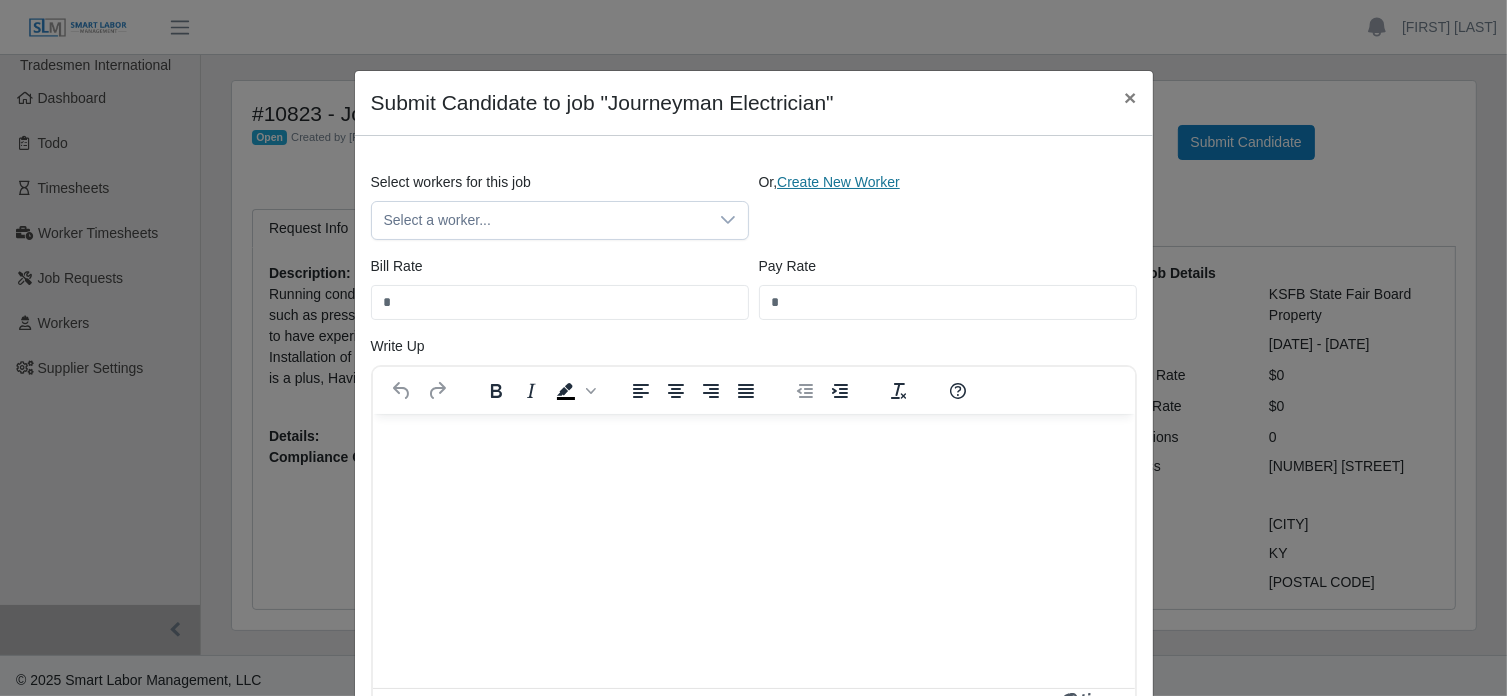 click on "Create New Worker" at bounding box center (838, 182) 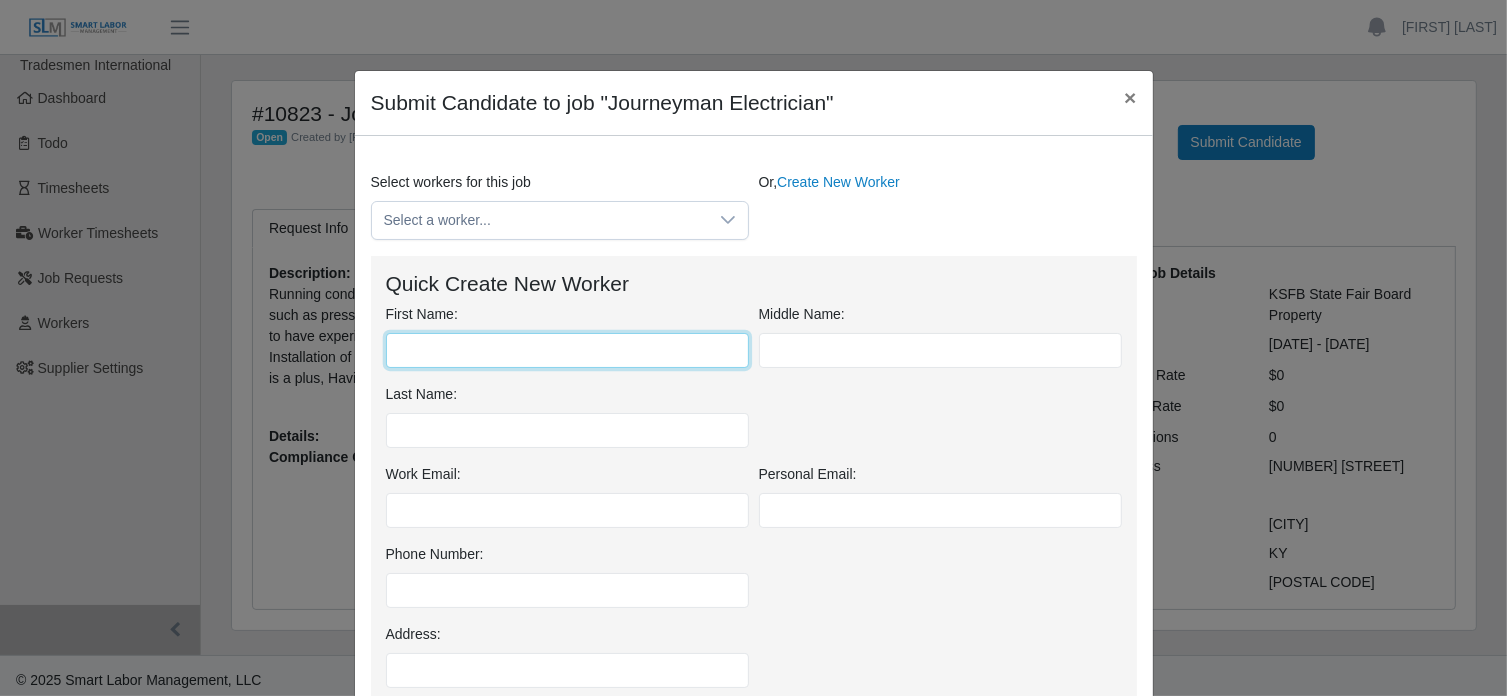 click on "First Name:" at bounding box center (567, 350) 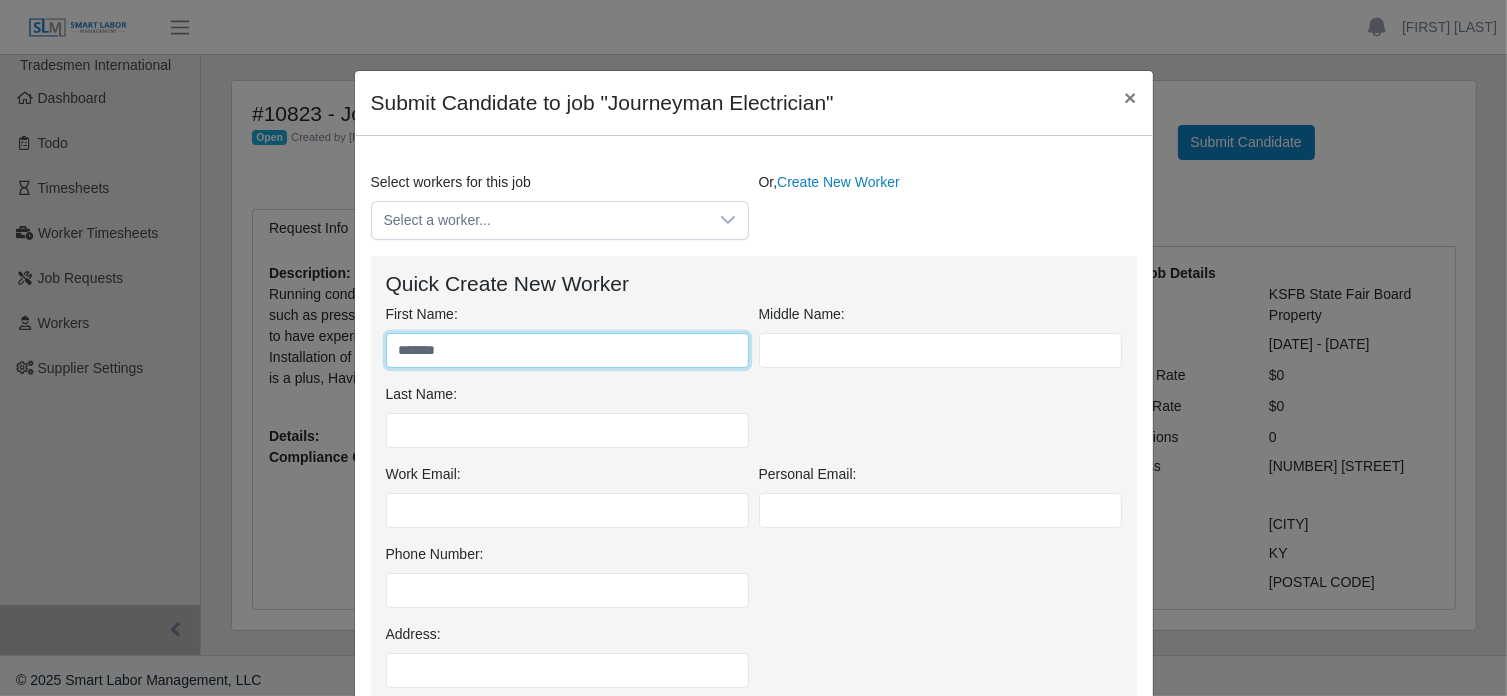 type on "*******" 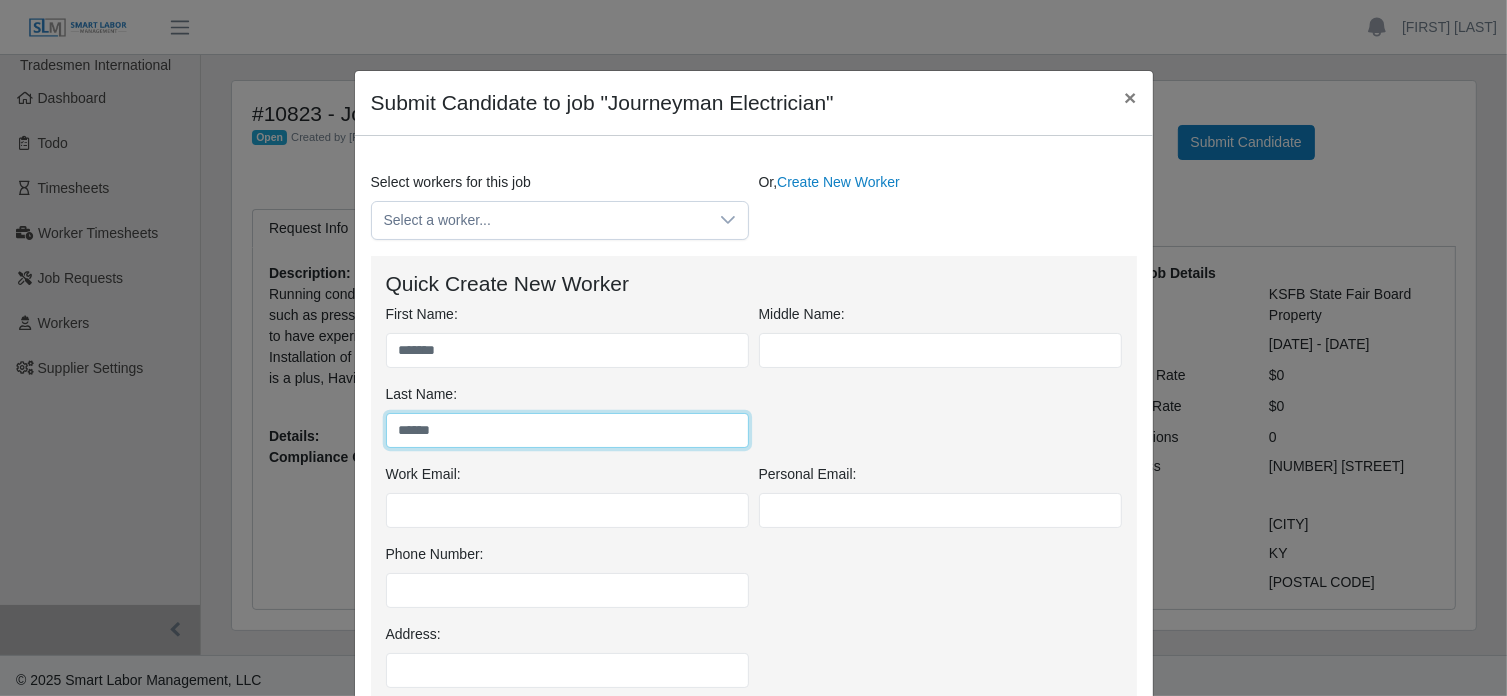 type on "******" 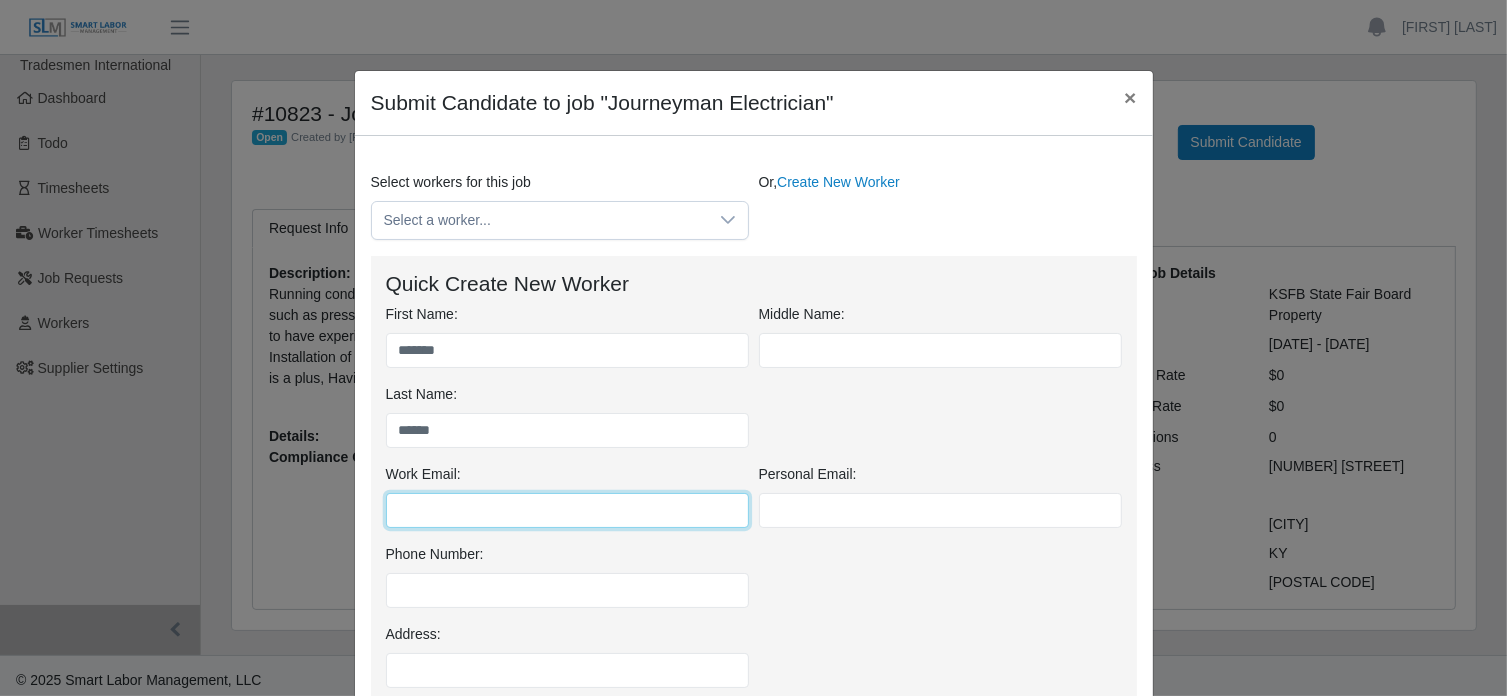 click on "Work Email:" at bounding box center (567, 510) 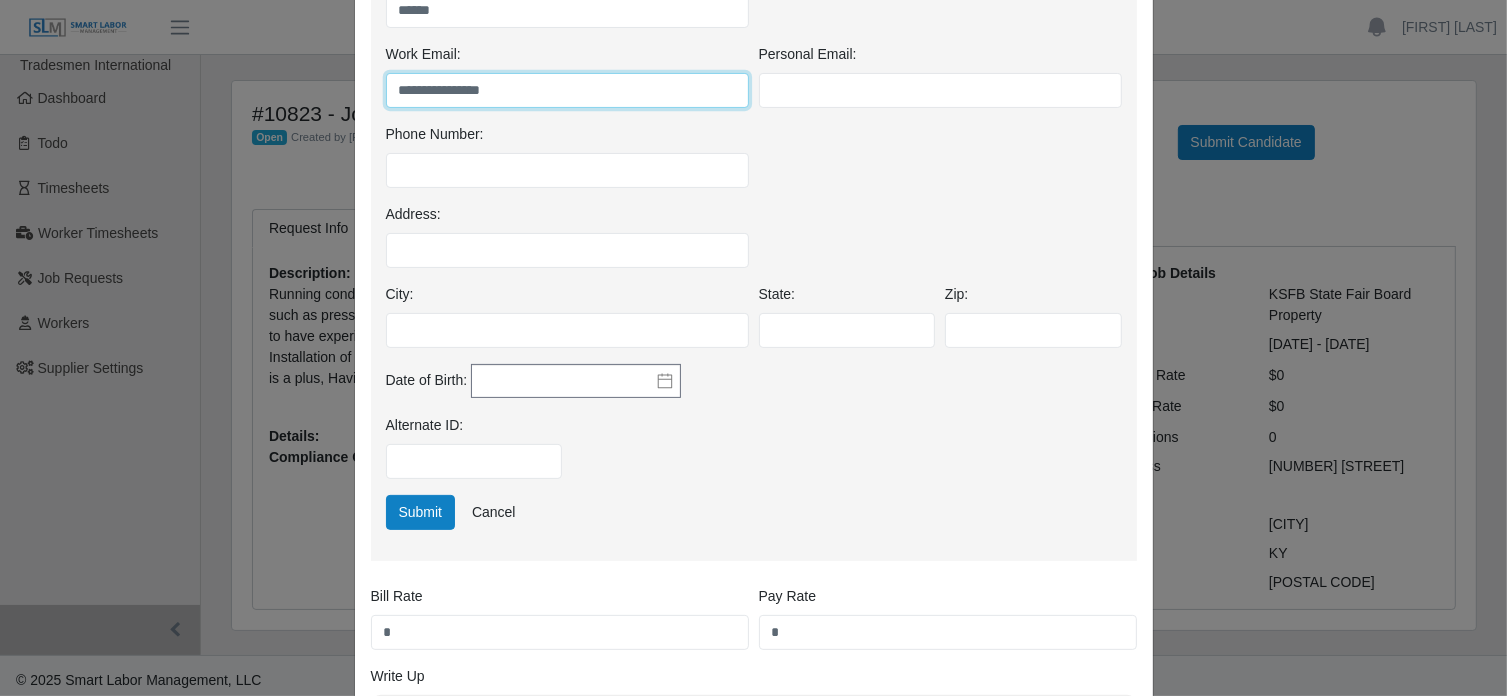 scroll, scrollTop: 439, scrollLeft: 0, axis: vertical 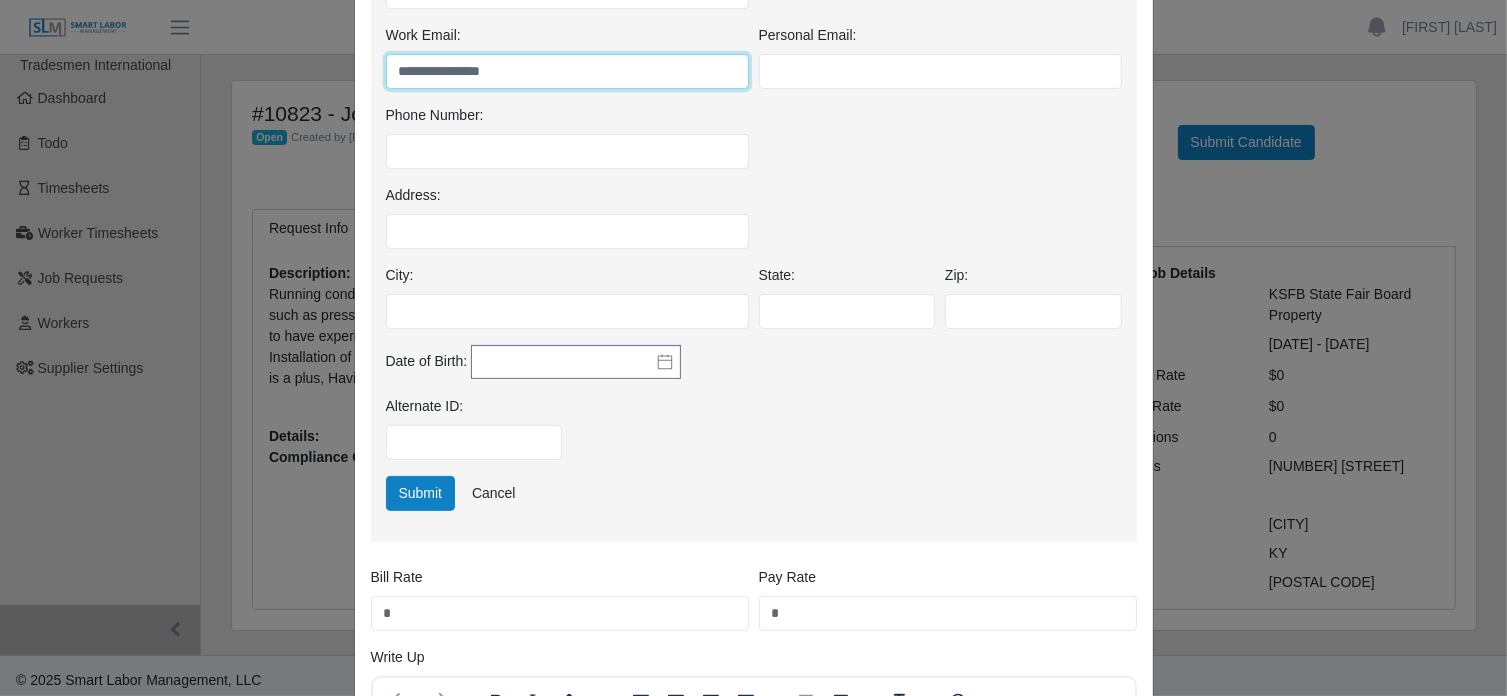 type on "**********" 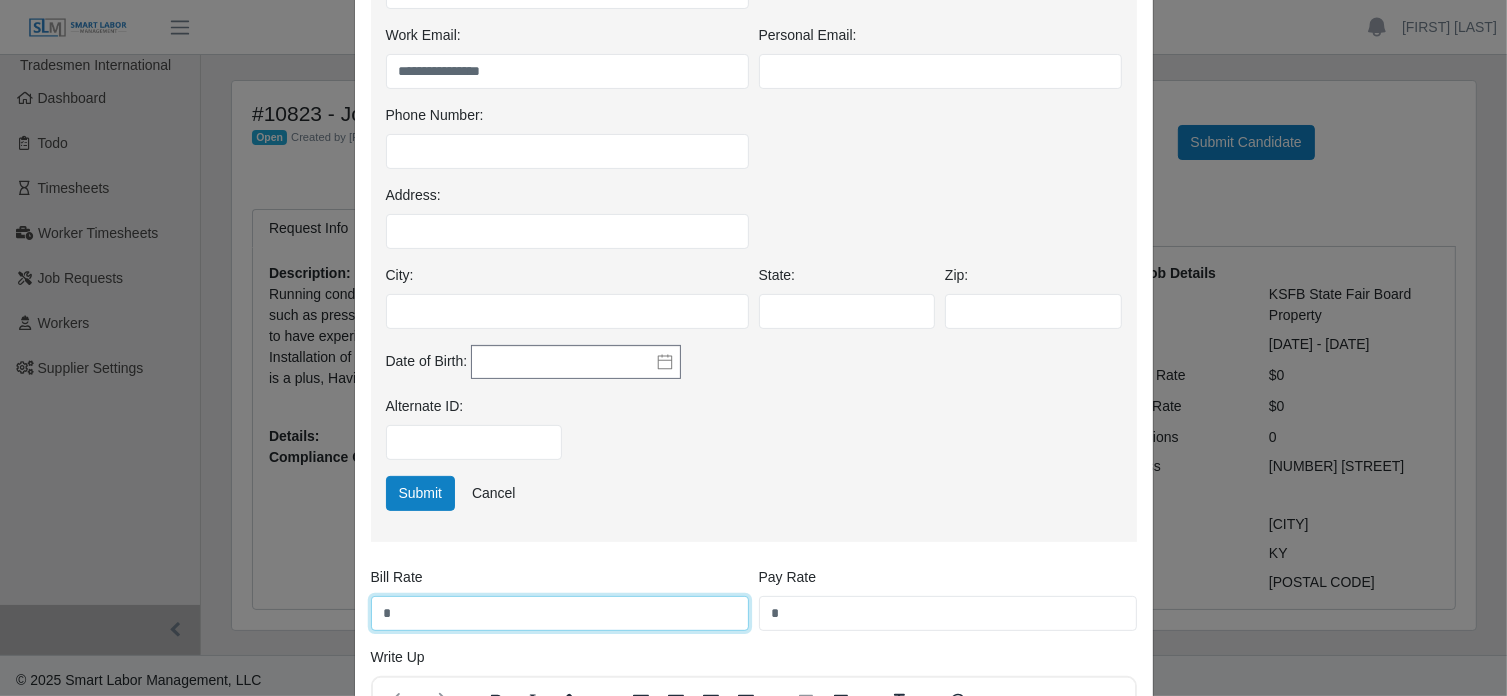 click on "*" at bounding box center [560, 613] 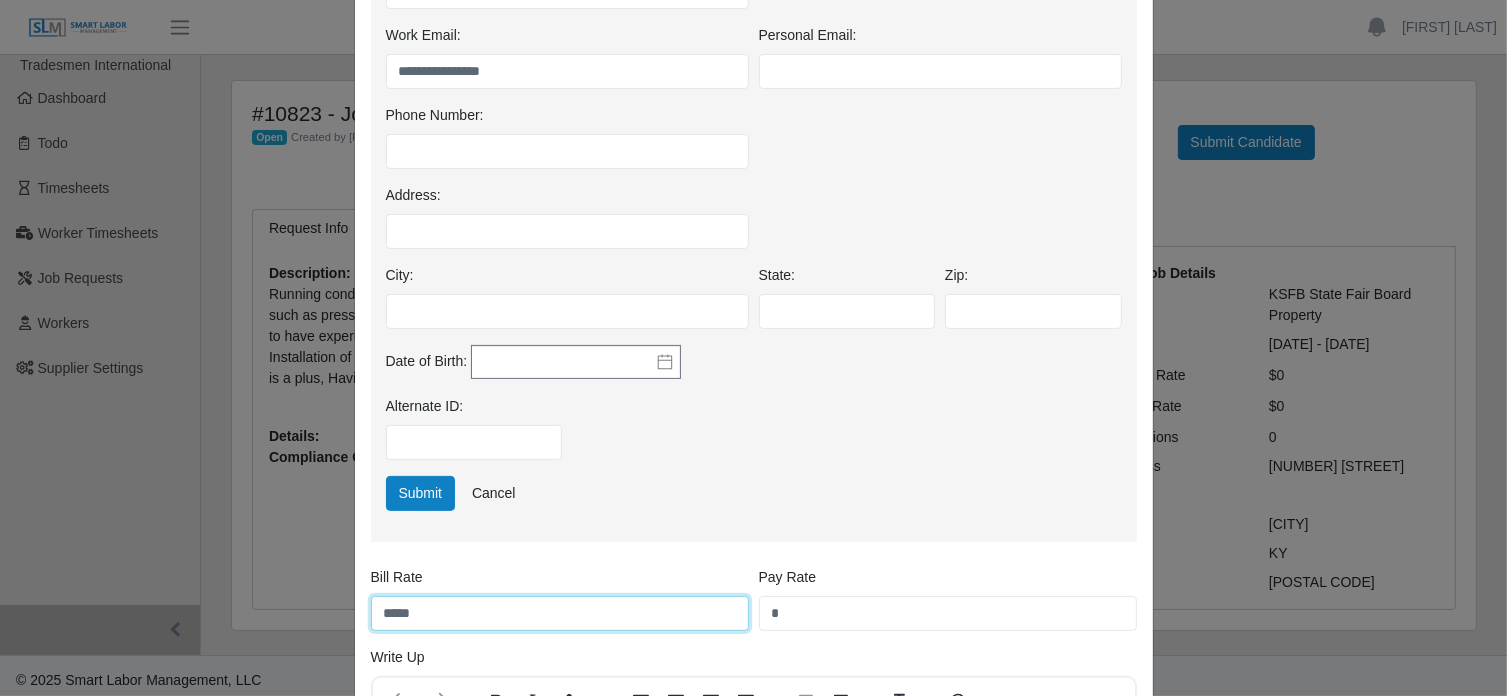 type on "*****" 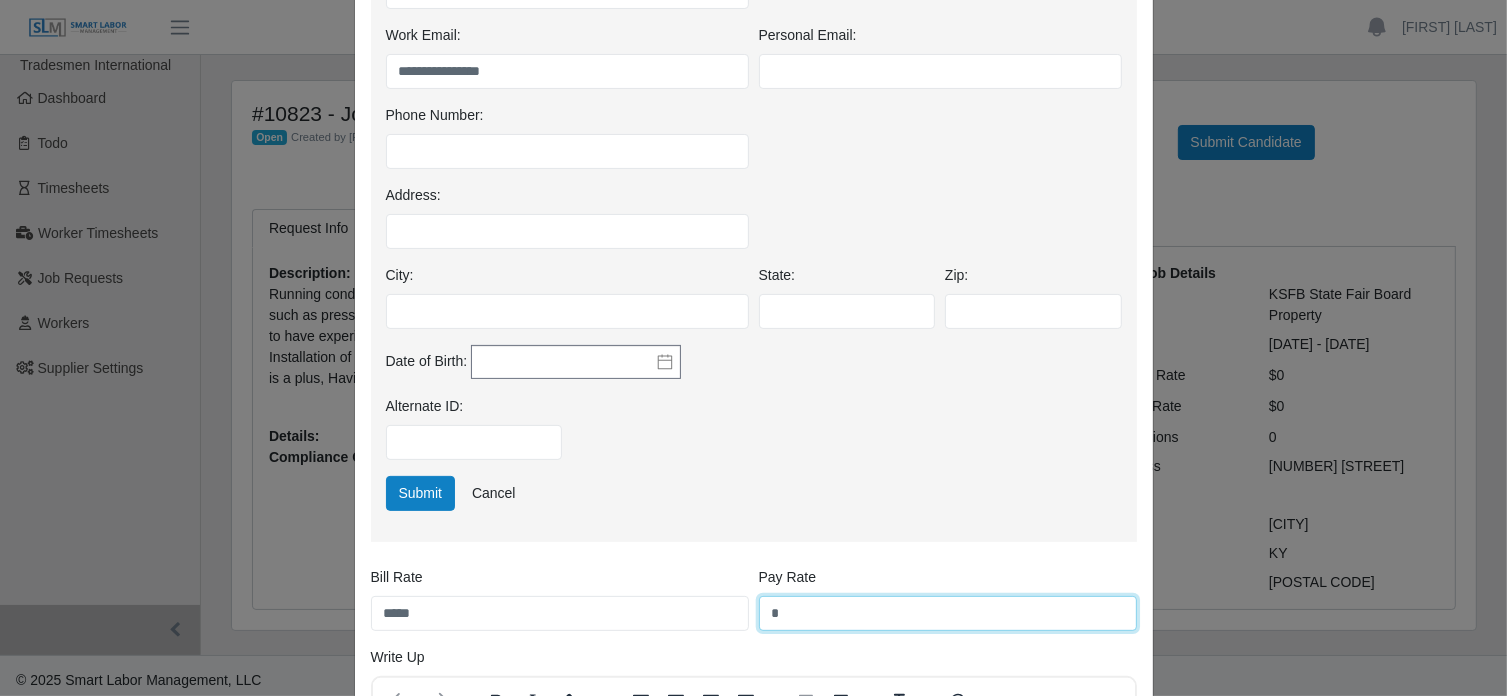 click on "*" at bounding box center [948, 613] 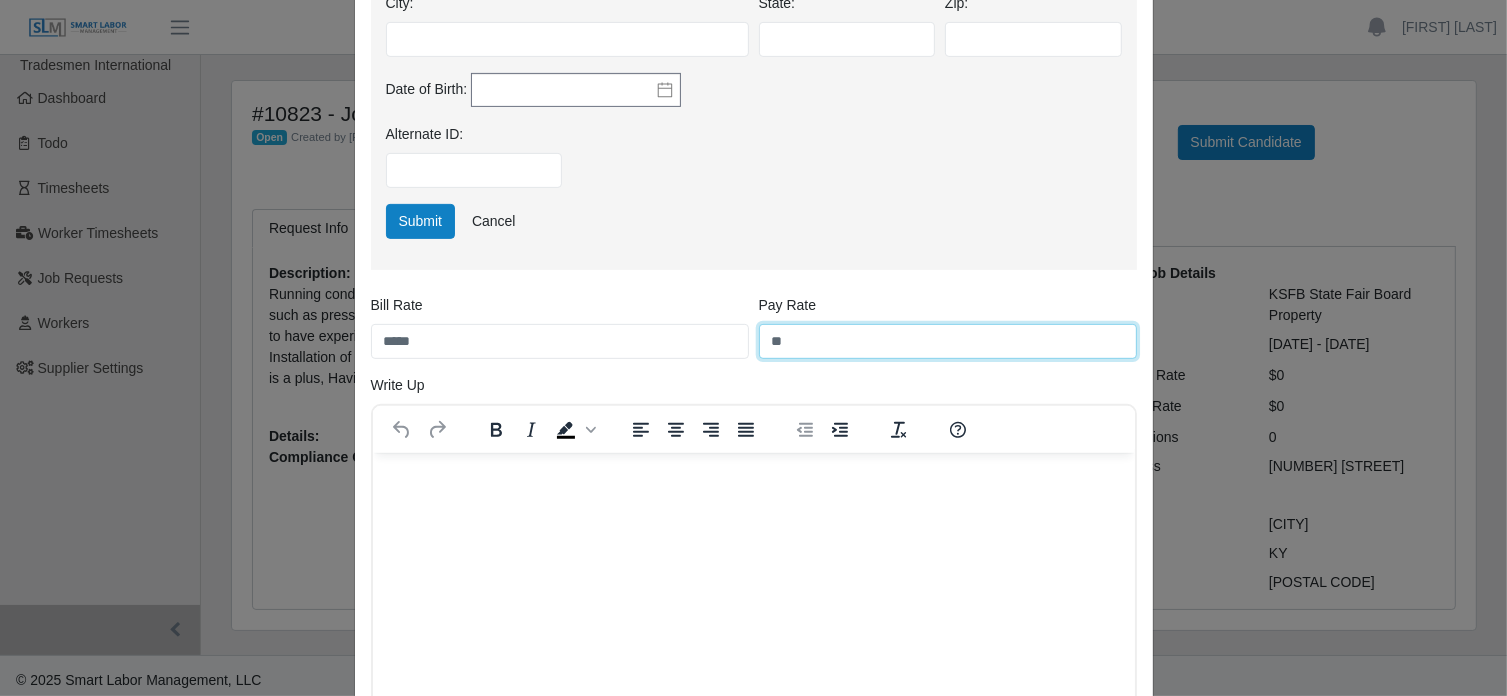 scroll, scrollTop: 748, scrollLeft: 0, axis: vertical 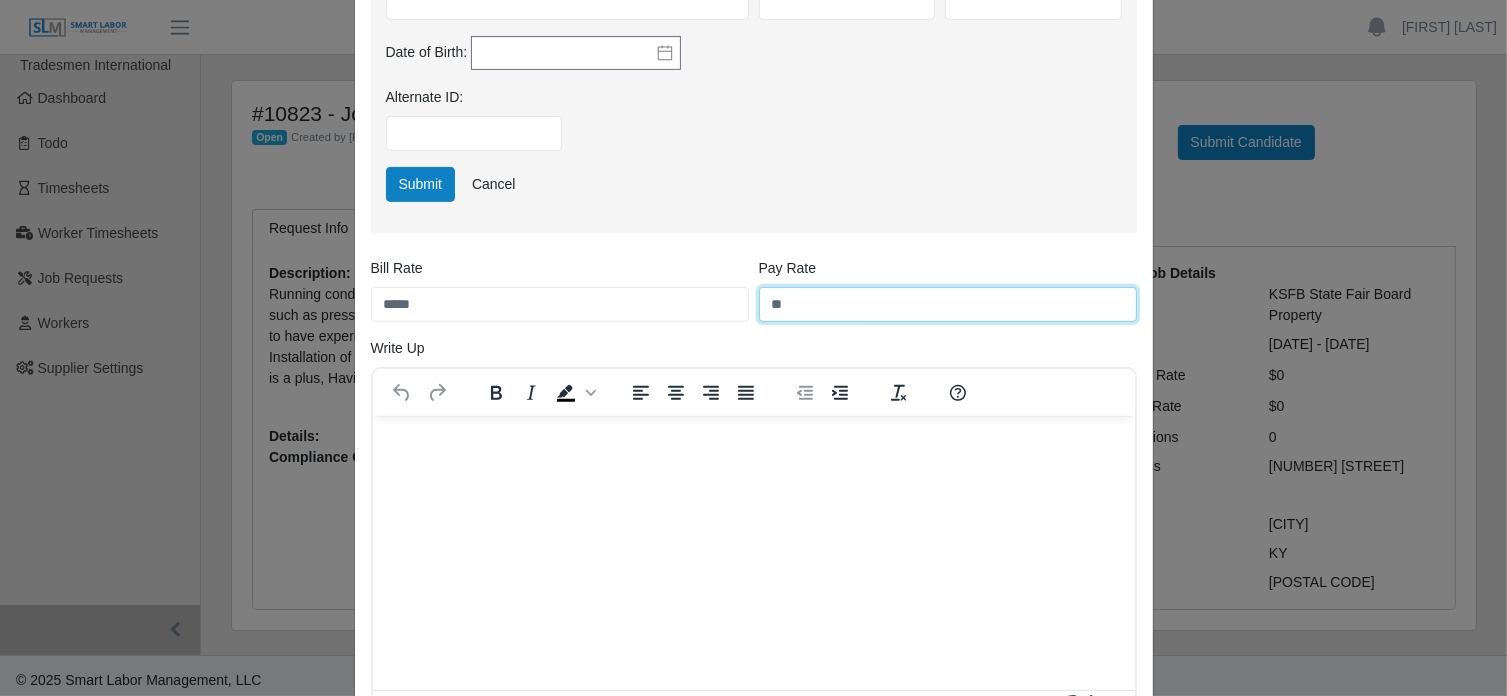 type on "**" 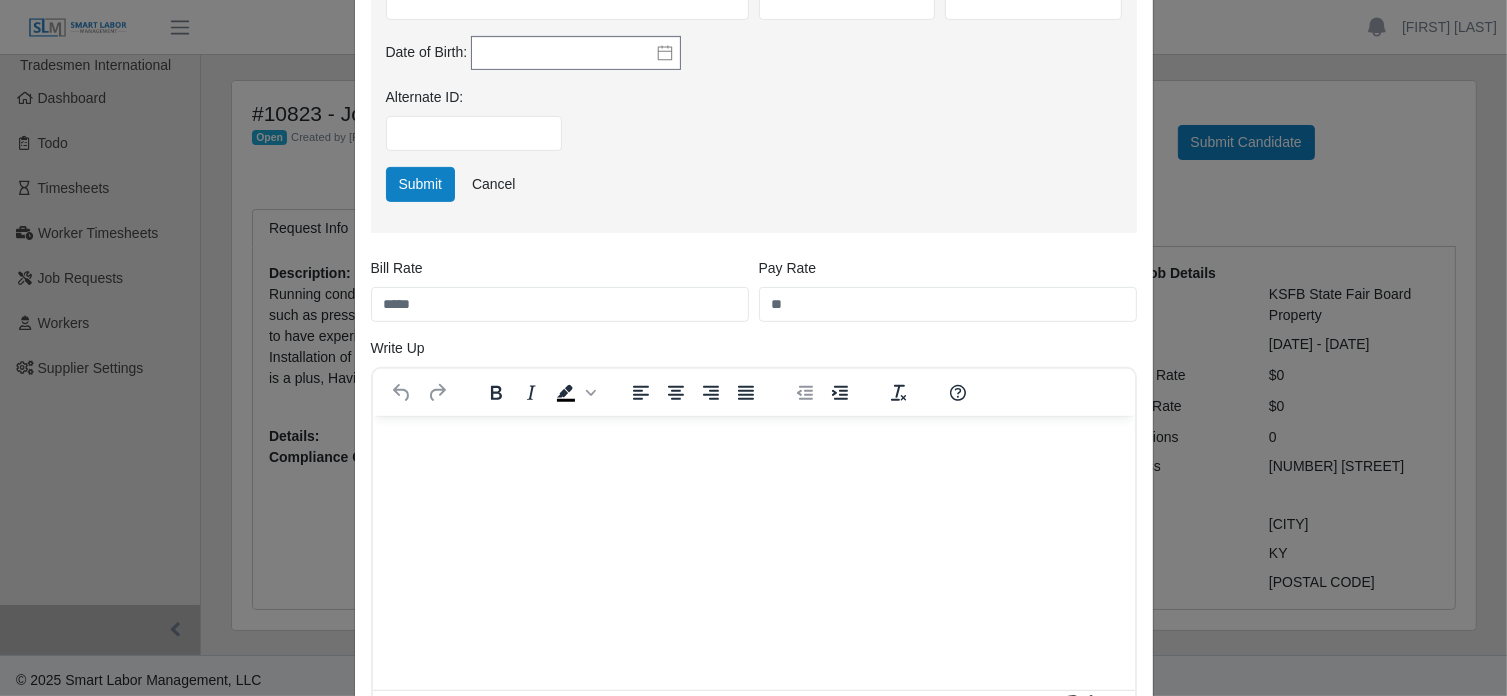 click at bounding box center [753, 443] 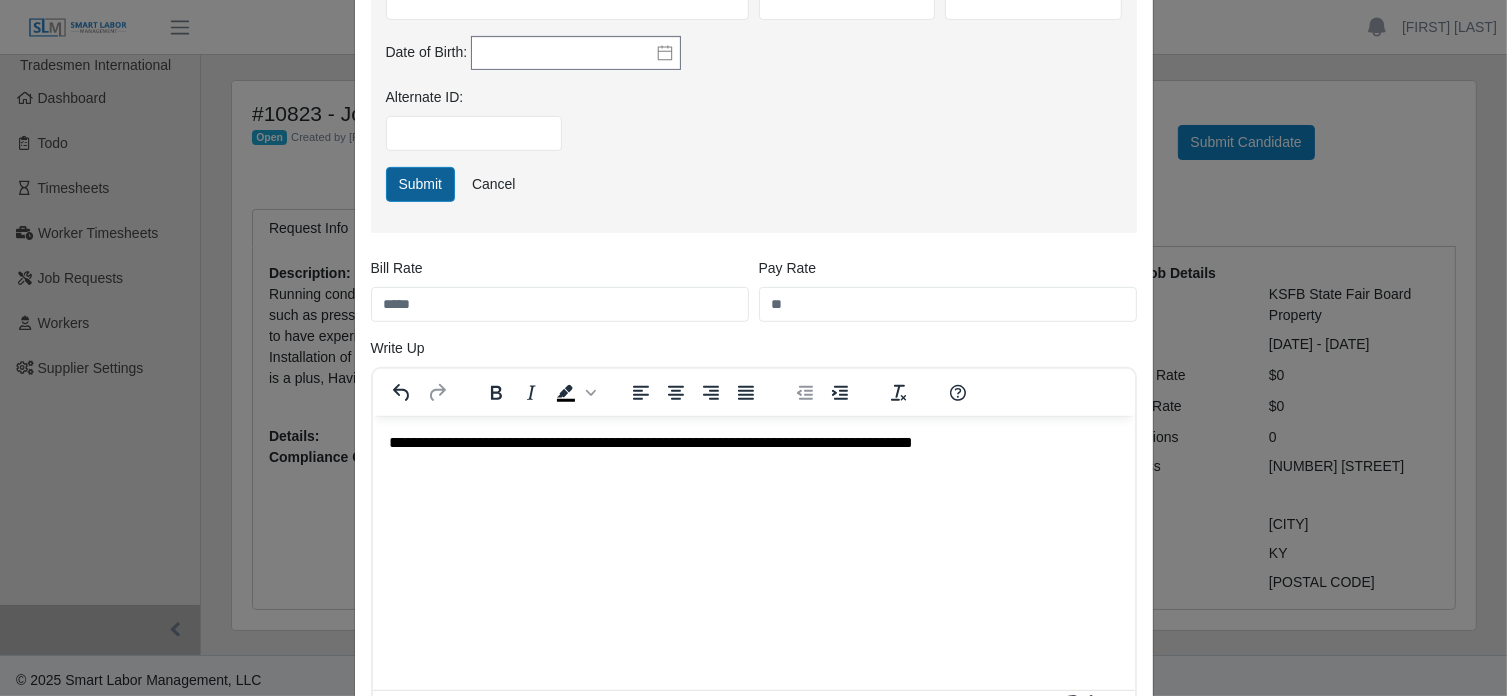 click on "Submit" at bounding box center [421, 184] 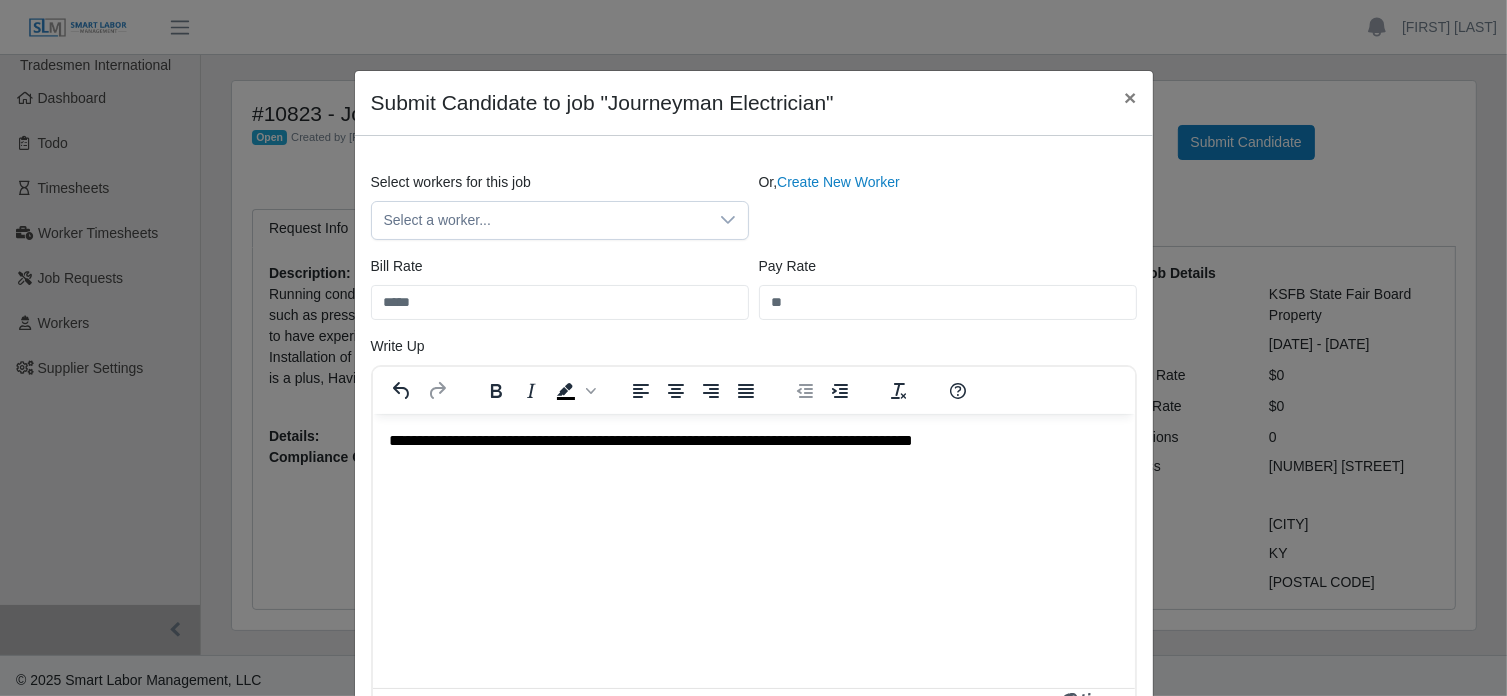 scroll, scrollTop: 360, scrollLeft: 0, axis: vertical 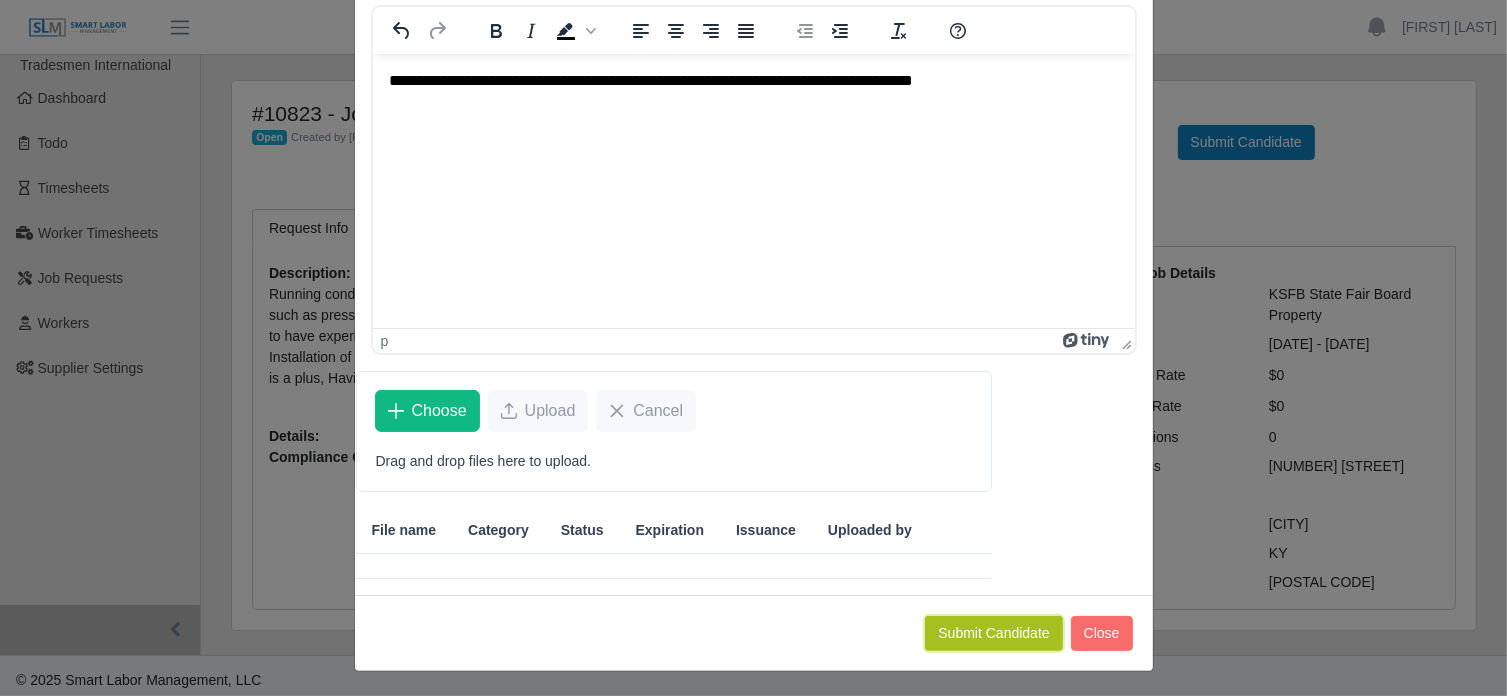 click on "Submit Candidate" 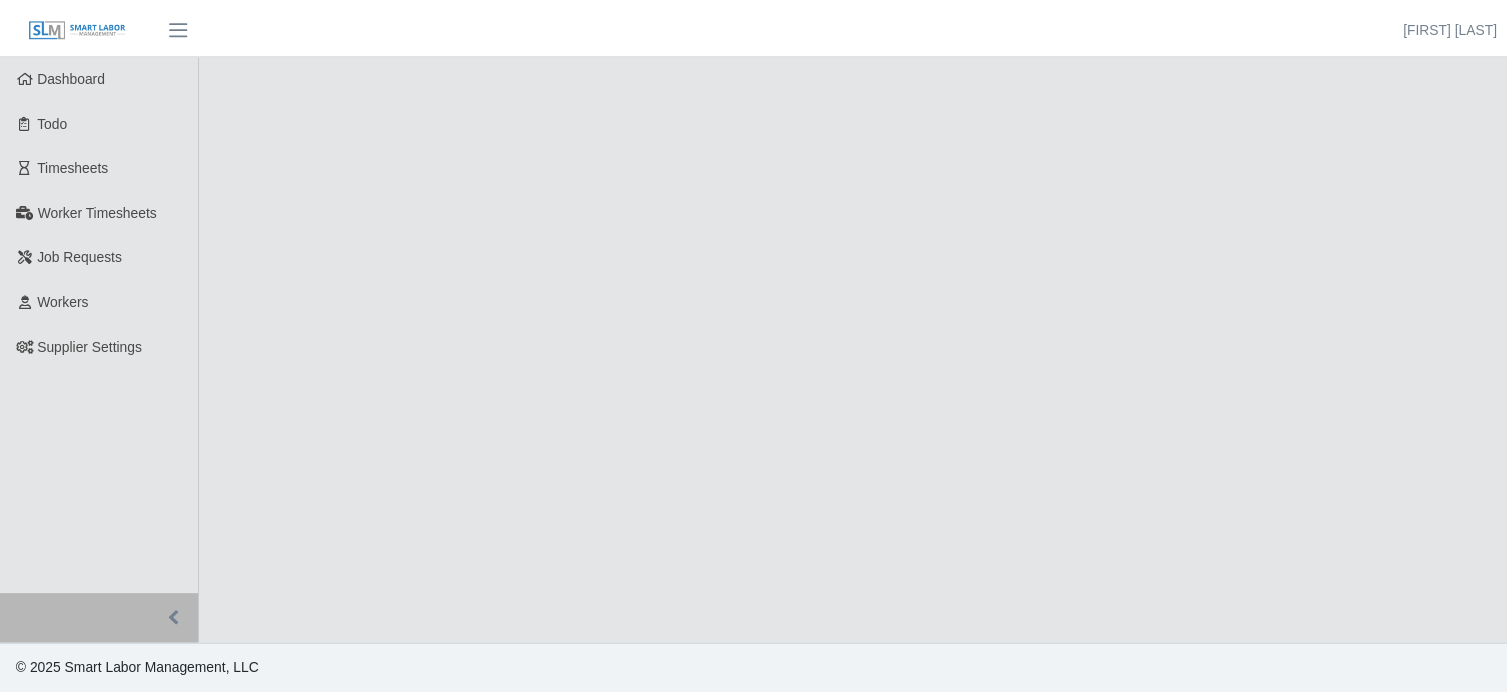 scroll, scrollTop: 0, scrollLeft: 0, axis: both 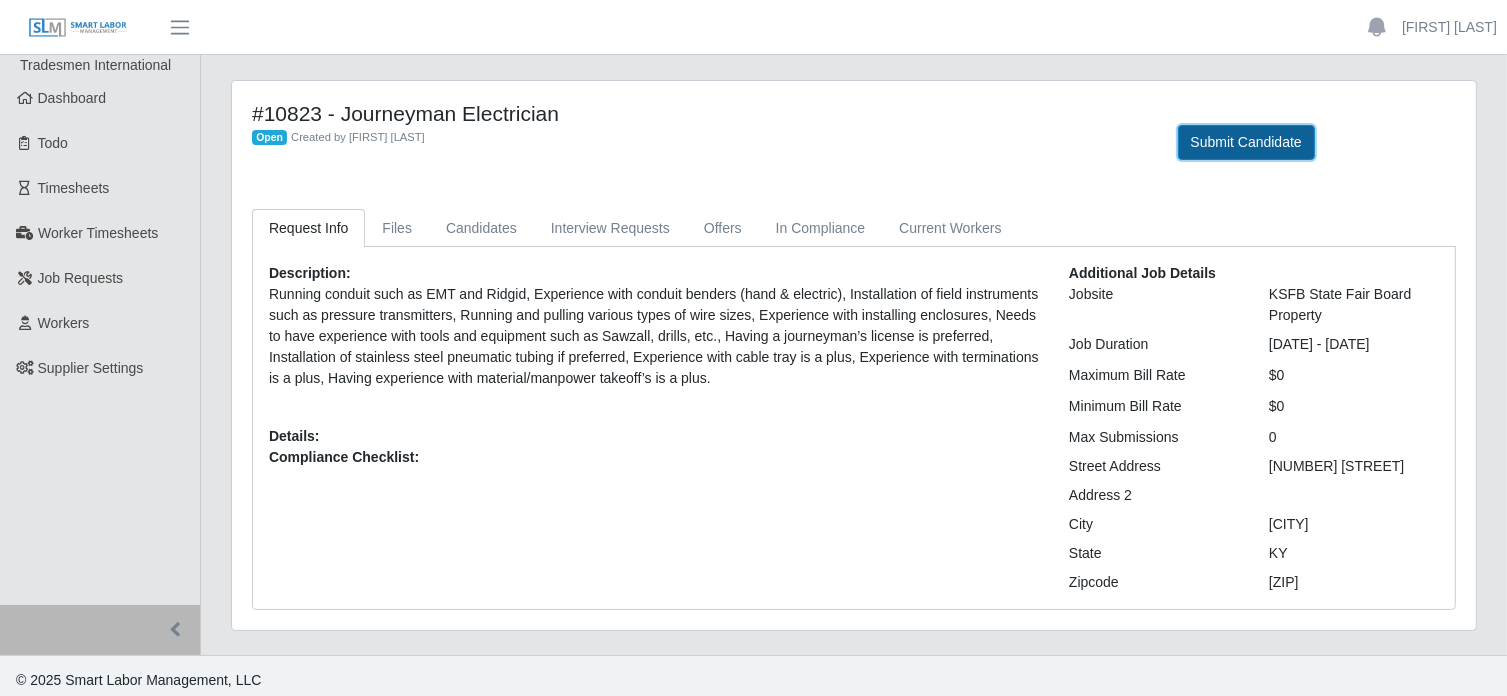 click on "Submit Candidate" at bounding box center [1246, 142] 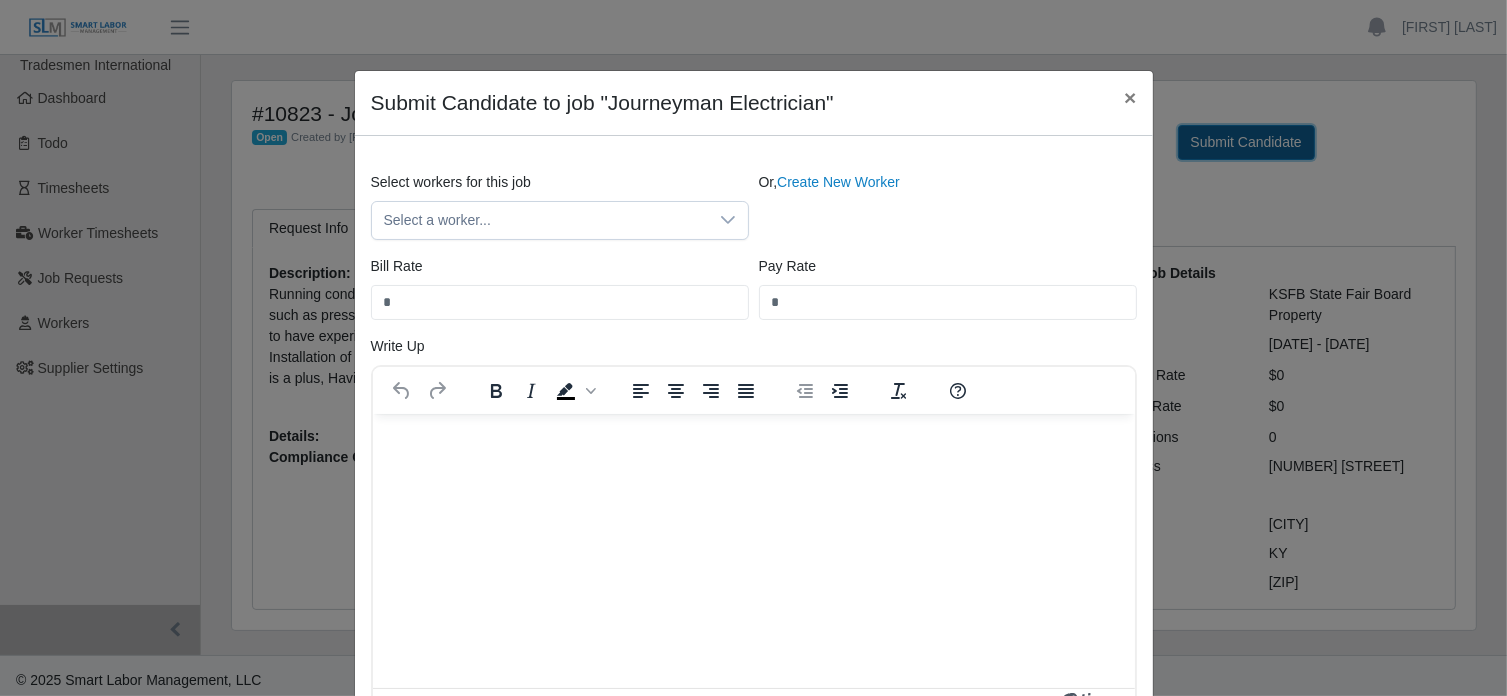 scroll, scrollTop: 0, scrollLeft: 0, axis: both 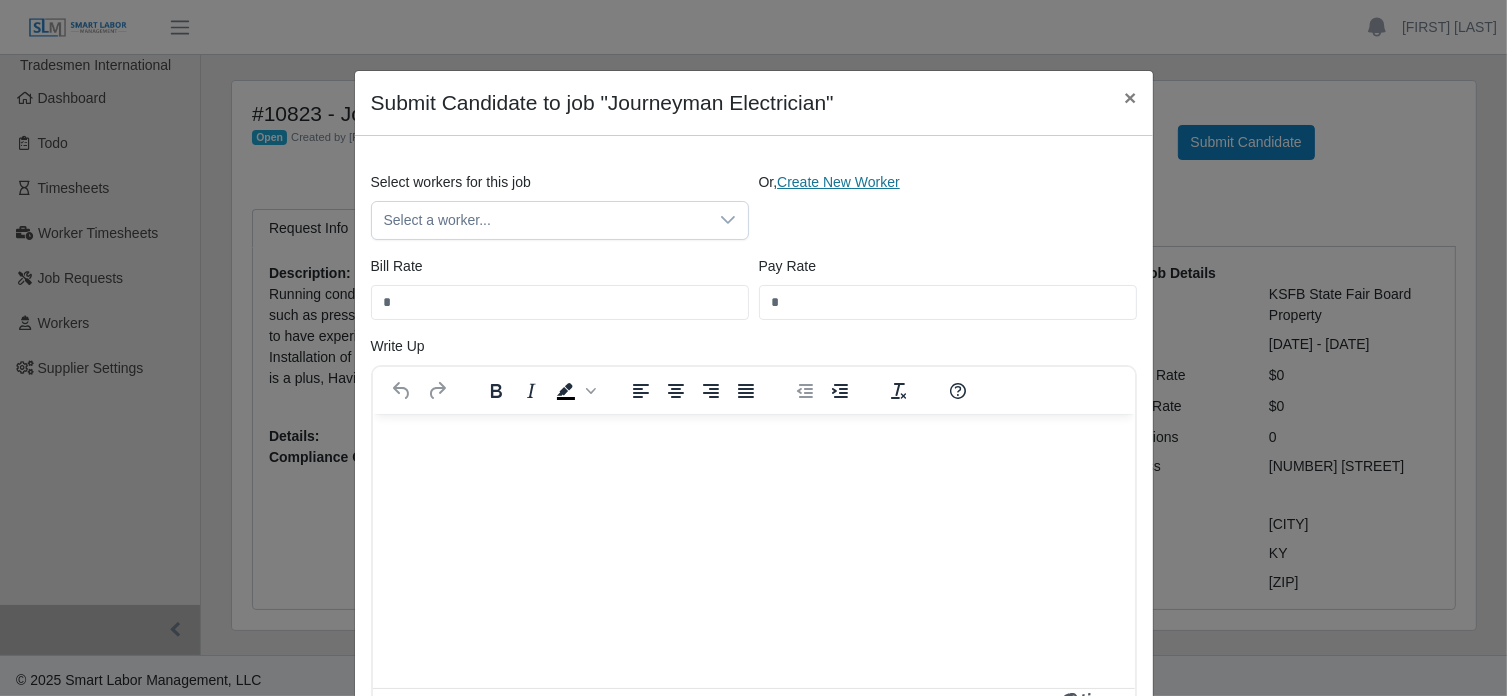 click on "Create New Worker" at bounding box center (838, 182) 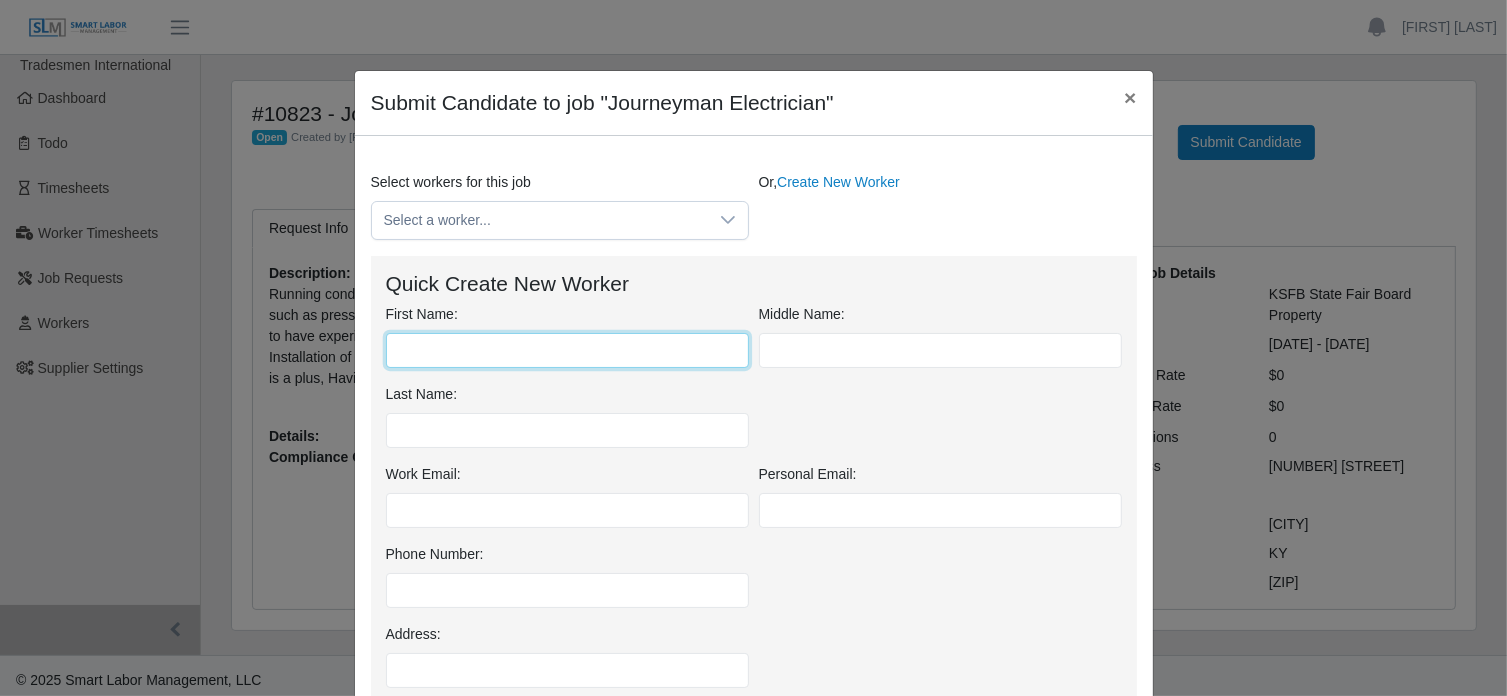 click on "First Name:" at bounding box center (567, 350) 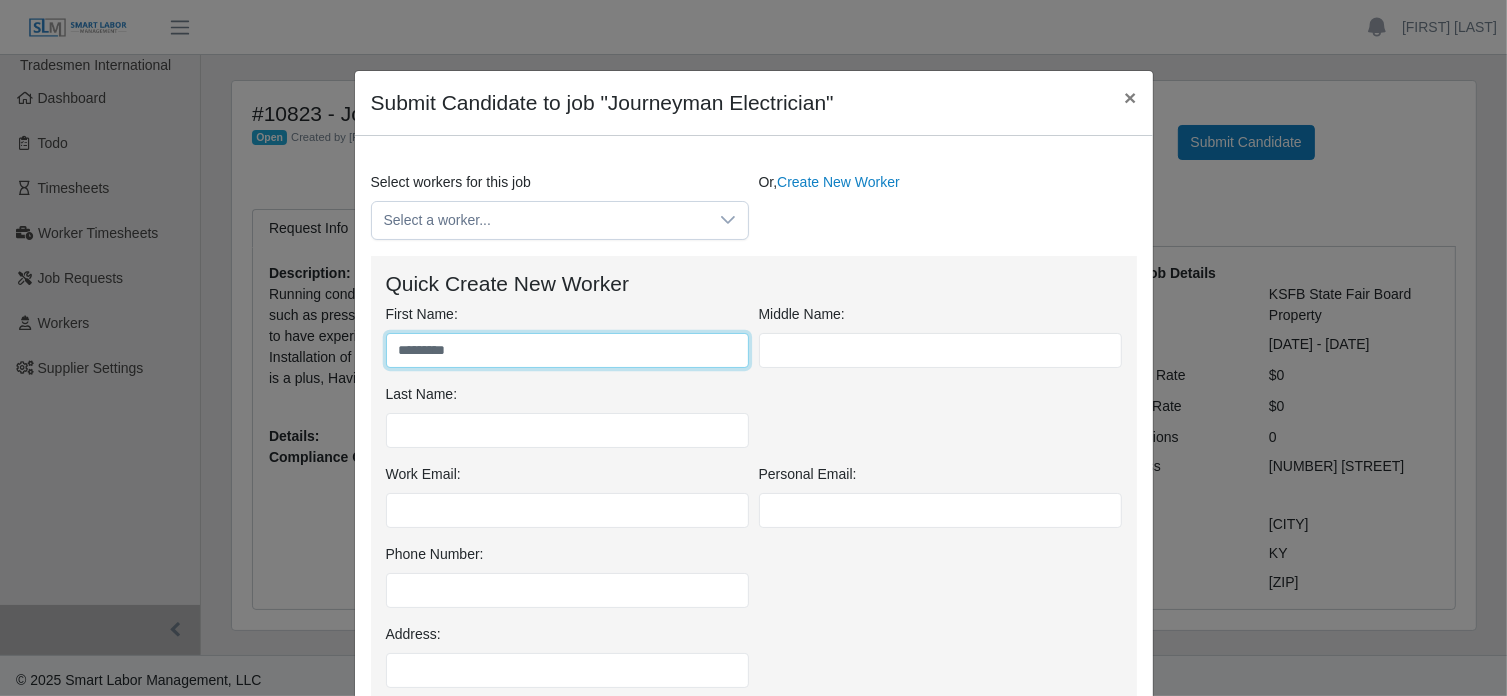 type on "********" 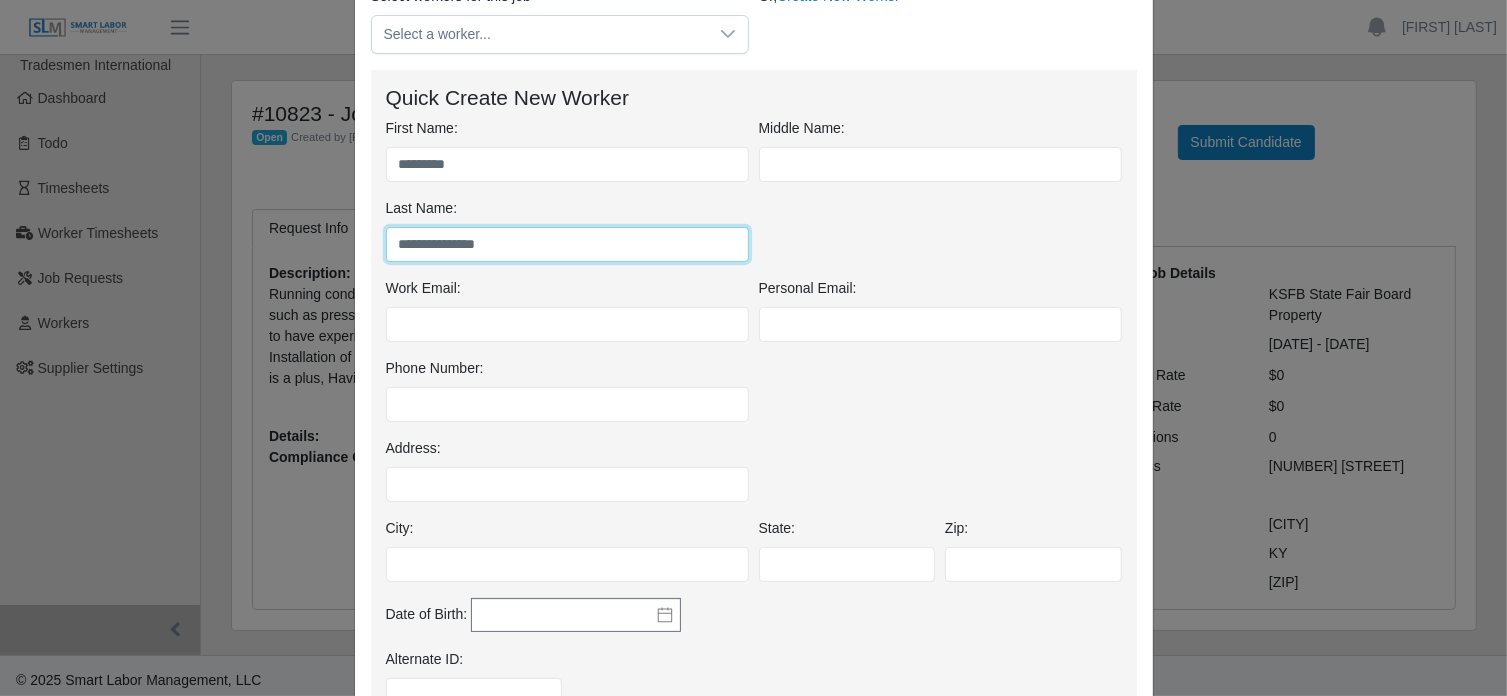 scroll, scrollTop: 193, scrollLeft: 0, axis: vertical 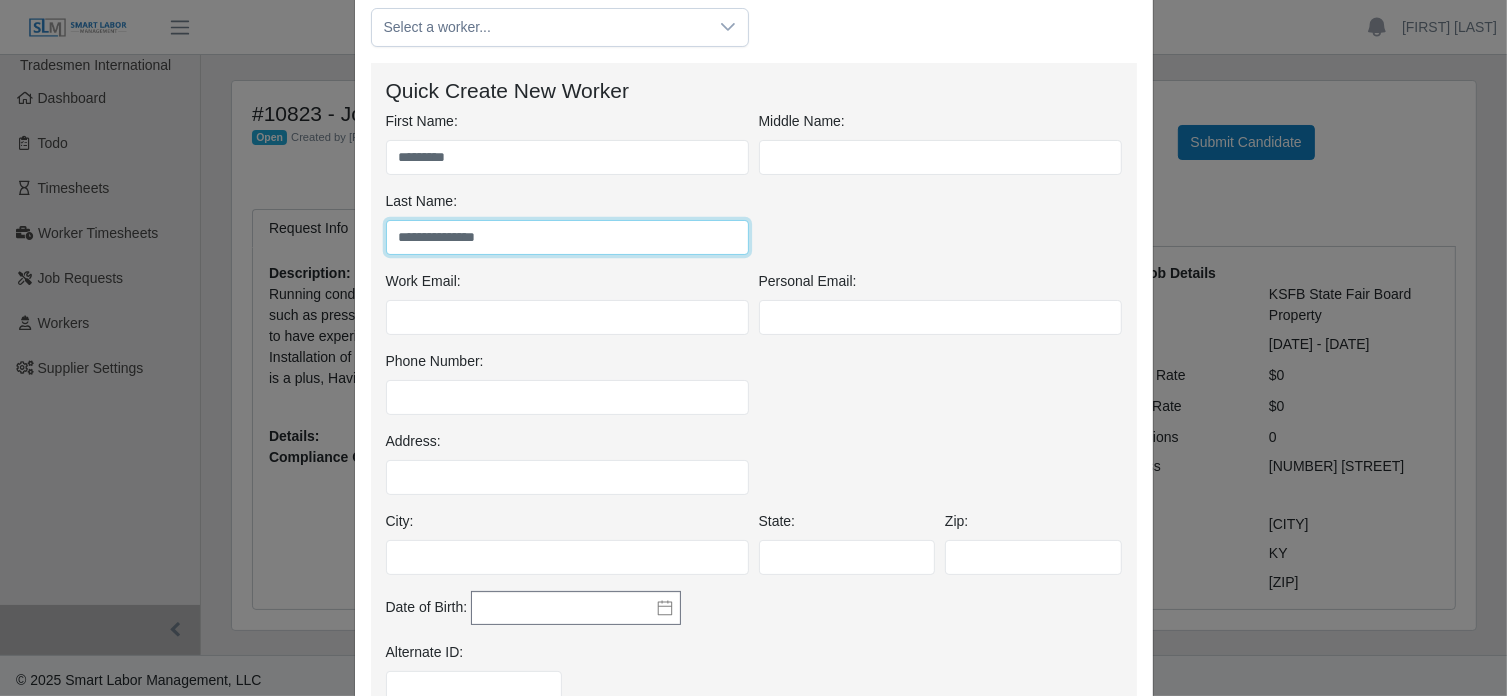 type on "**********" 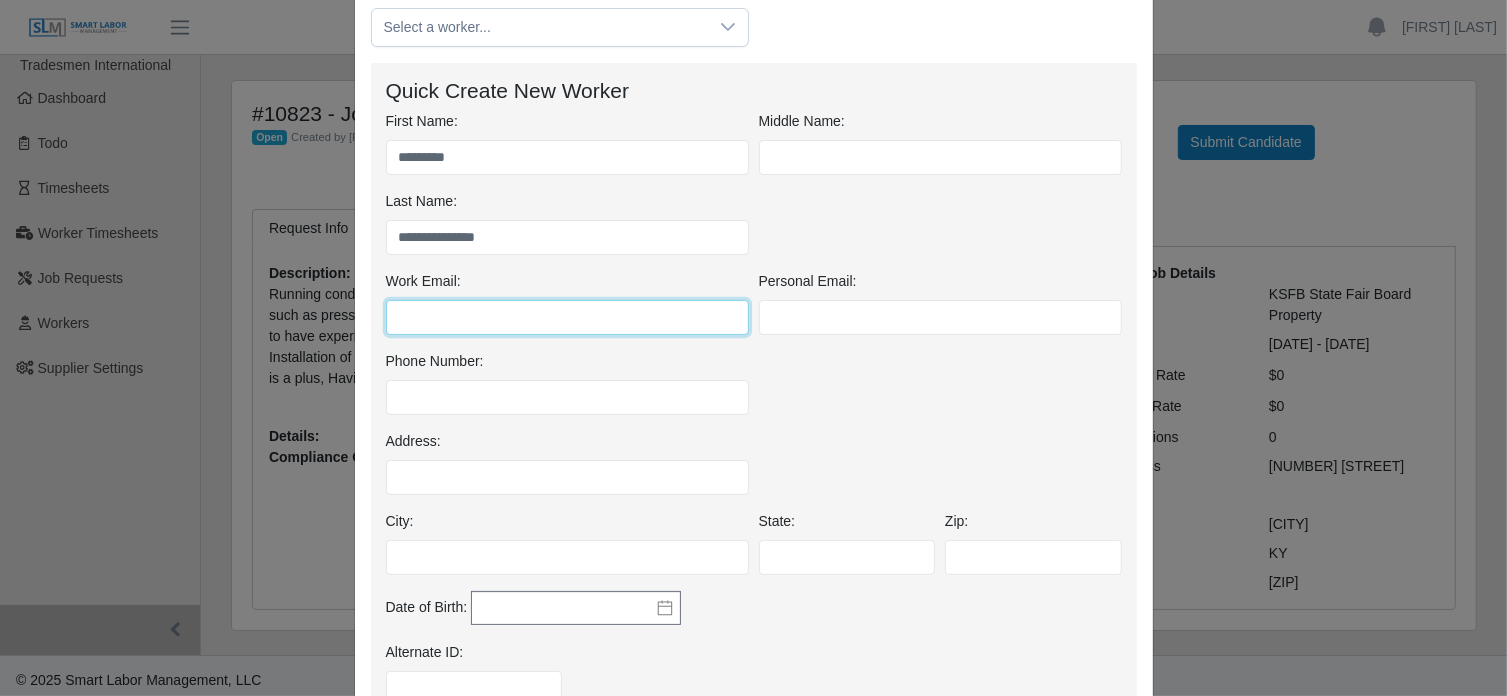 click on "Work Email:" at bounding box center [567, 317] 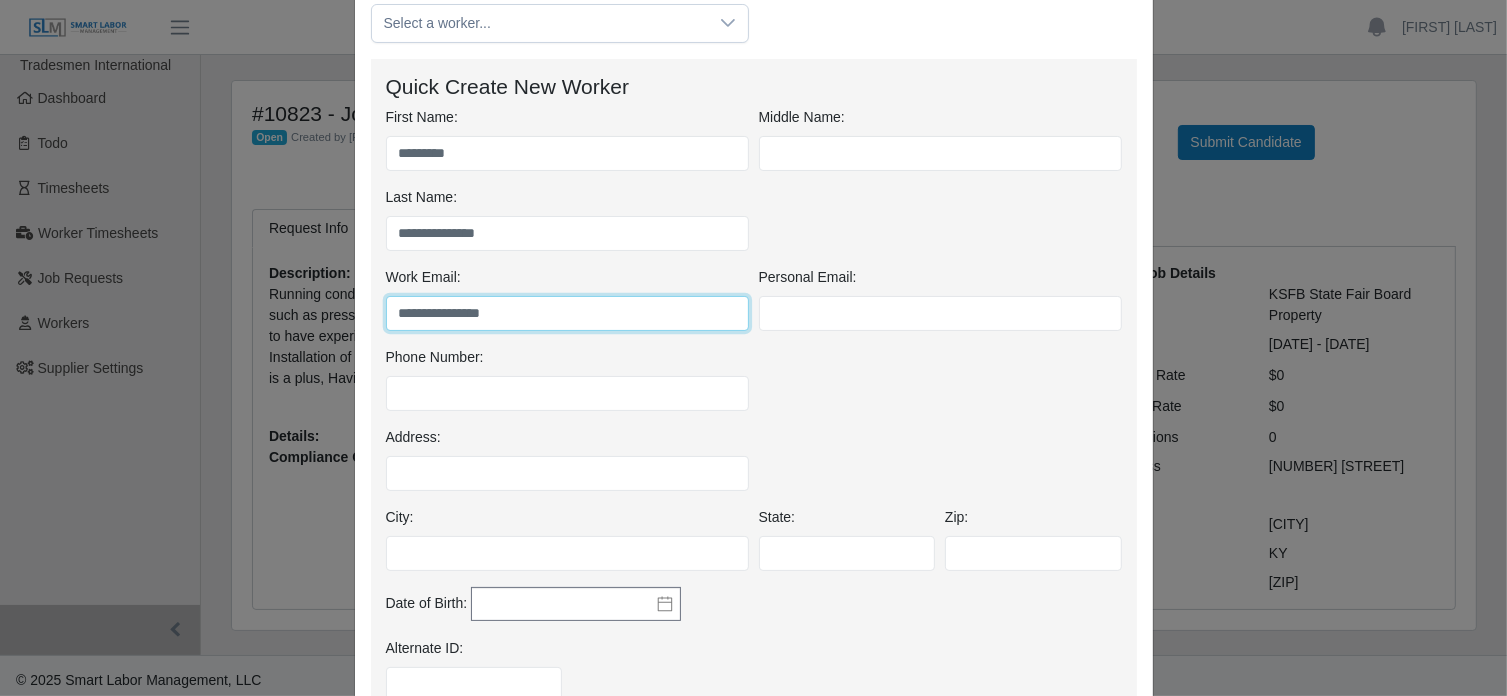 scroll, scrollTop: 692, scrollLeft: 0, axis: vertical 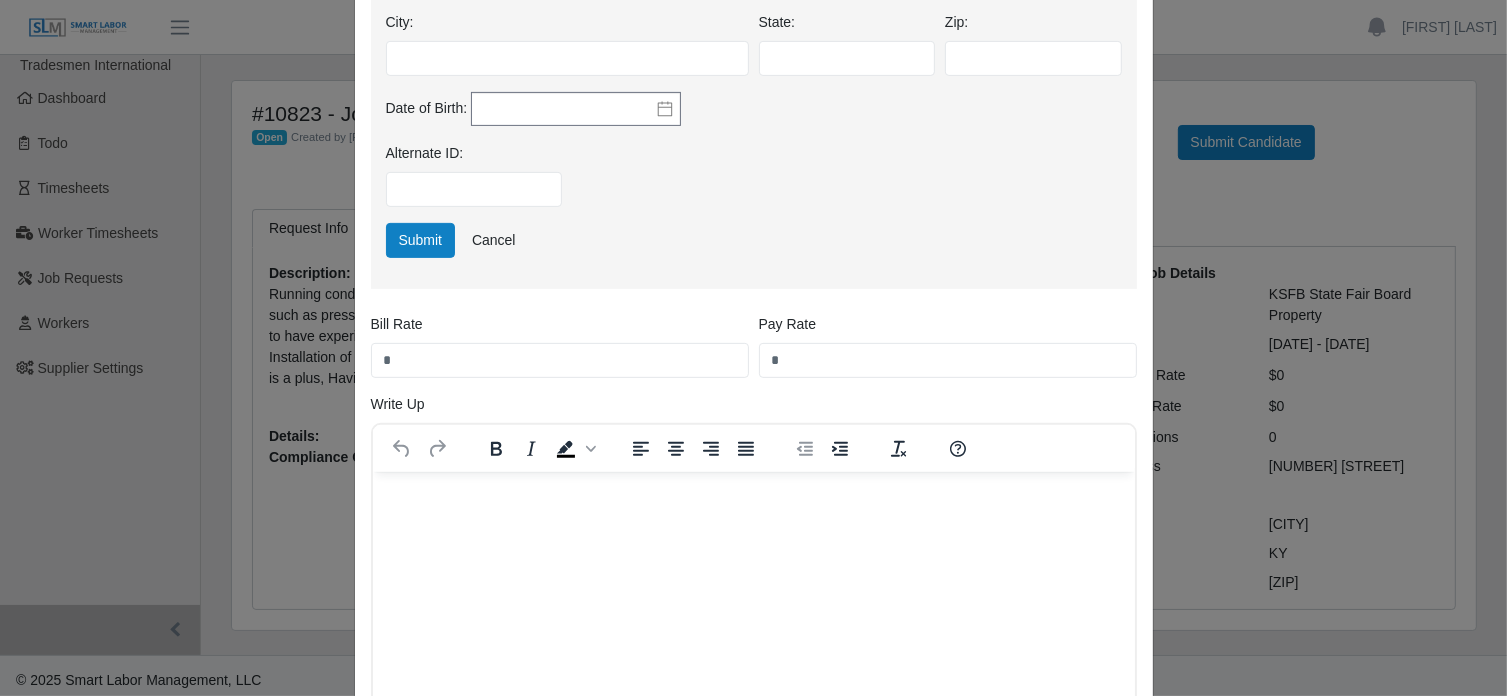 type on "**********" 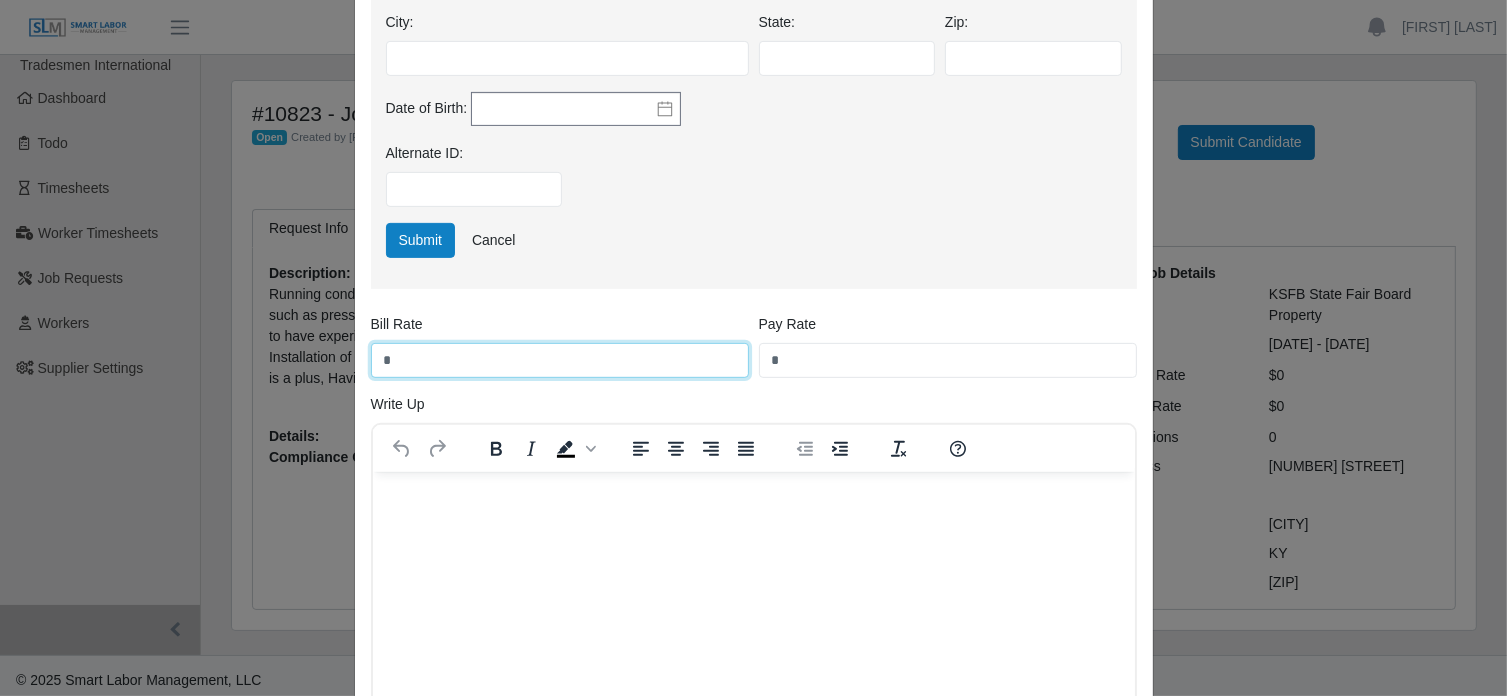 click on "*" at bounding box center [560, 360] 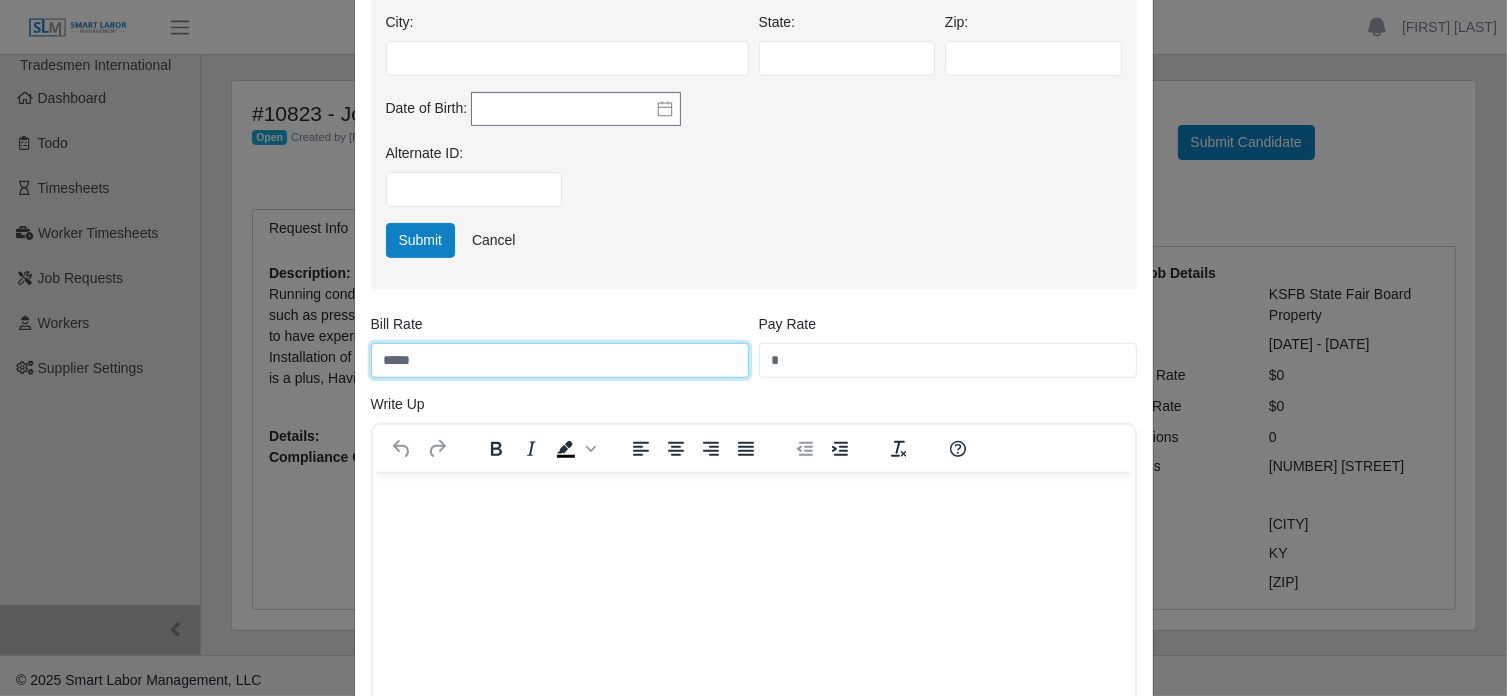 type on "*****" 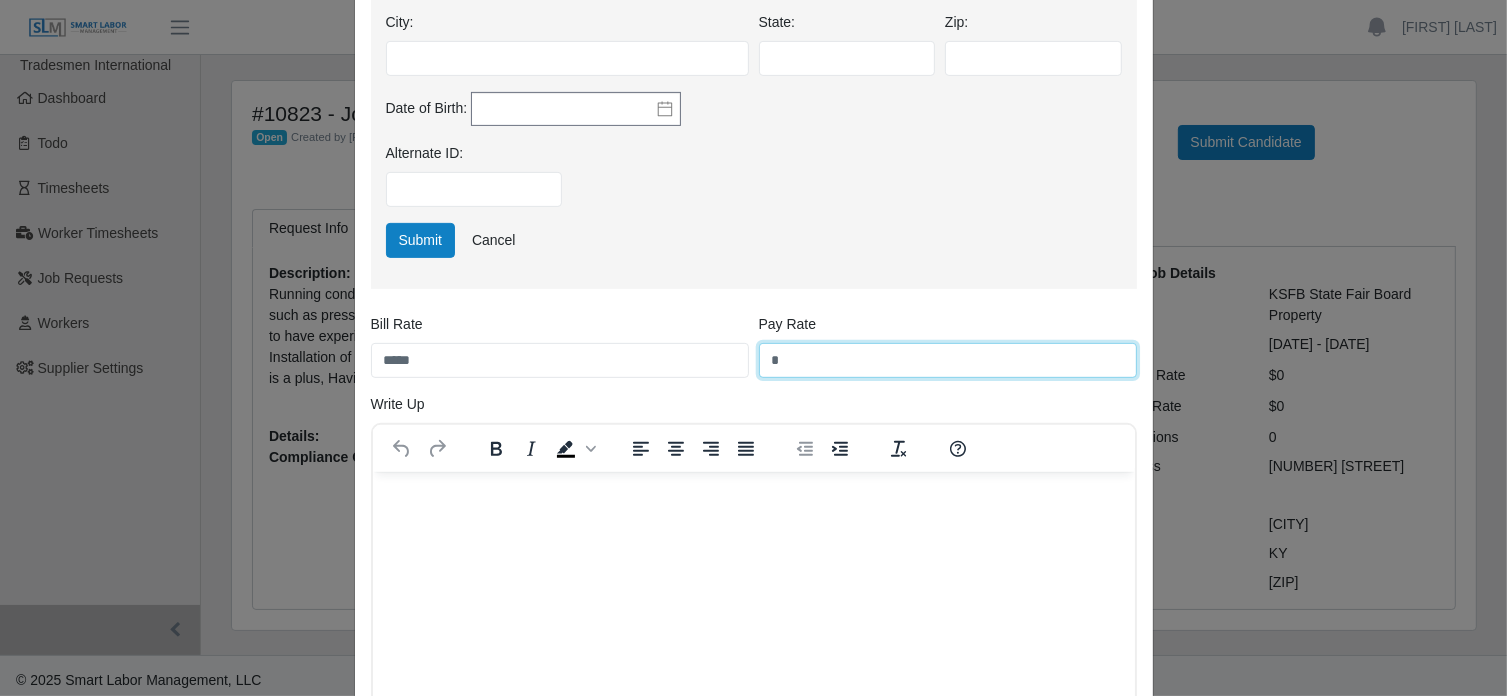 click on "*" at bounding box center [948, 360] 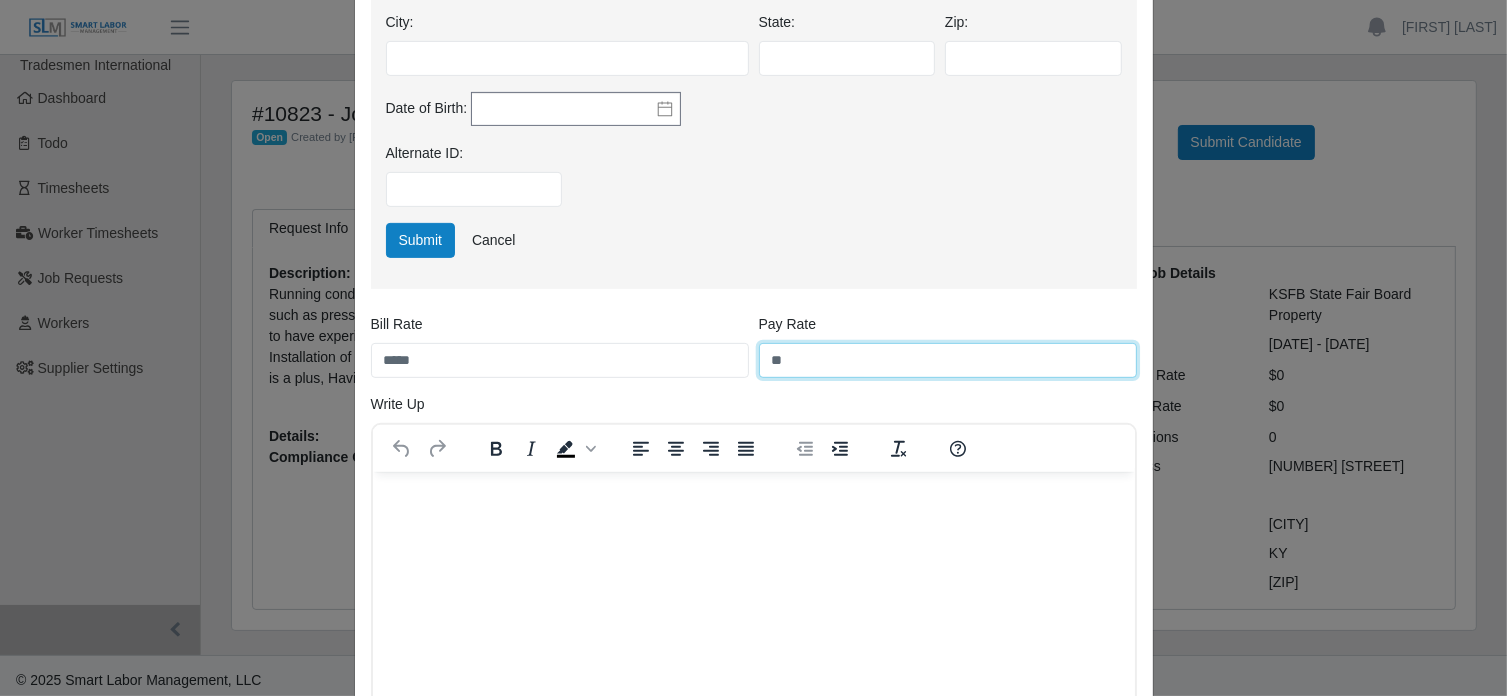 scroll, scrollTop: 905, scrollLeft: 0, axis: vertical 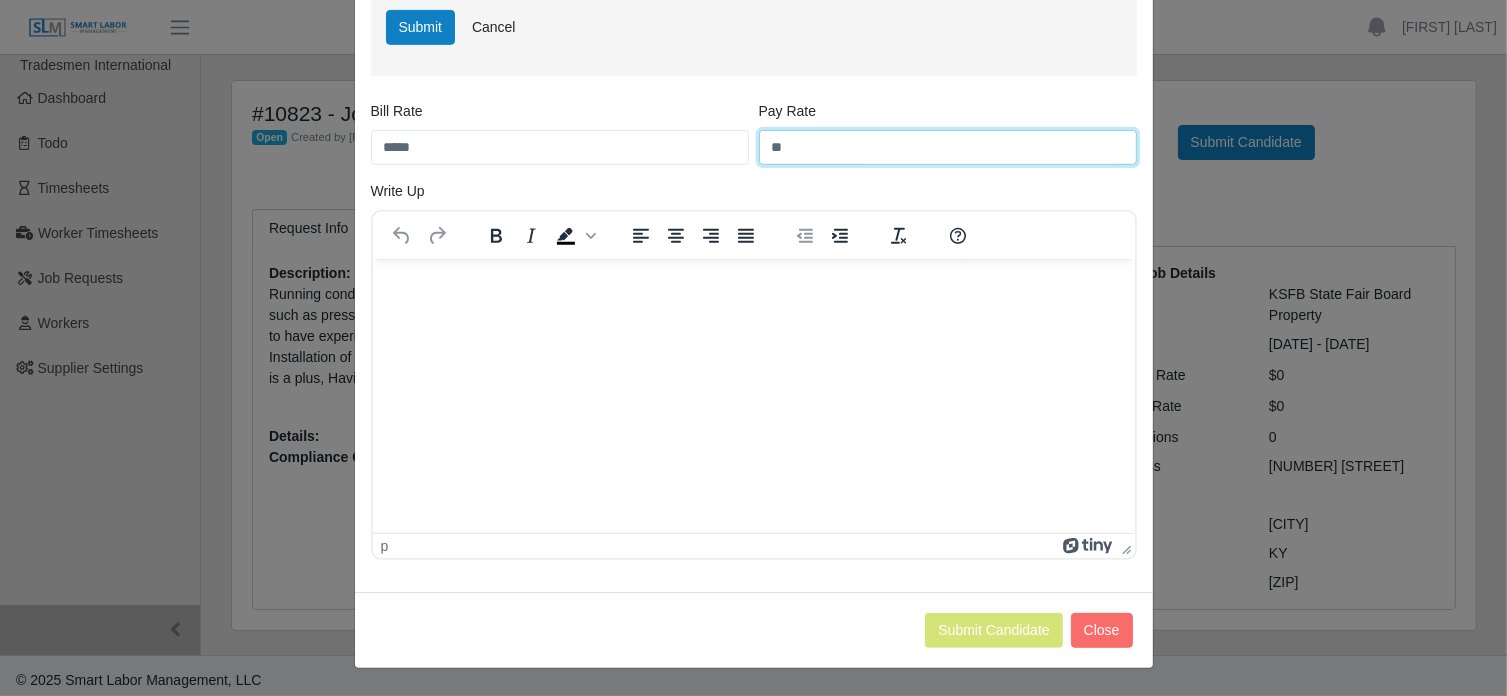 type on "**" 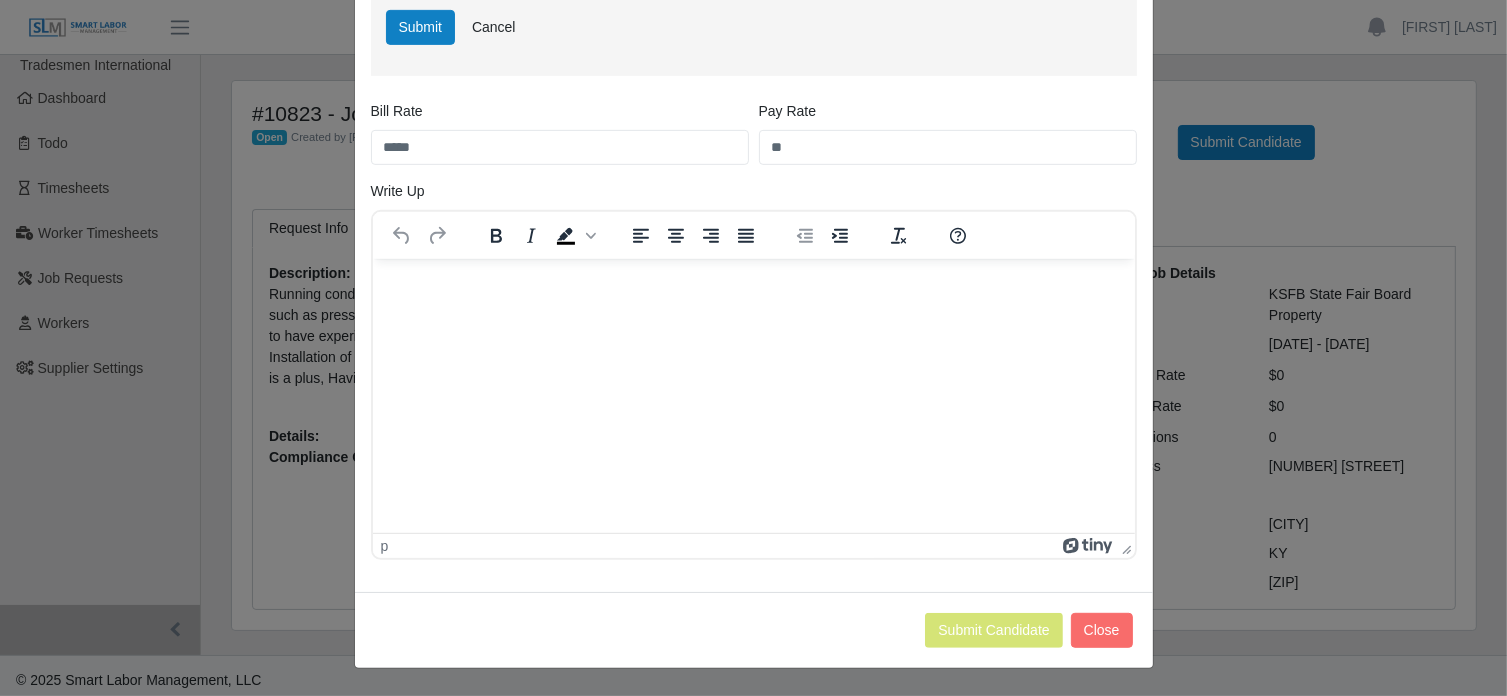click at bounding box center (753, 286) 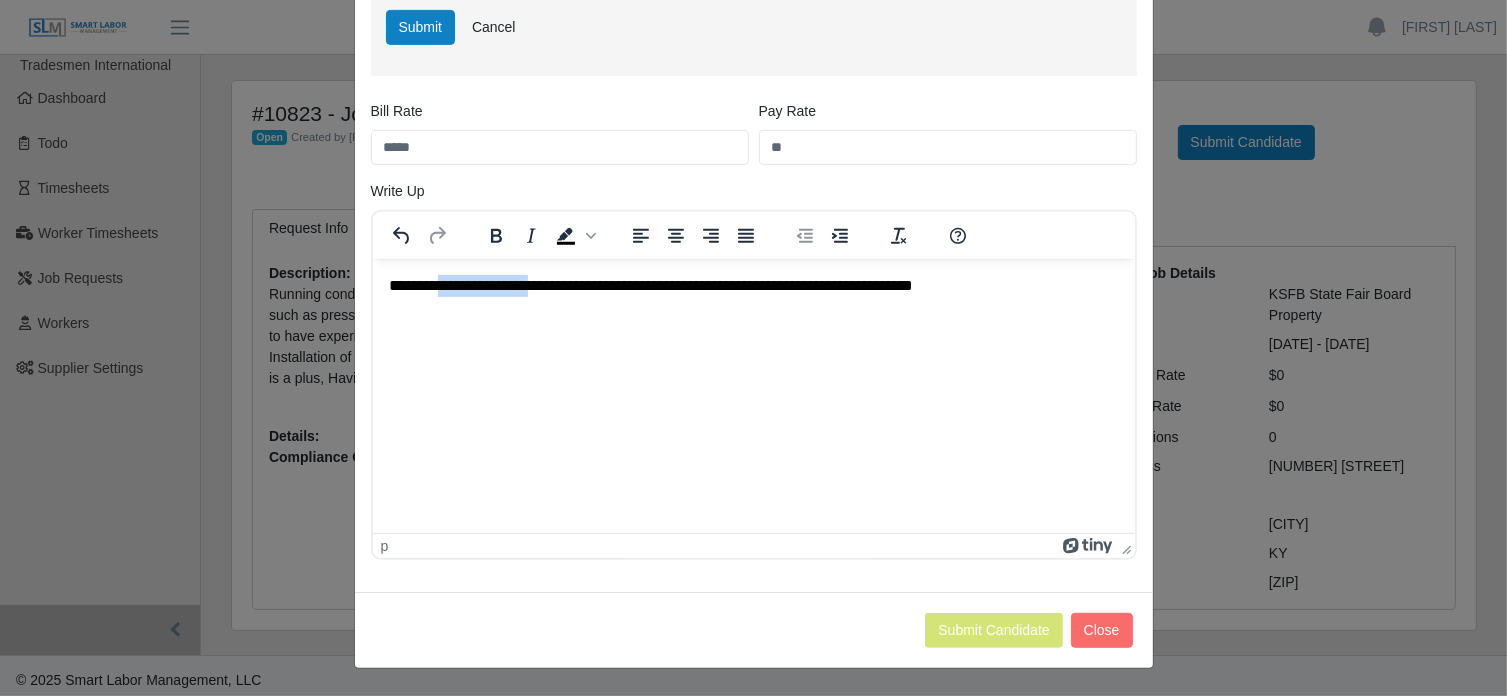 drag, startPoint x: 557, startPoint y: 287, endPoint x: 450, endPoint y: 282, distance: 107.11676 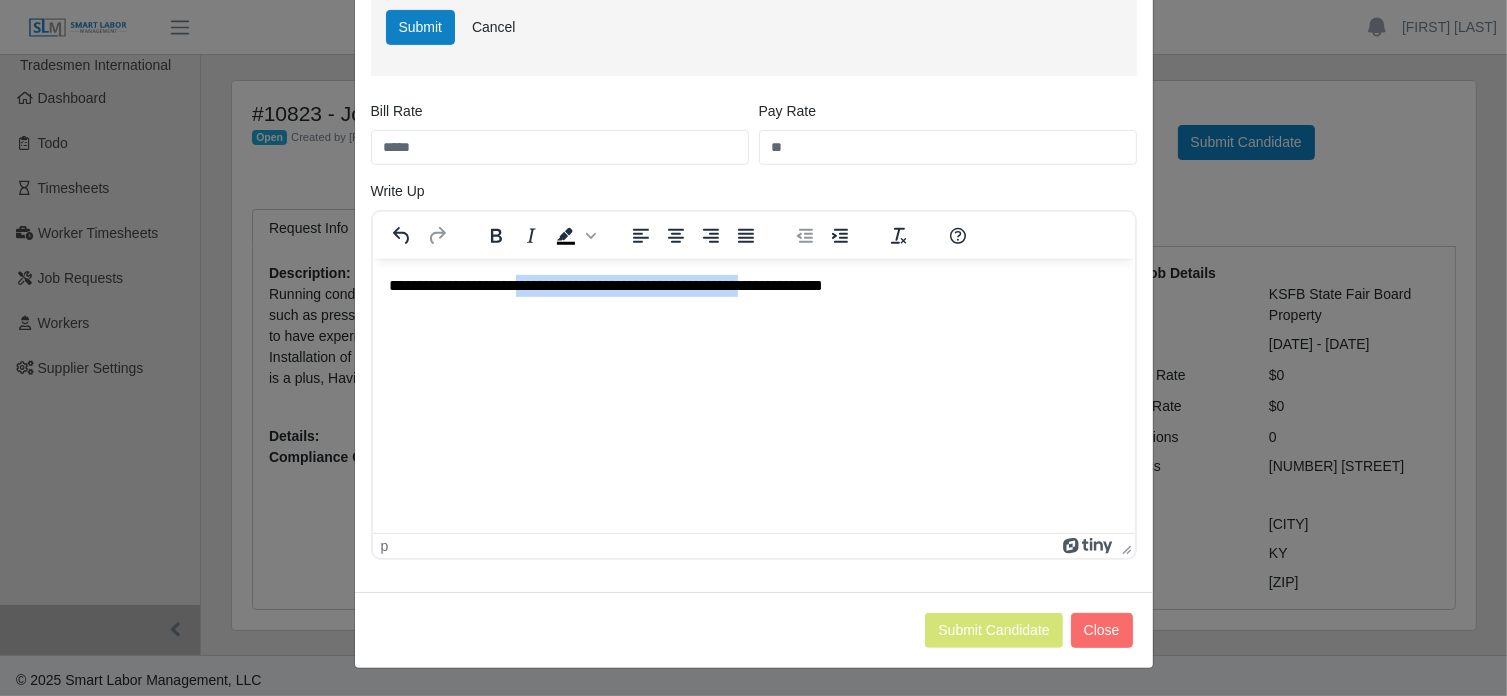 drag, startPoint x: 547, startPoint y: 286, endPoint x: 796, endPoint y: 291, distance: 249.0502 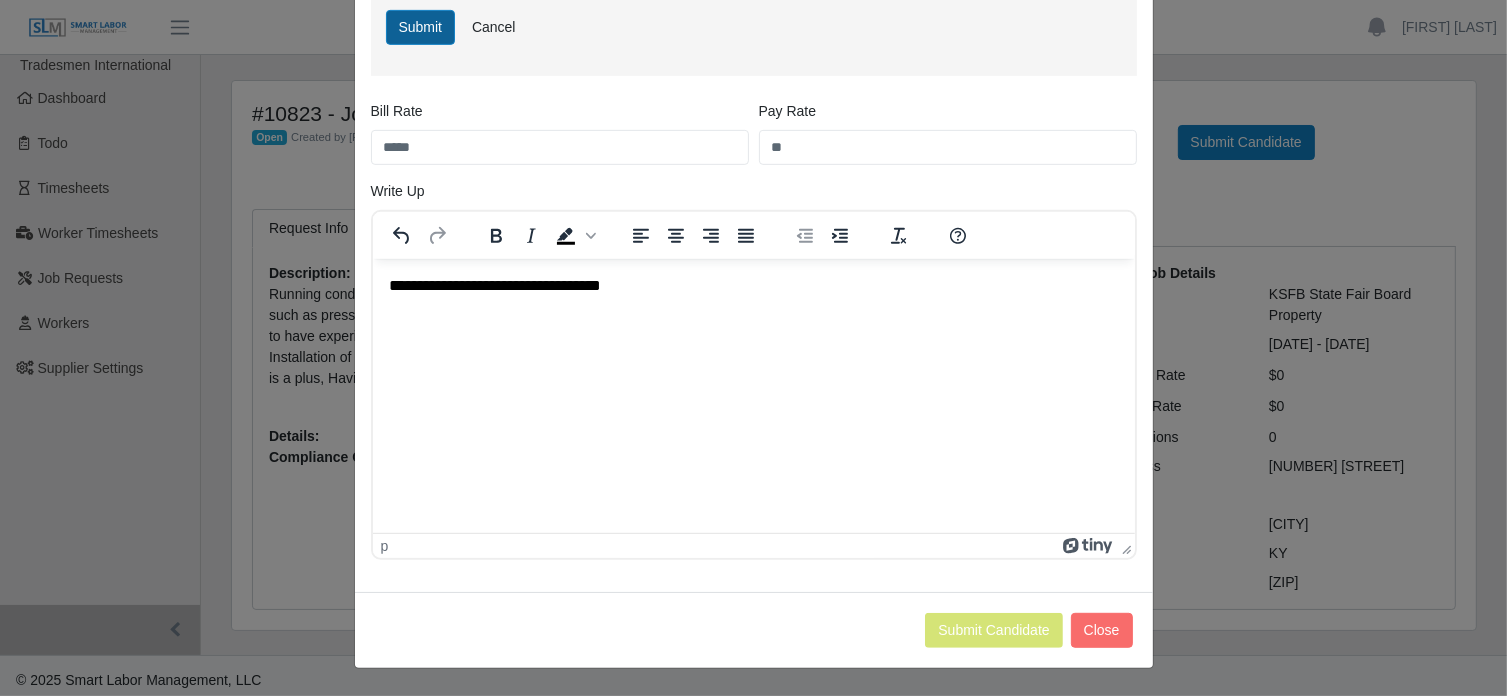 click on "Submit" at bounding box center (421, 27) 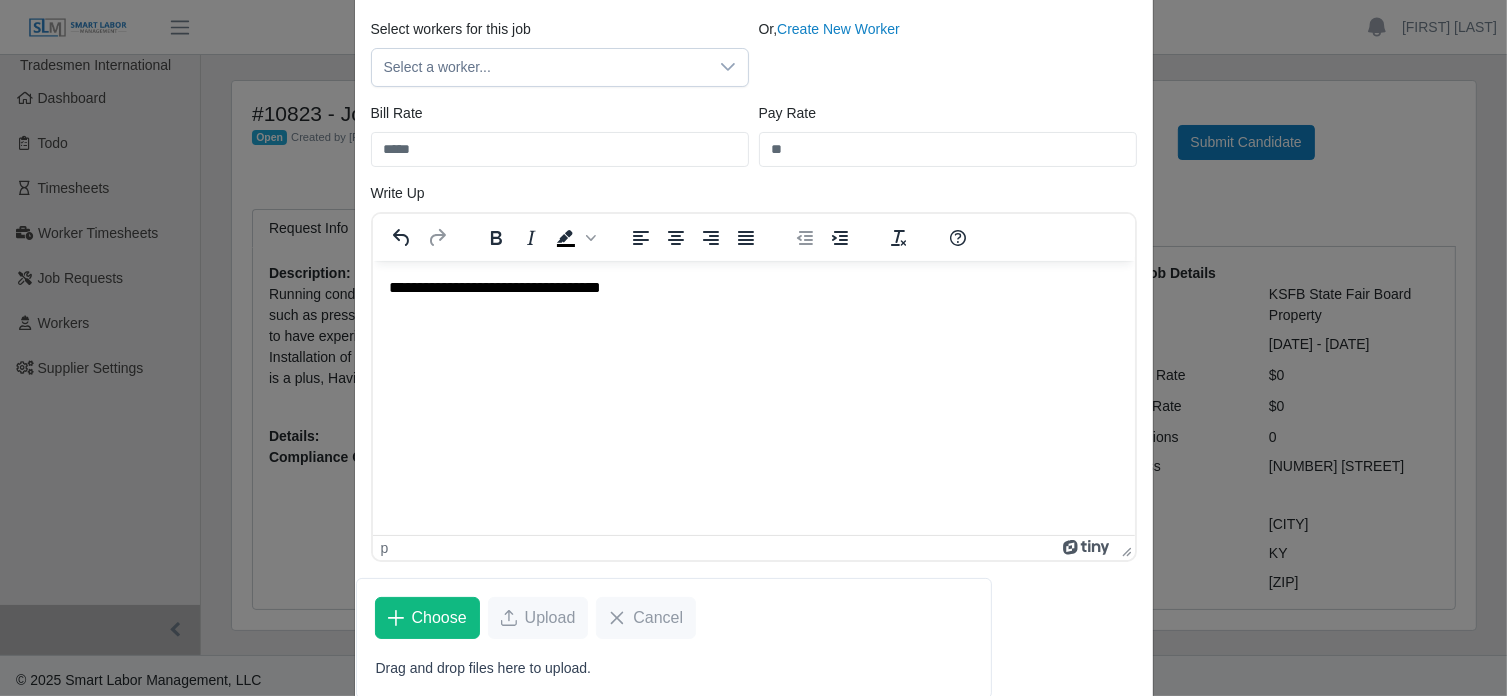 scroll, scrollTop: 360, scrollLeft: 0, axis: vertical 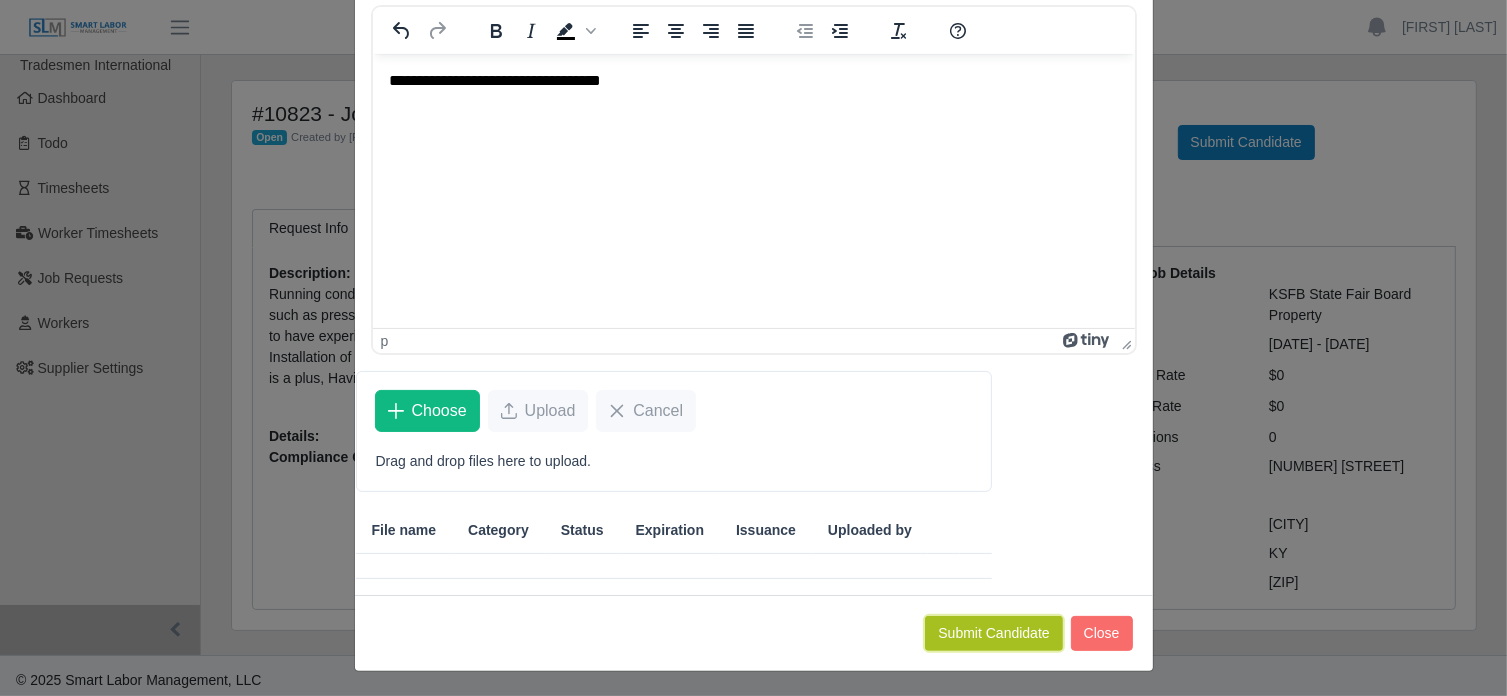 click on "Submit Candidate" 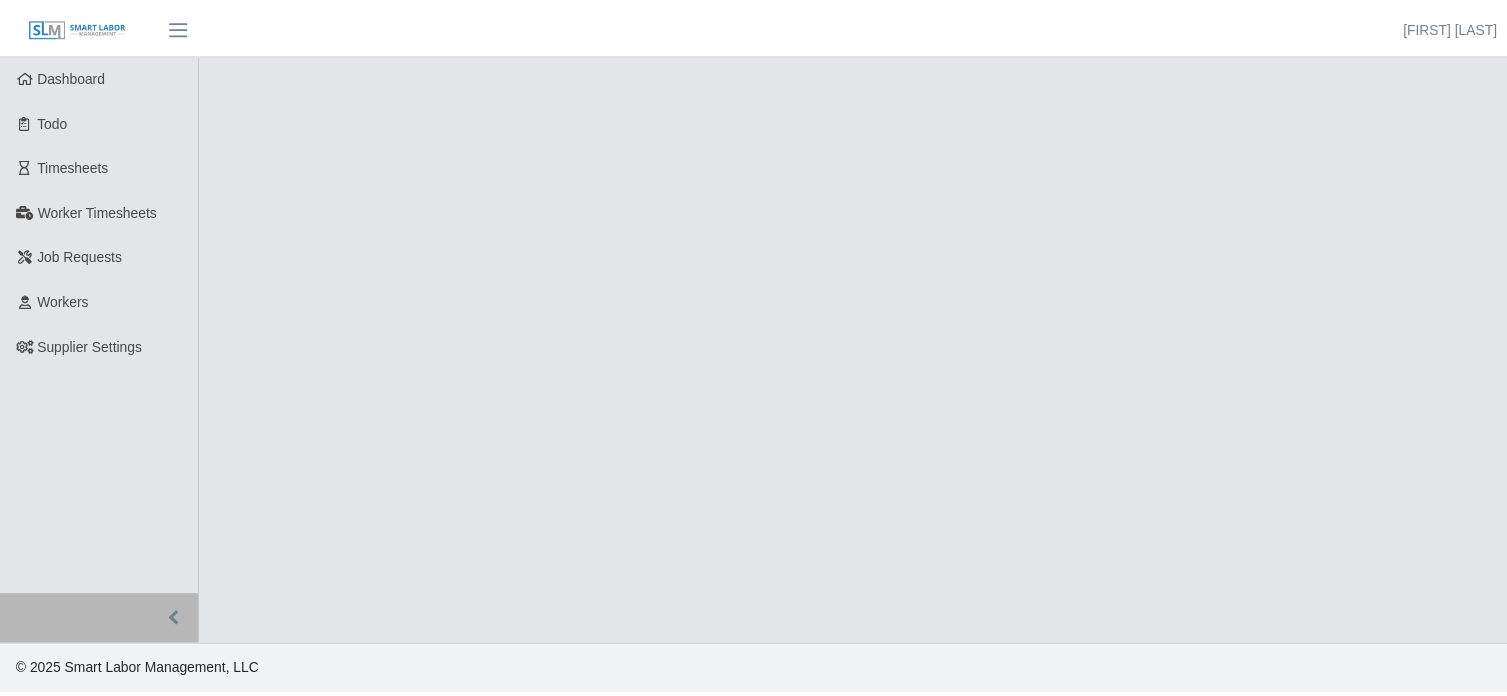 scroll, scrollTop: 0, scrollLeft: 0, axis: both 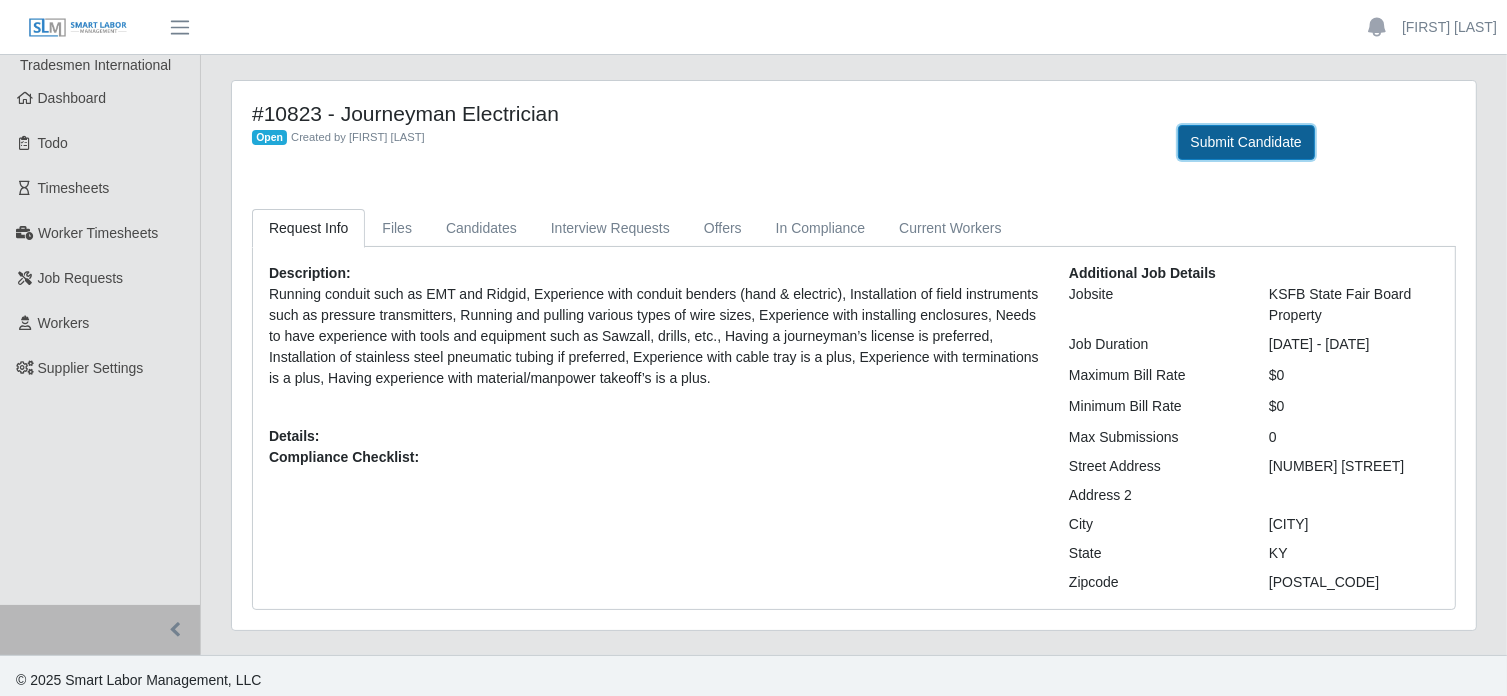 click on "Submit Candidate" at bounding box center (1246, 142) 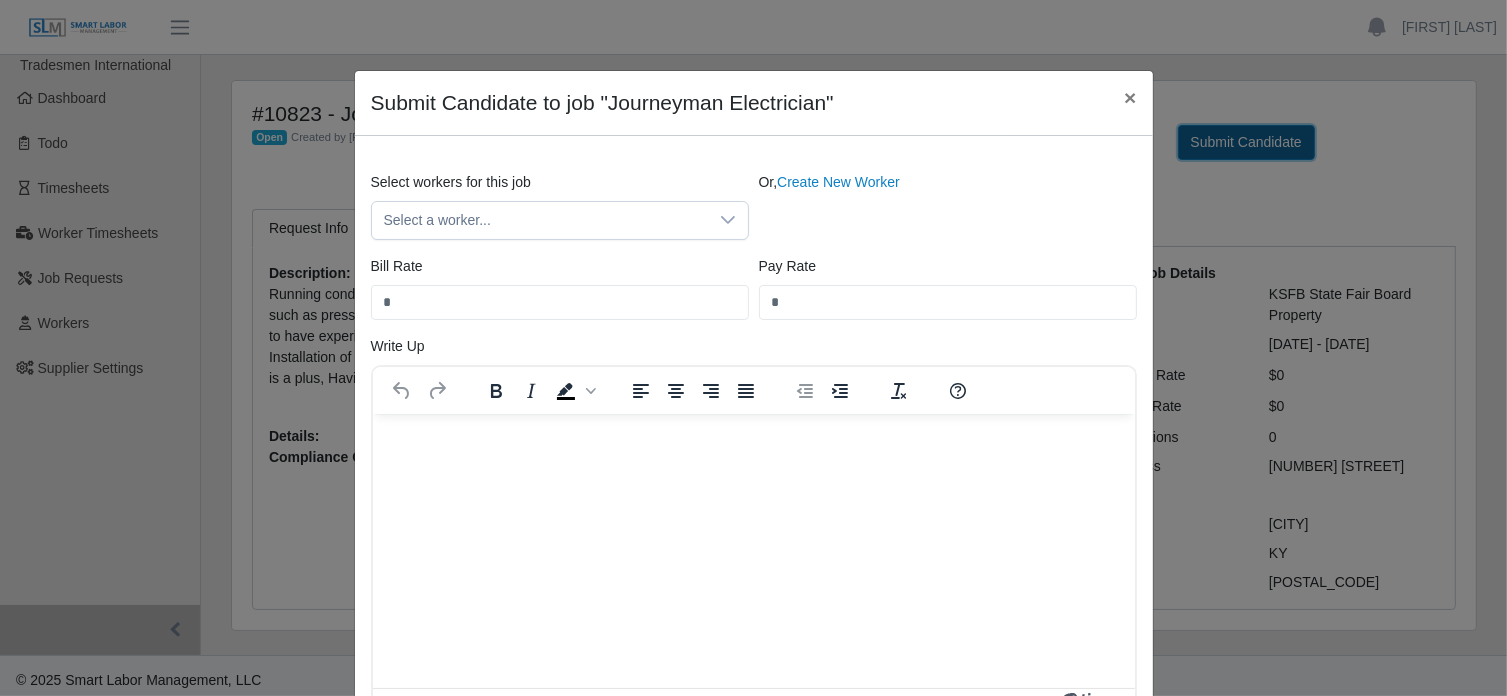scroll, scrollTop: 0, scrollLeft: 0, axis: both 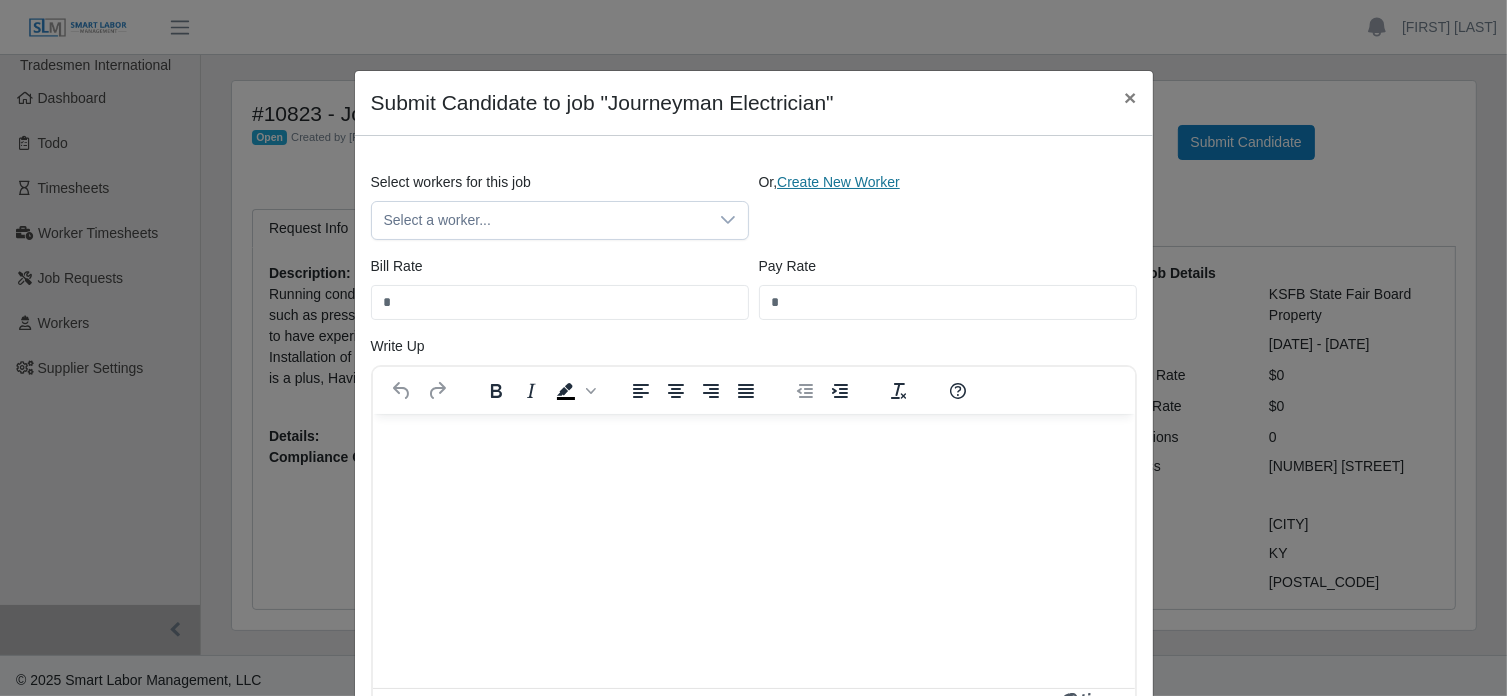 click on "Create New Worker" at bounding box center (838, 182) 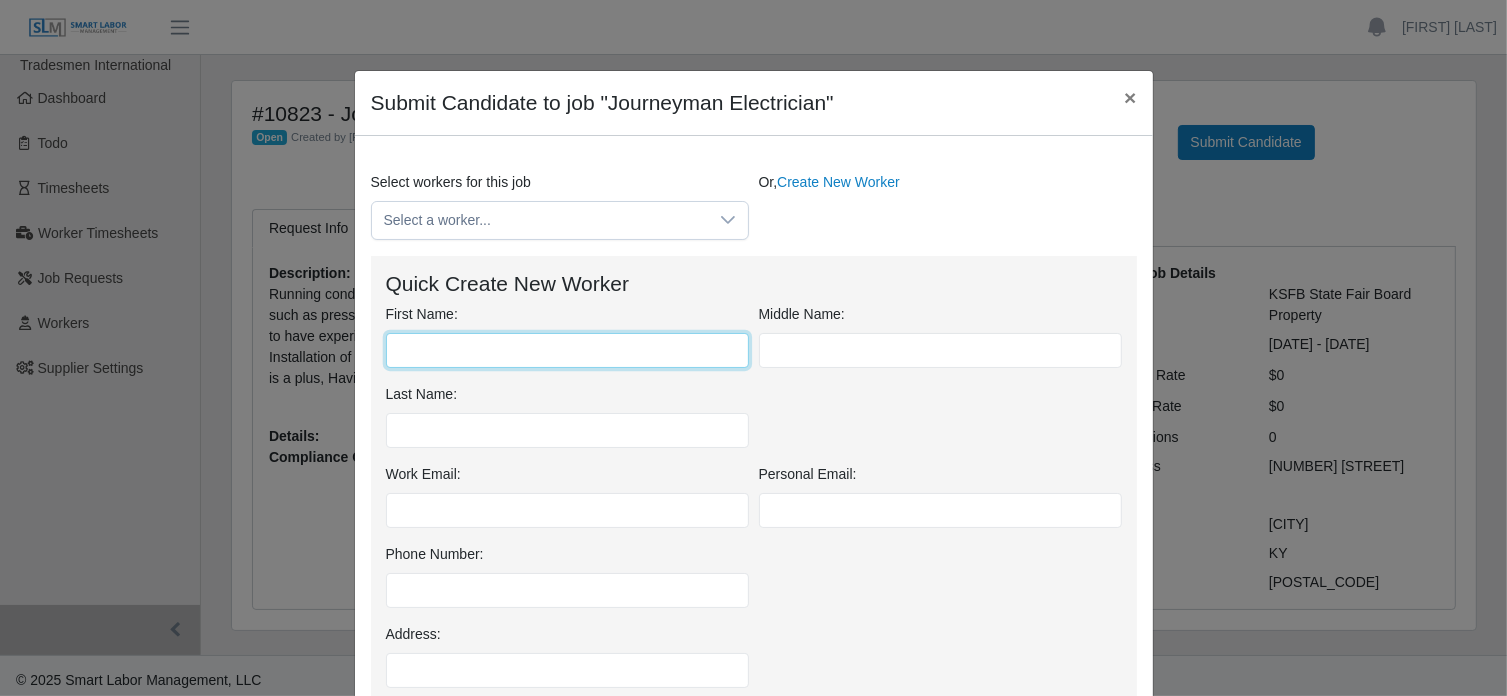click on "First Name:" at bounding box center [567, 350] 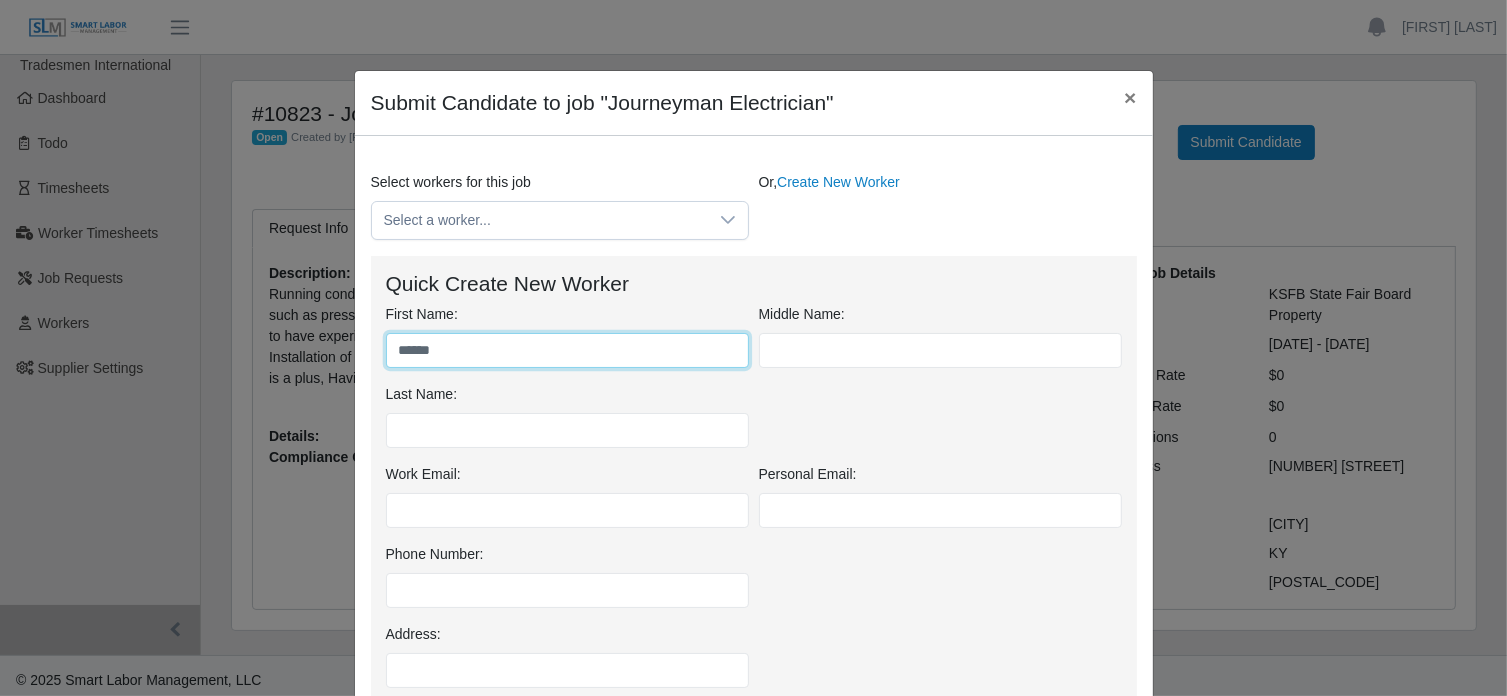 type on "******" 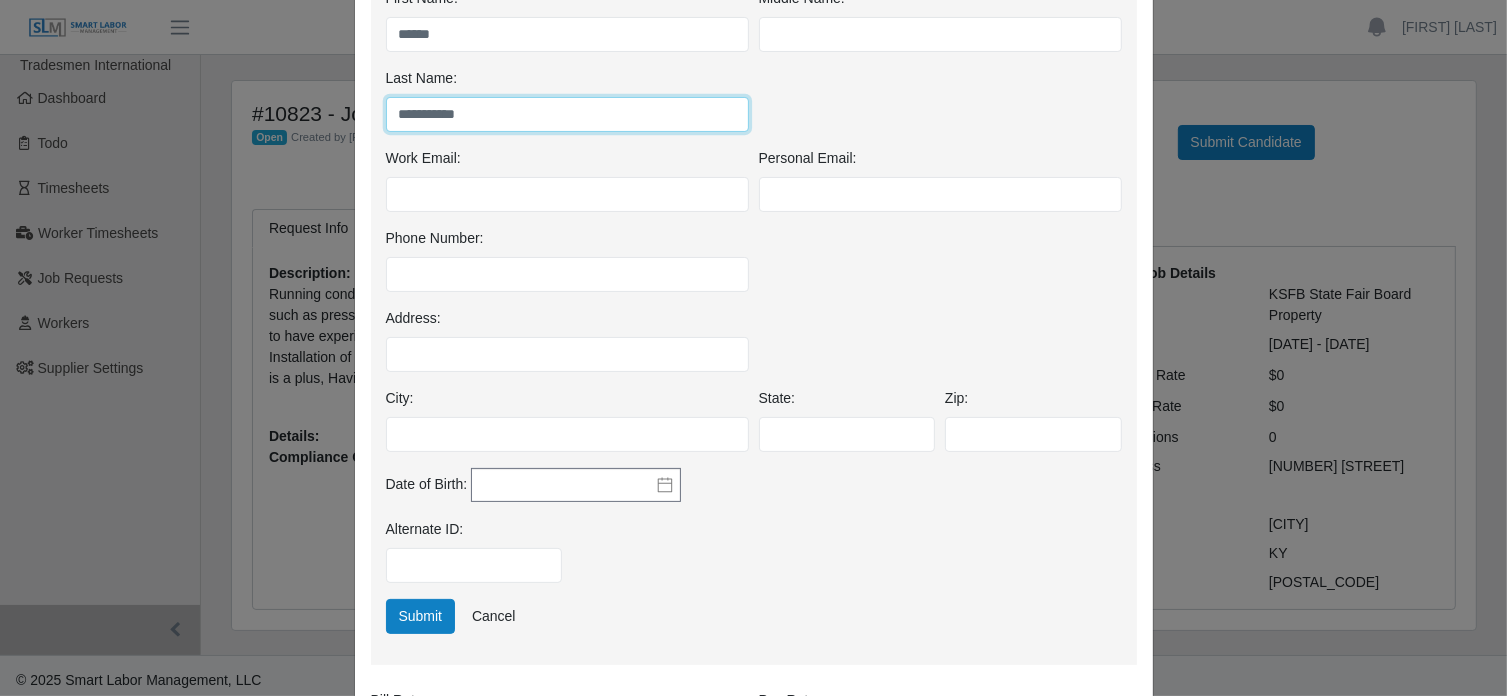 scroll, scrollTop: 329, scrollLeft: 0, axis: vertical 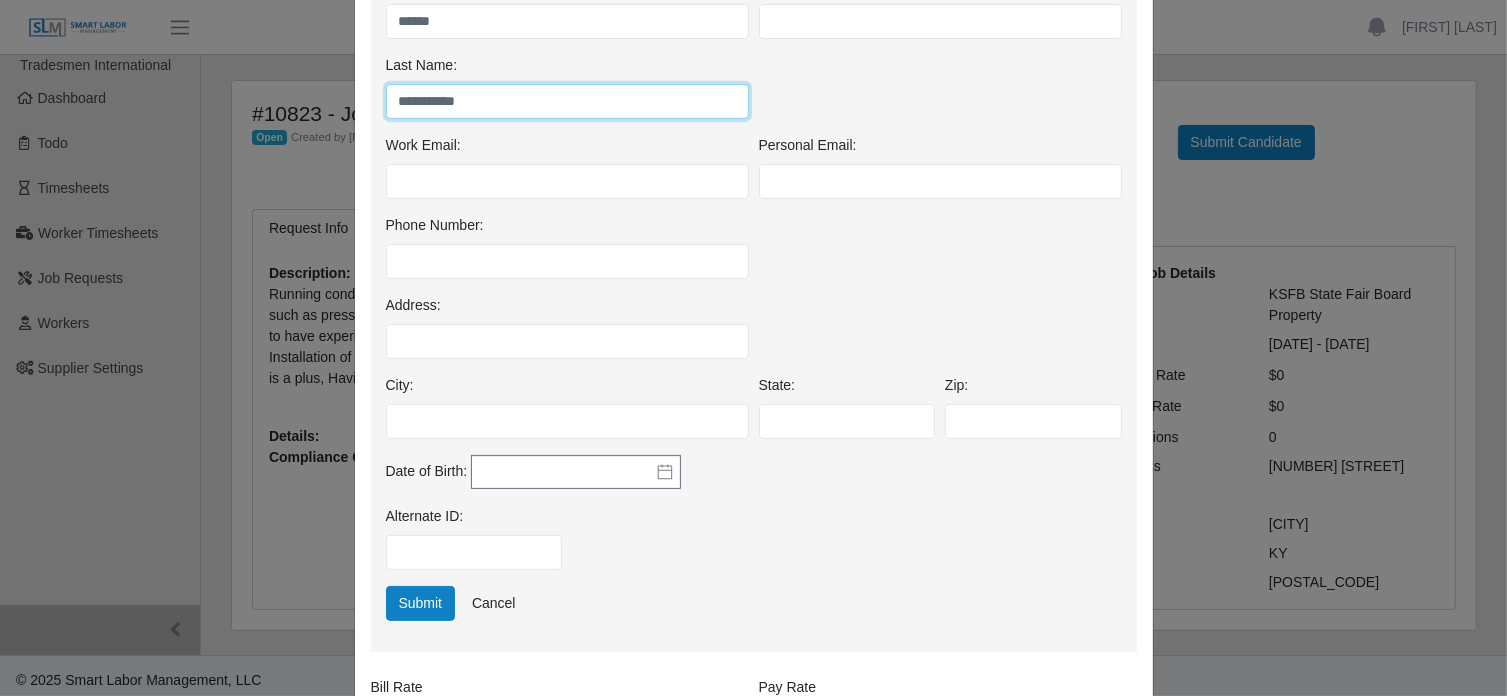 type on "**********" 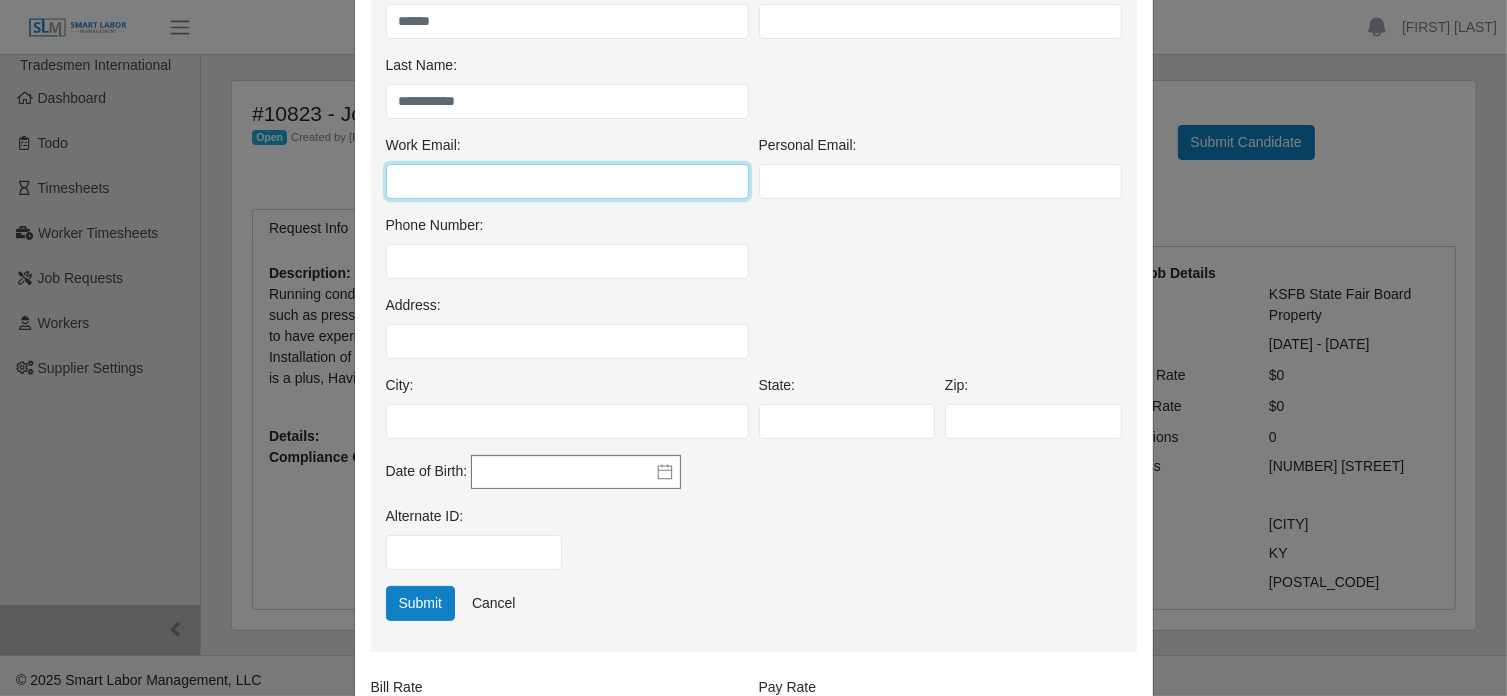 click on "Work Email:" at bounding box center (567, 181) 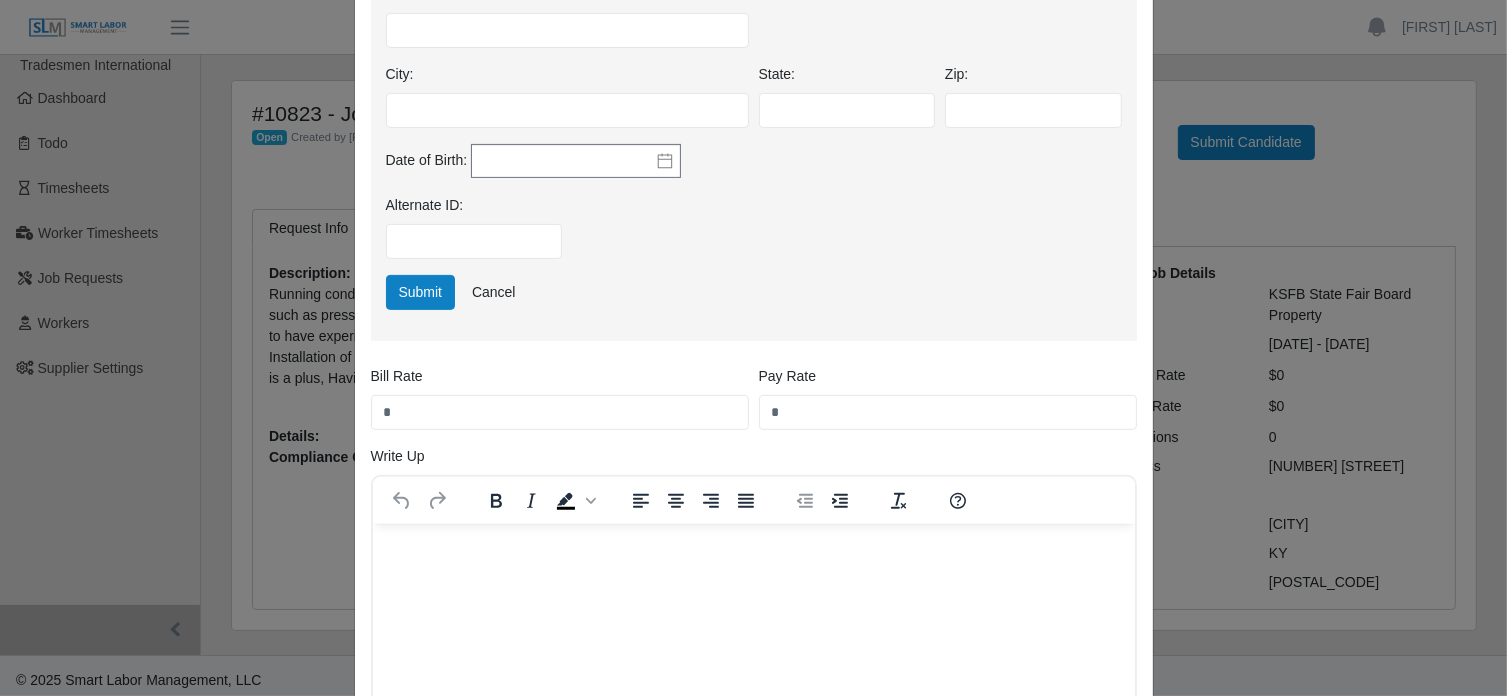 scroll, scrollTop: 663, scrollLeft: 0, axis: vertical 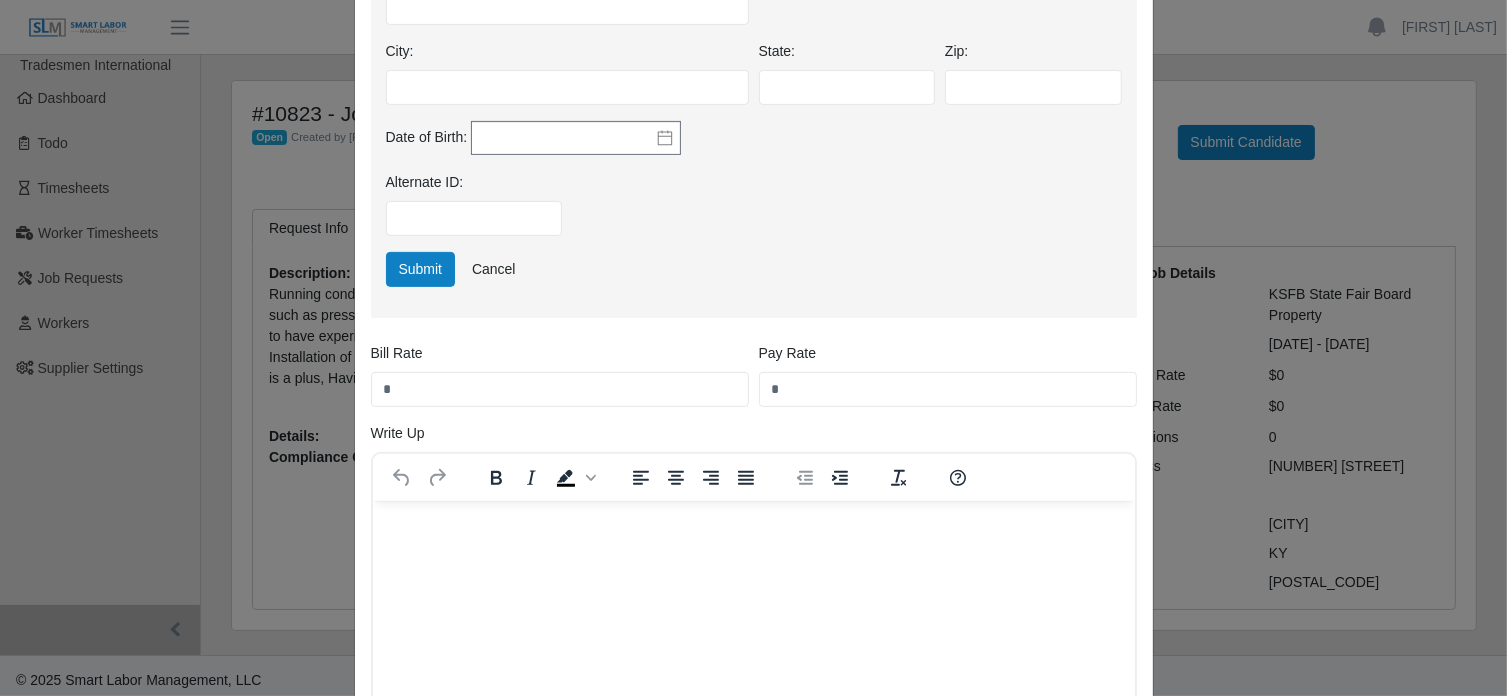 type on "**********" 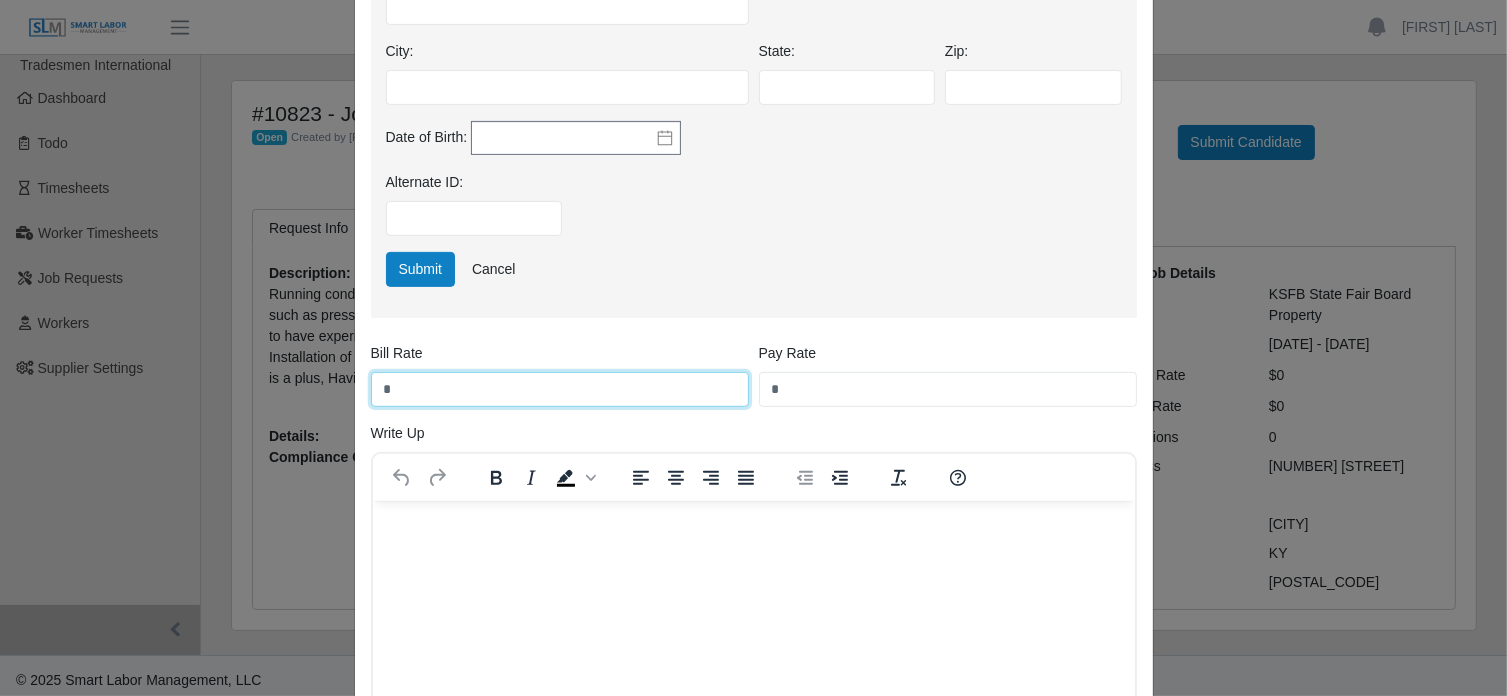 click on "*" at bounding box center [560, 389] 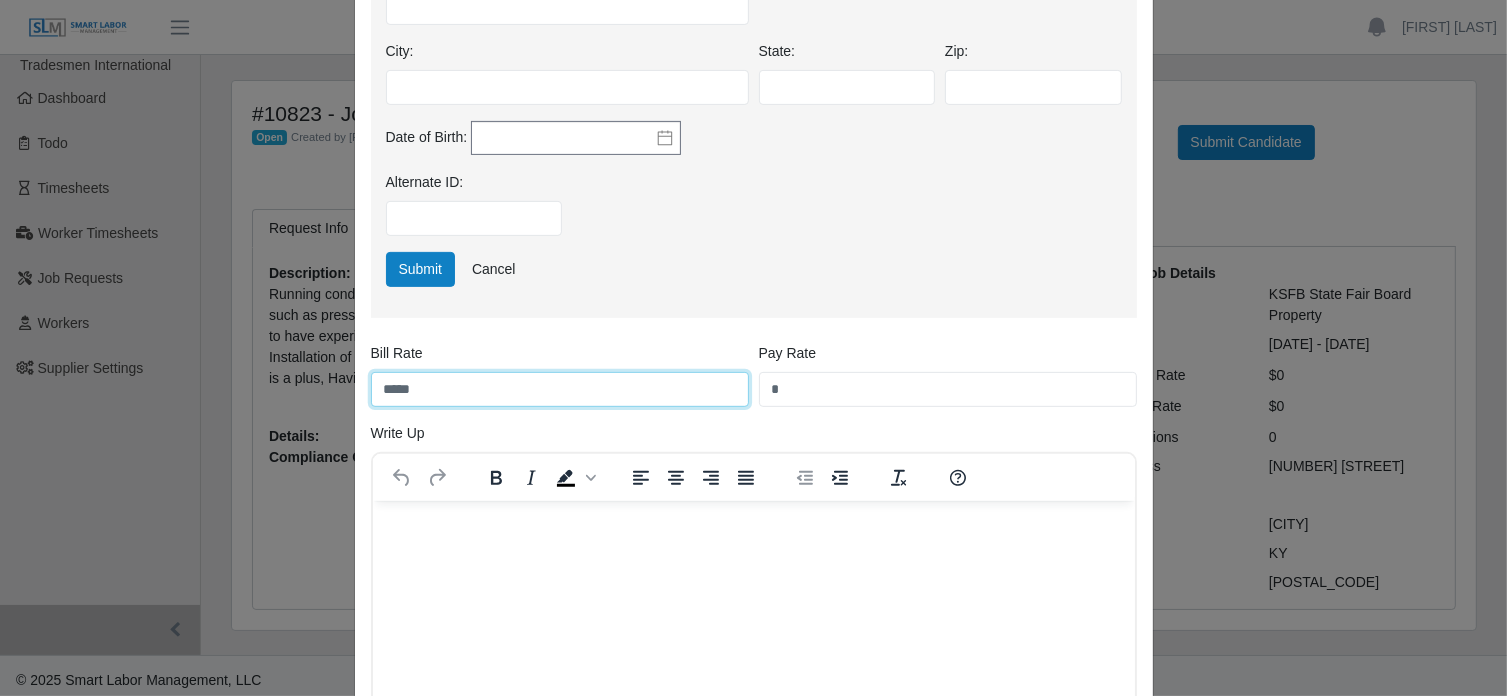 type on "*****" 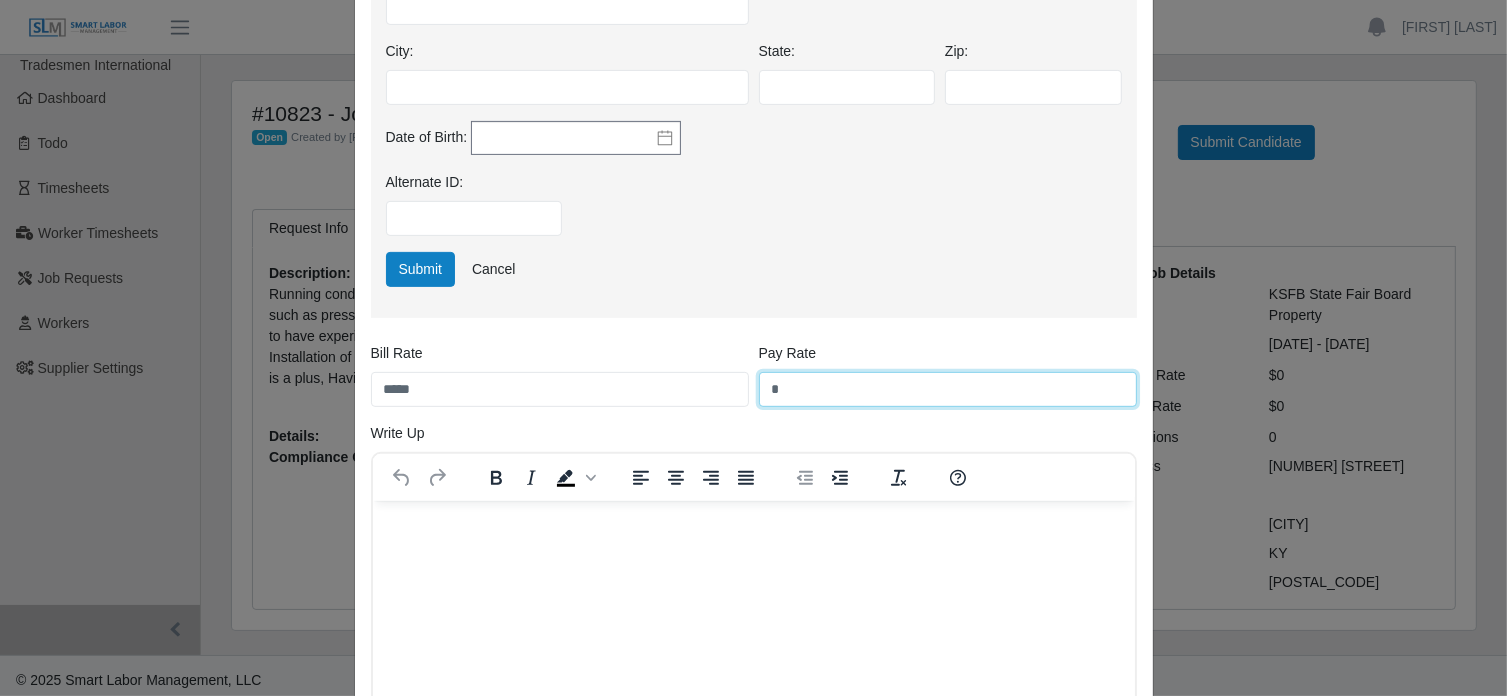 click on "*" at bounding box center (948, 389) 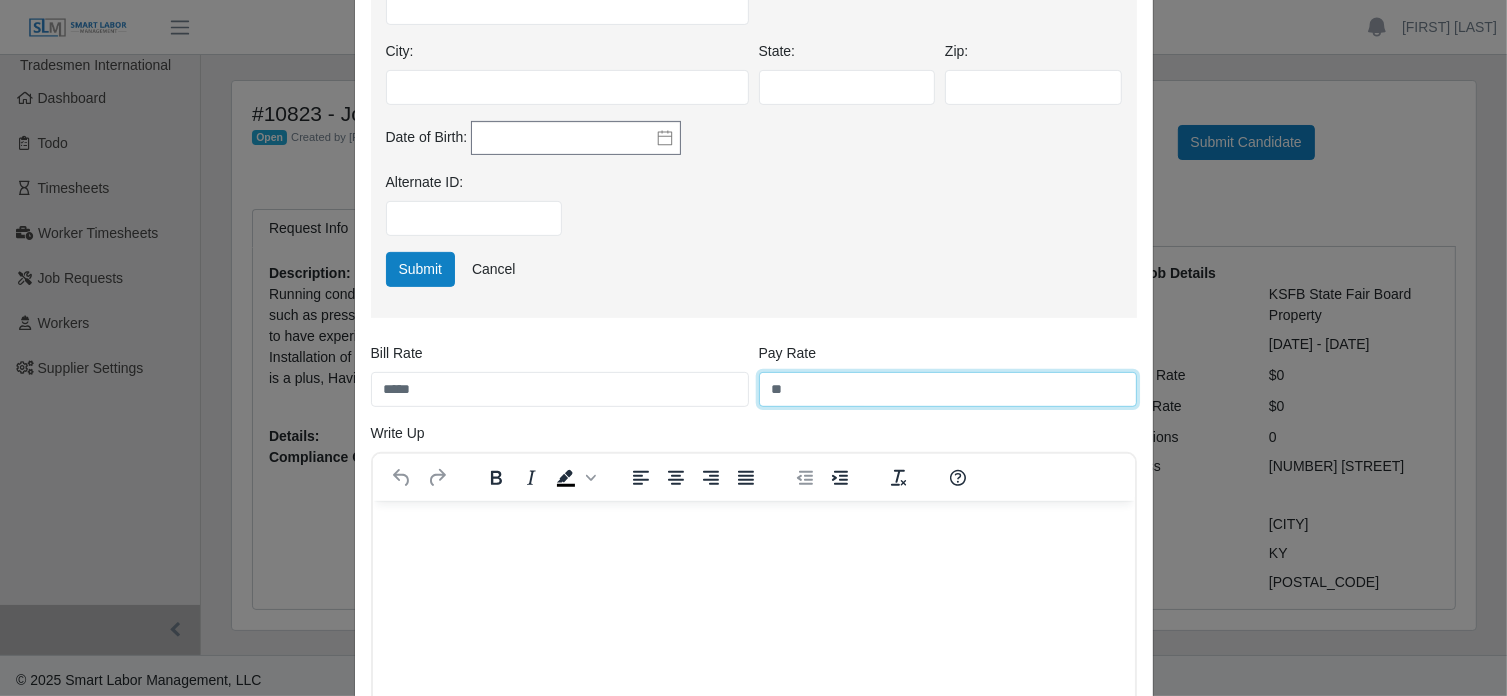 type on "**" 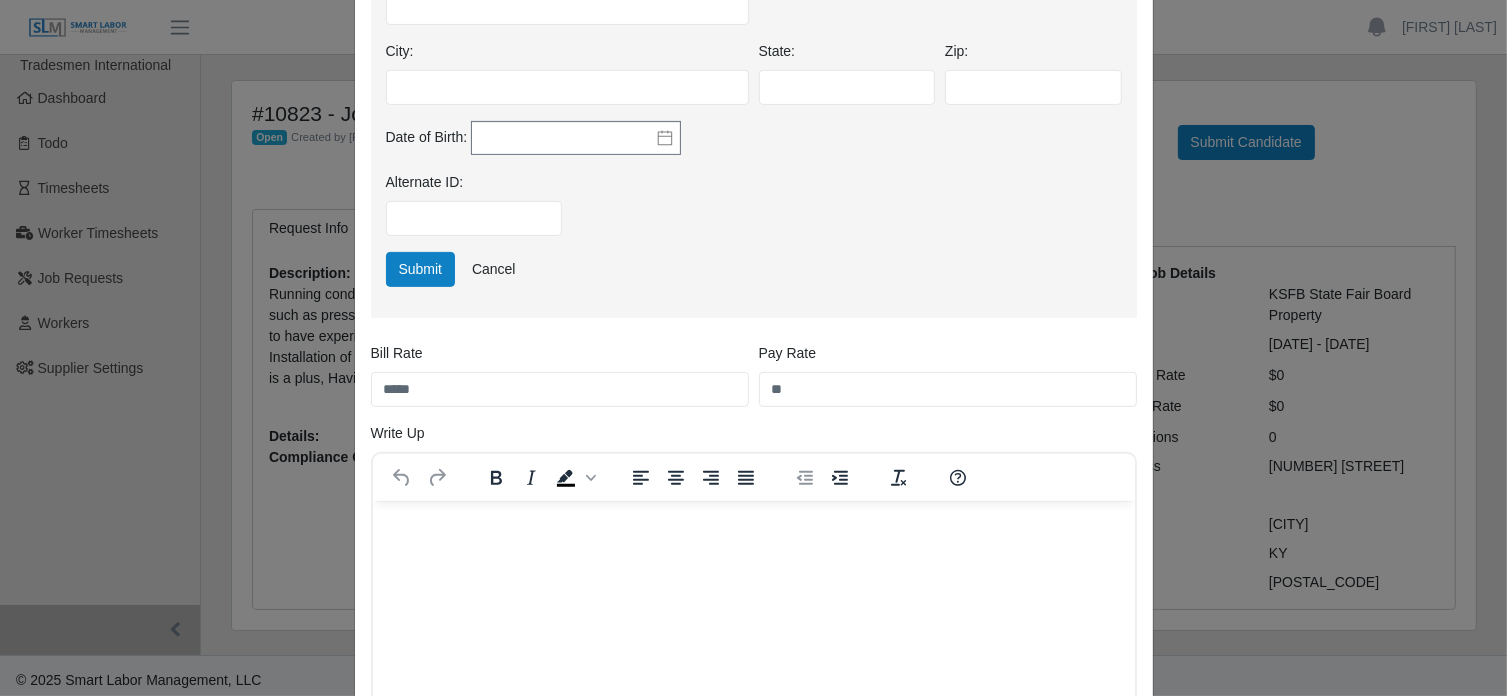 click at bounding box center (753, 528) 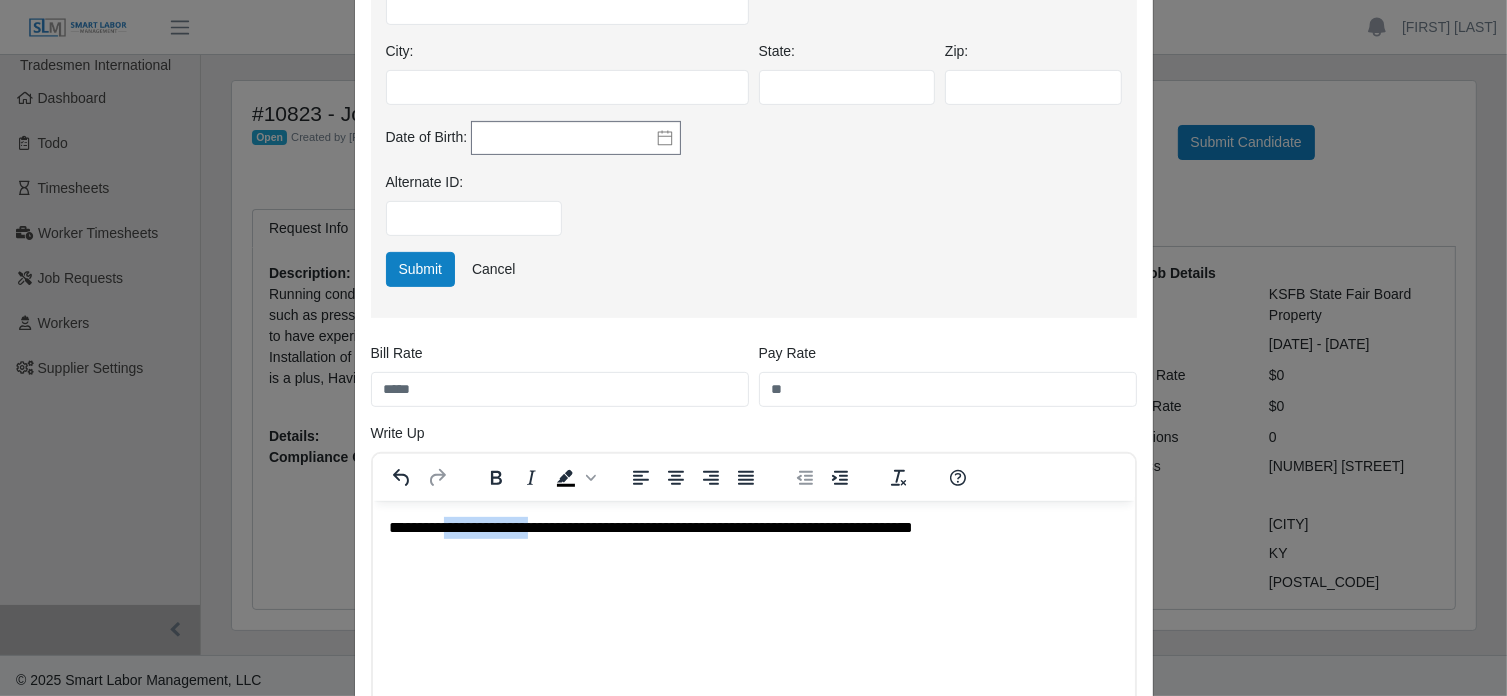 drag, startPoint x: 558, startPoint y: 528, endPoint x: 452, endPoint y: 528, distance: 106 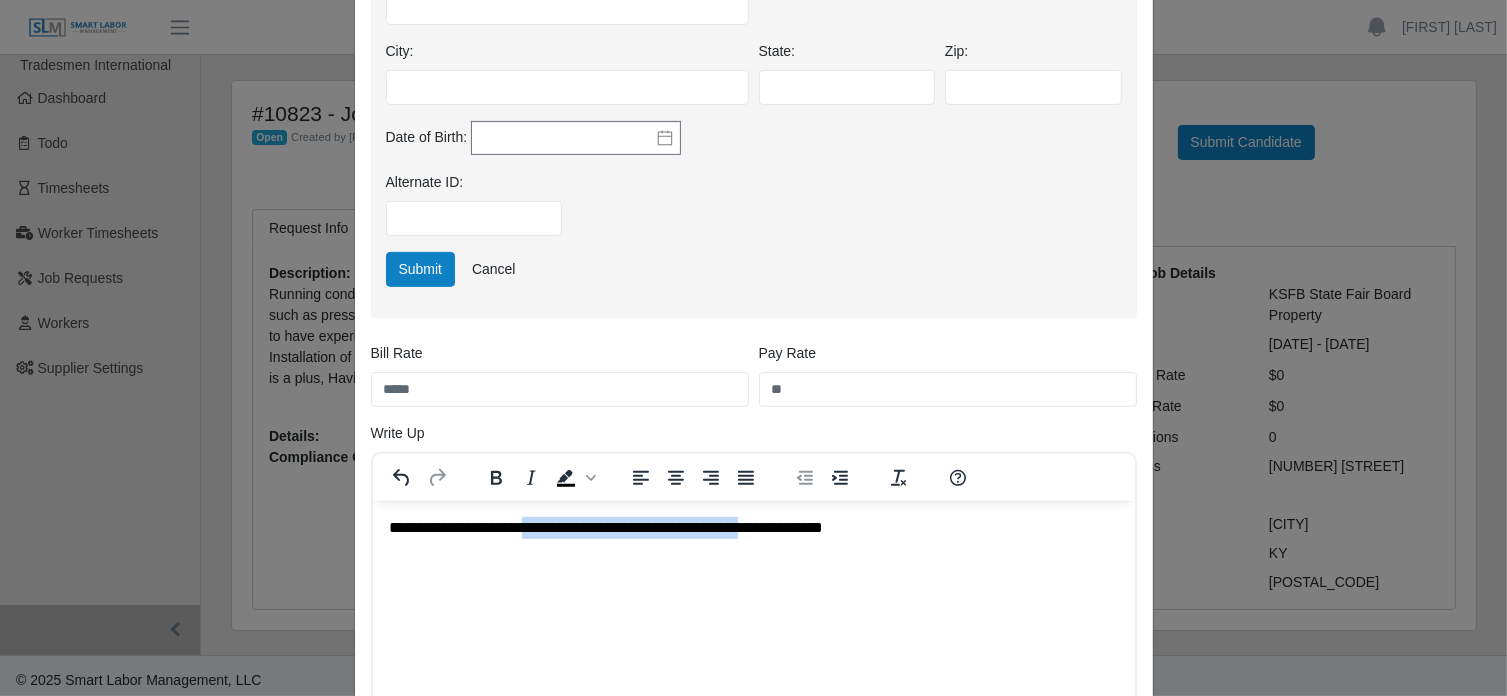 drag, startPoint x: 554, startPoint y: 527, endPoint x: 798, endPoint y: 538, distance: 244.24782 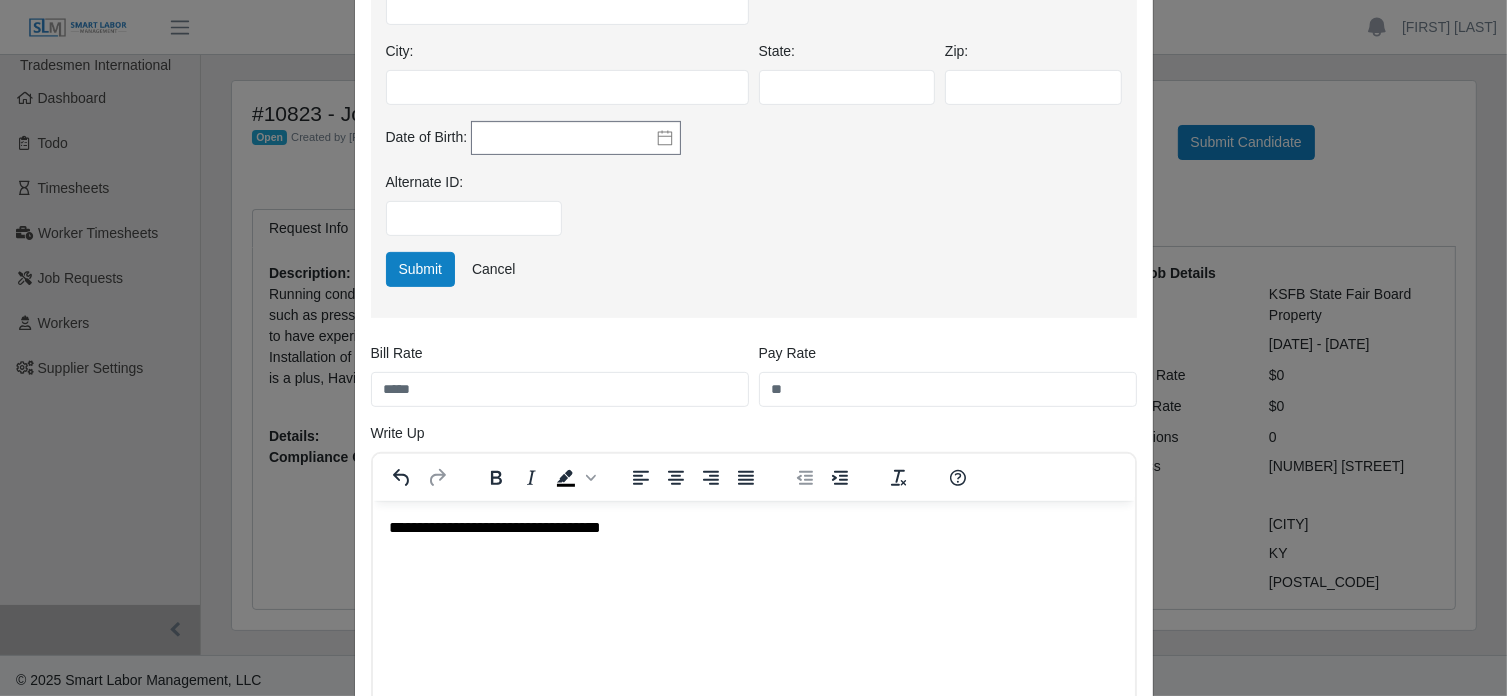 scroll, scrollTop: 905, scrollLeft: 0, axis: vertical 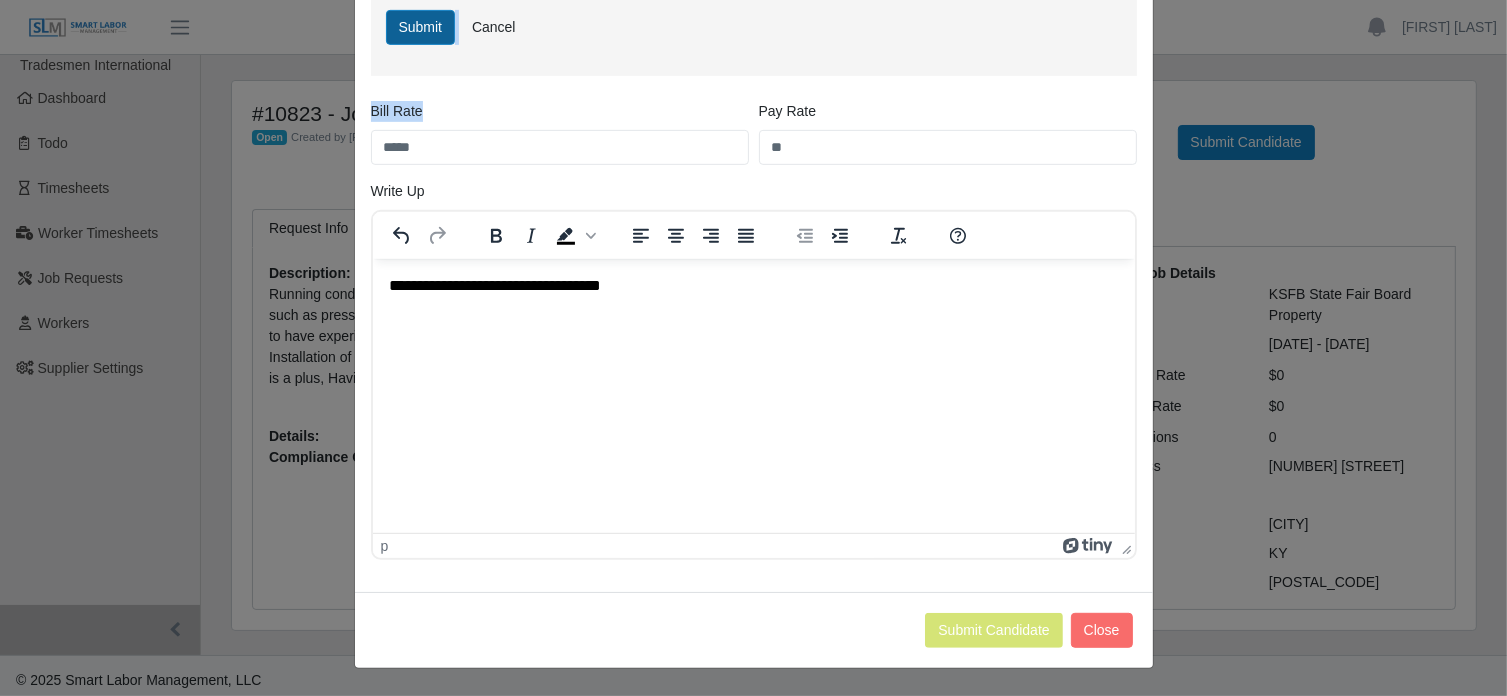 drag, startPoint x: 468, startPoint y: 76, endPoint x: 431, endPoint y: 31, distance: 58.258045 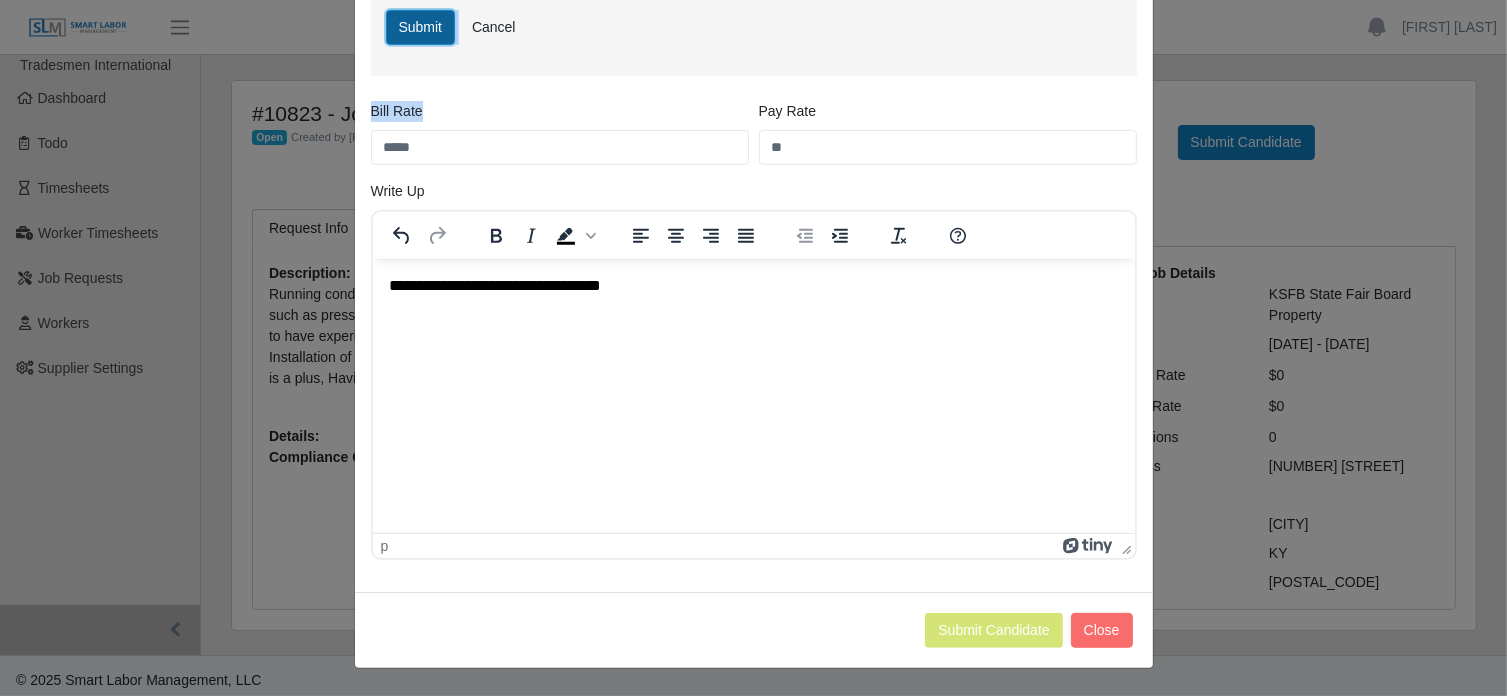 click on "Submit" at bounding box center (421, 27) 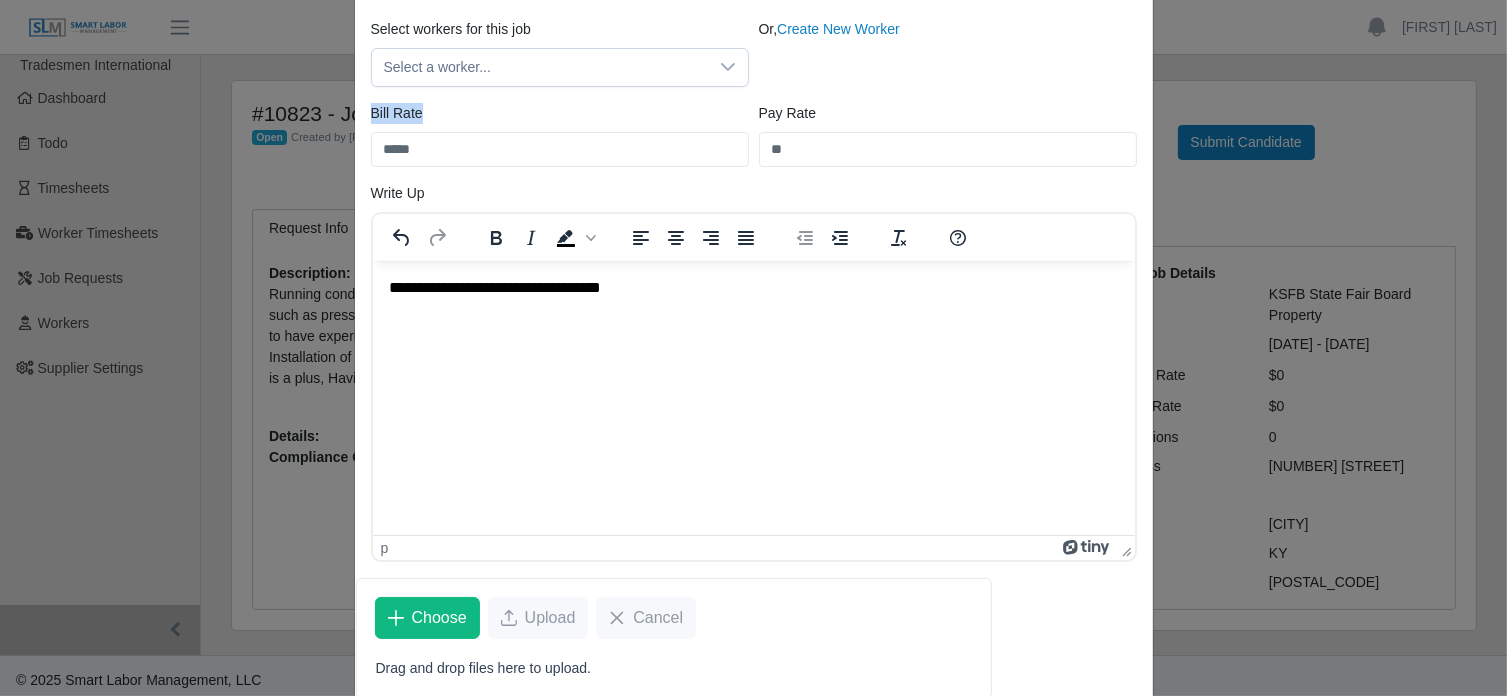 scroll, scrollTop: 360, scrollLeft: 0, axis: vertical 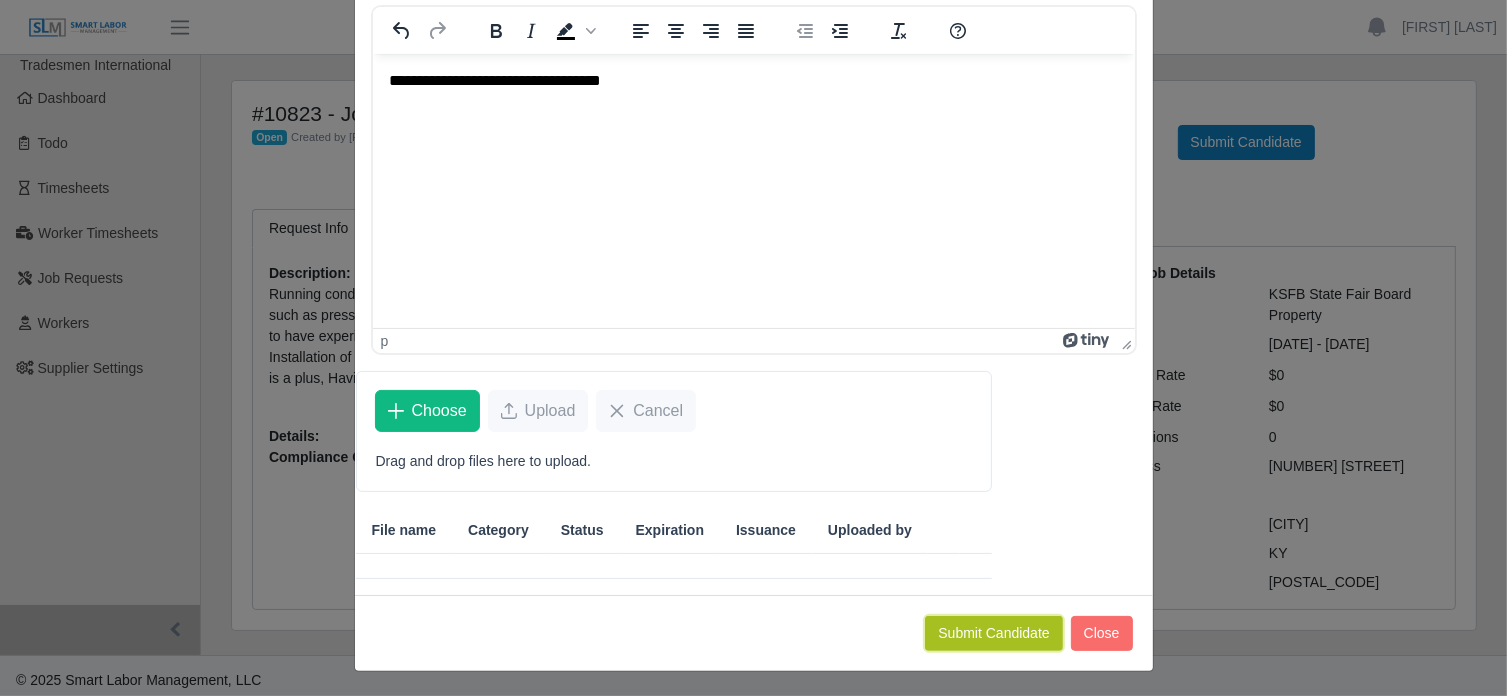 click on "Submit Candidate" 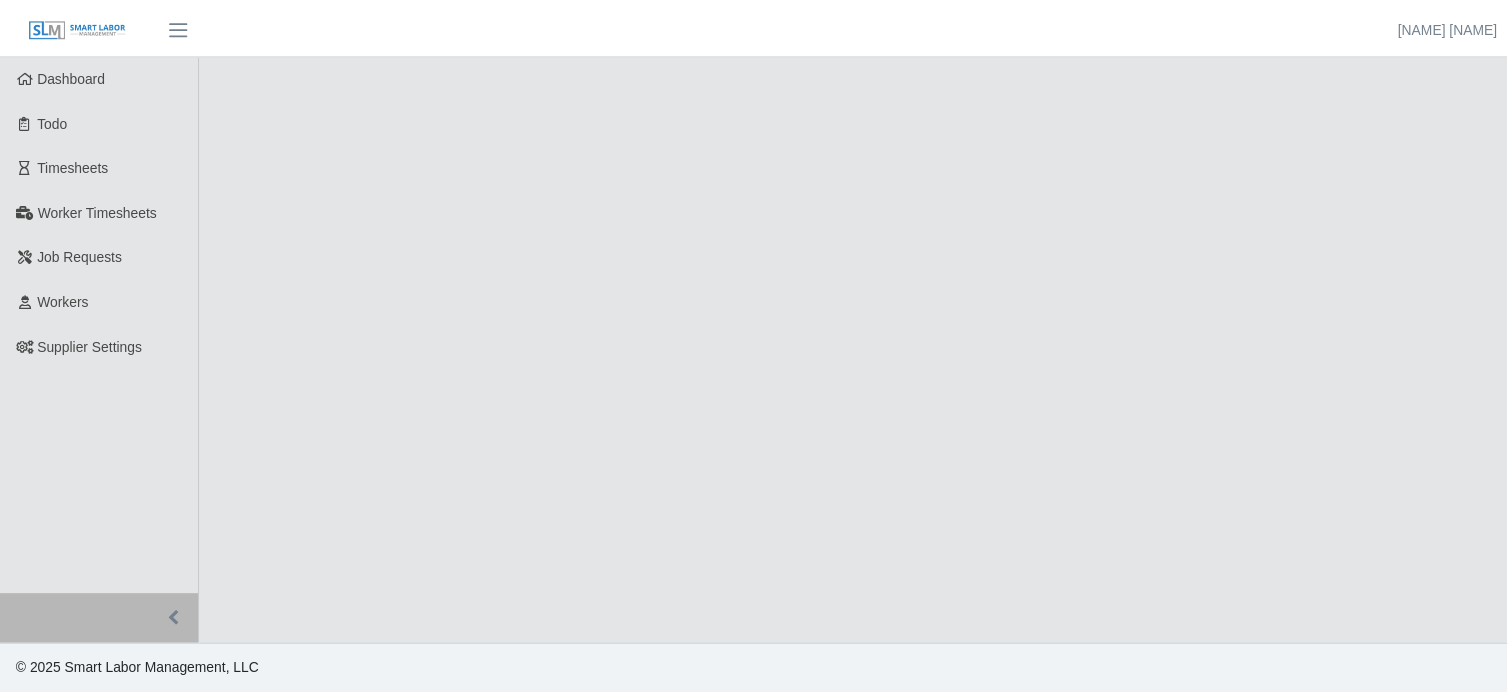 scroll, scrollTop: 0, scrollLeft: 0, axis: both 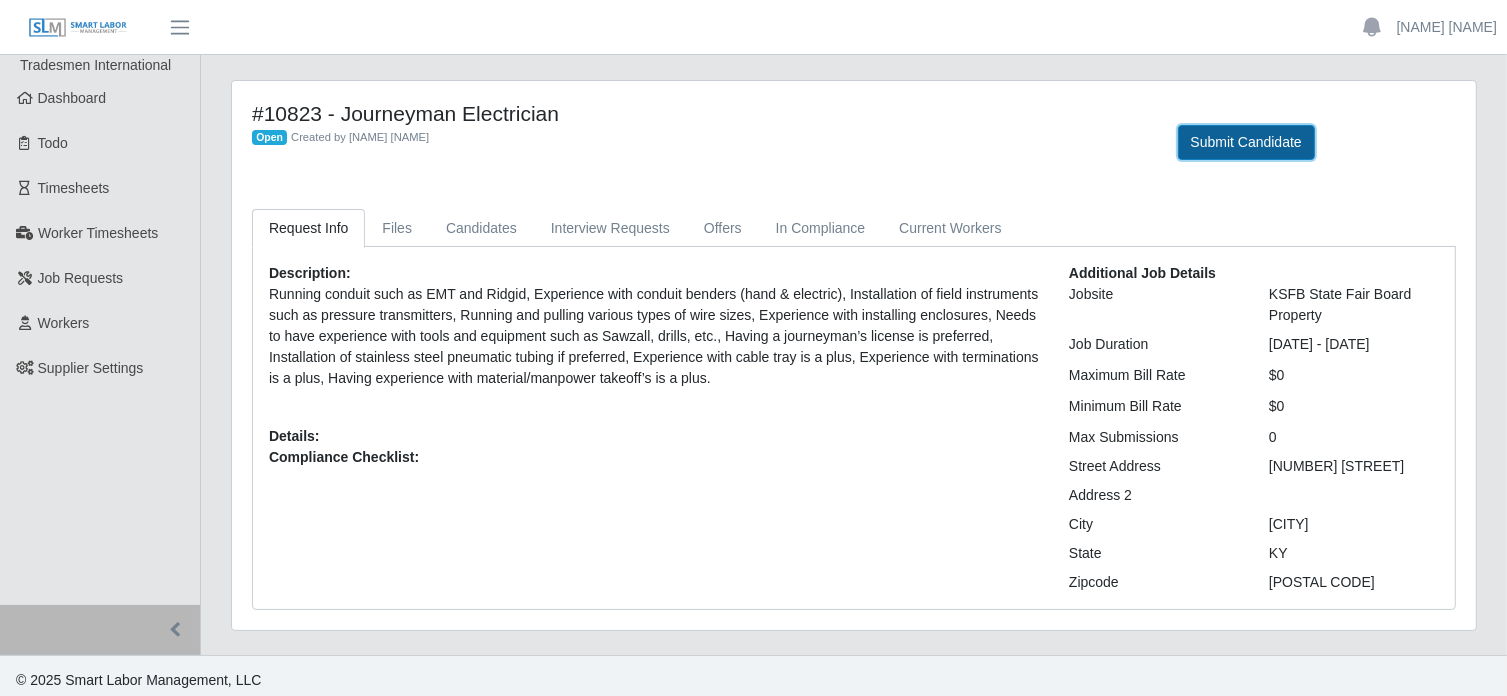 click on "Submit Candidate" at bounding box center (1246, 142) 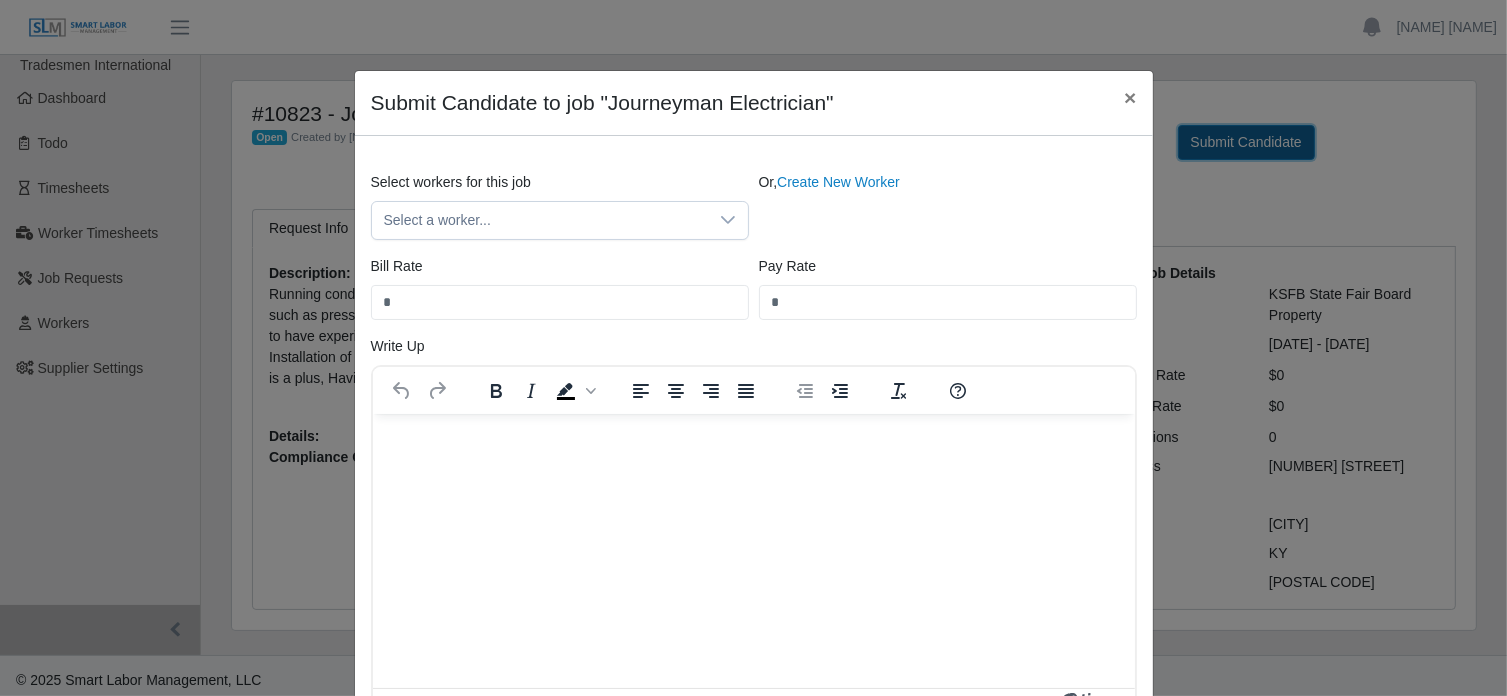 scroll, scrollTop: 0, scrollLeft: 0, axis: both 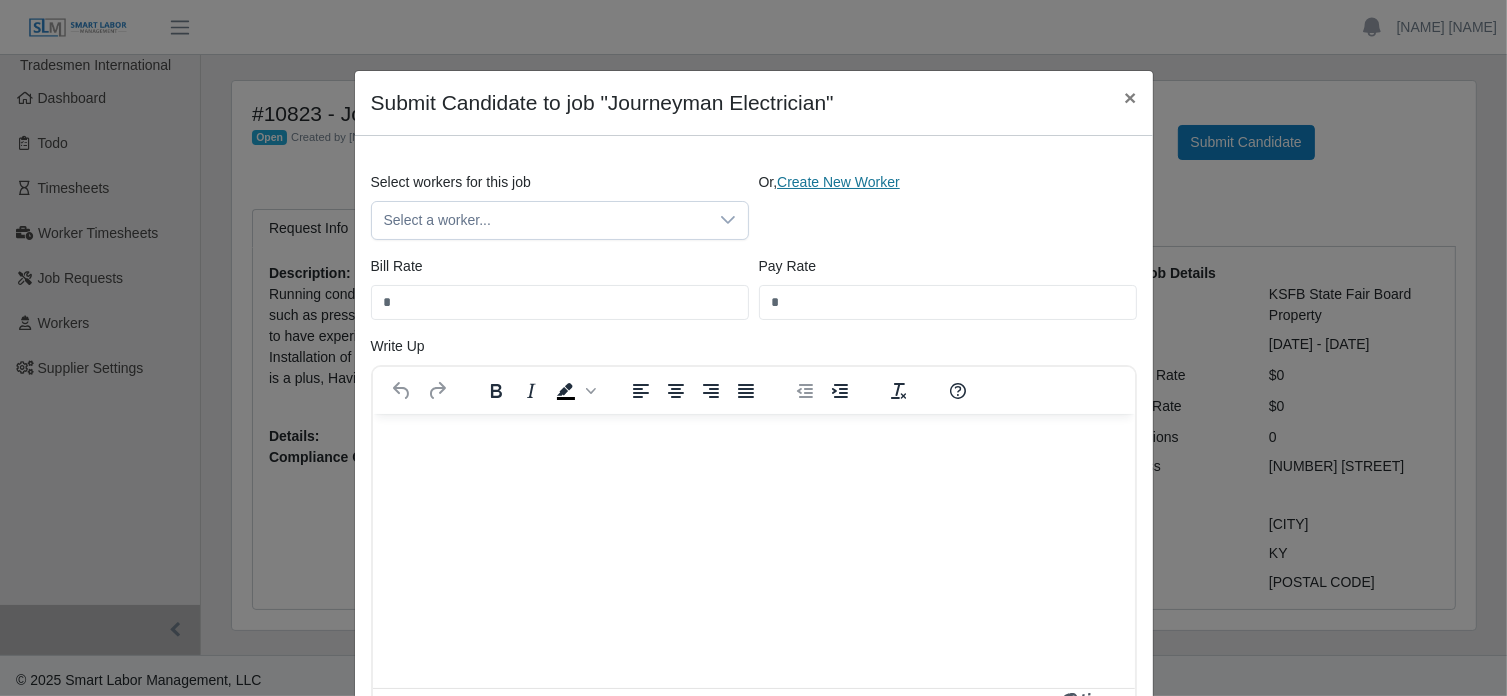 click on "Create New Worker" at bounding box center (838, 182) 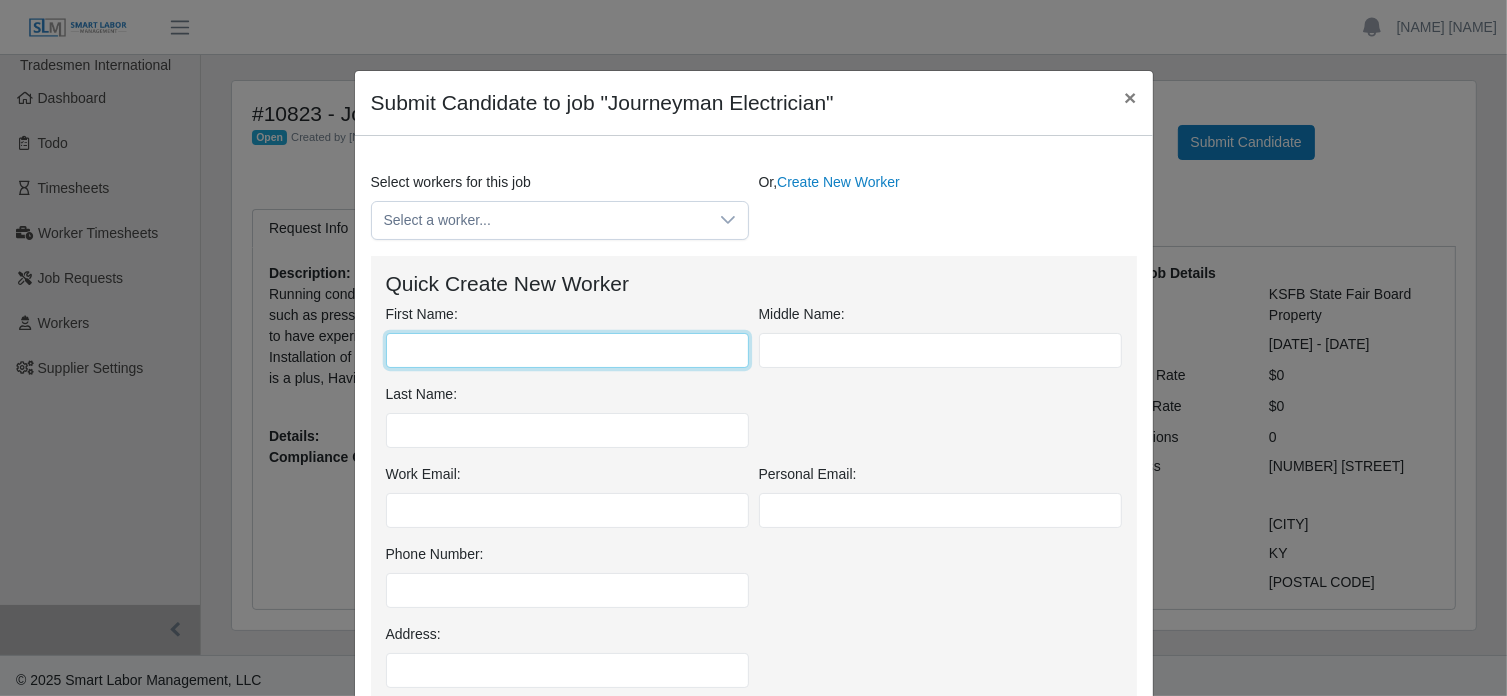 click on "First Name:" at bounding box center (567, 350) 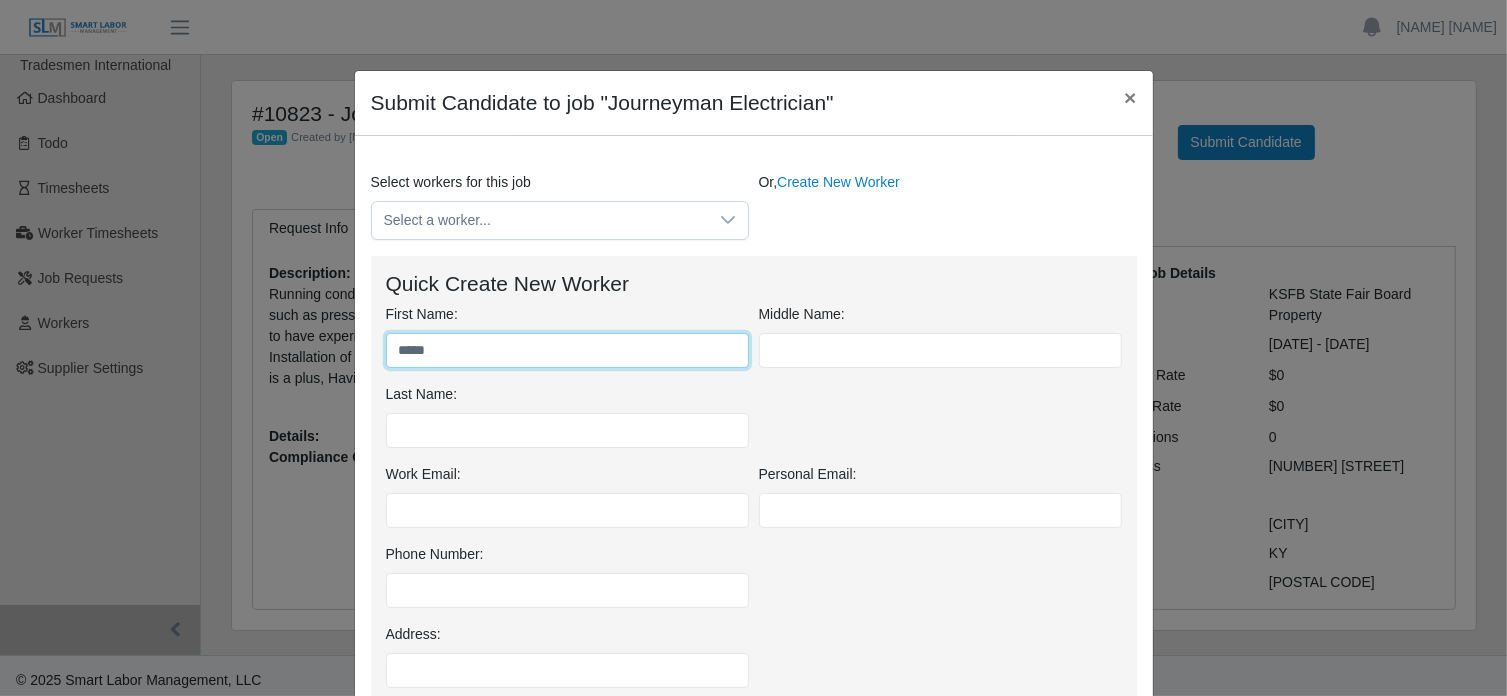 type on "*****" 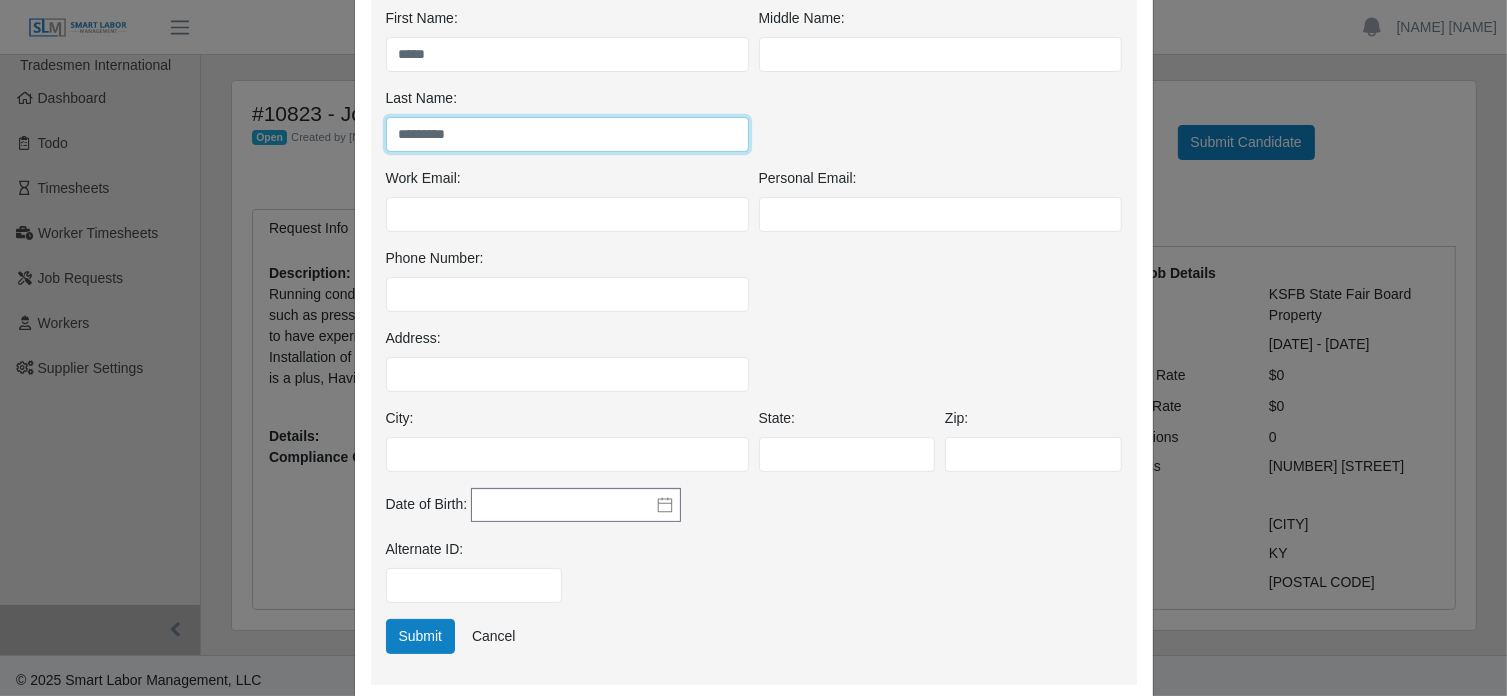 scroll, scrollTop: 304, scrollLeft: 0, axis: vertical 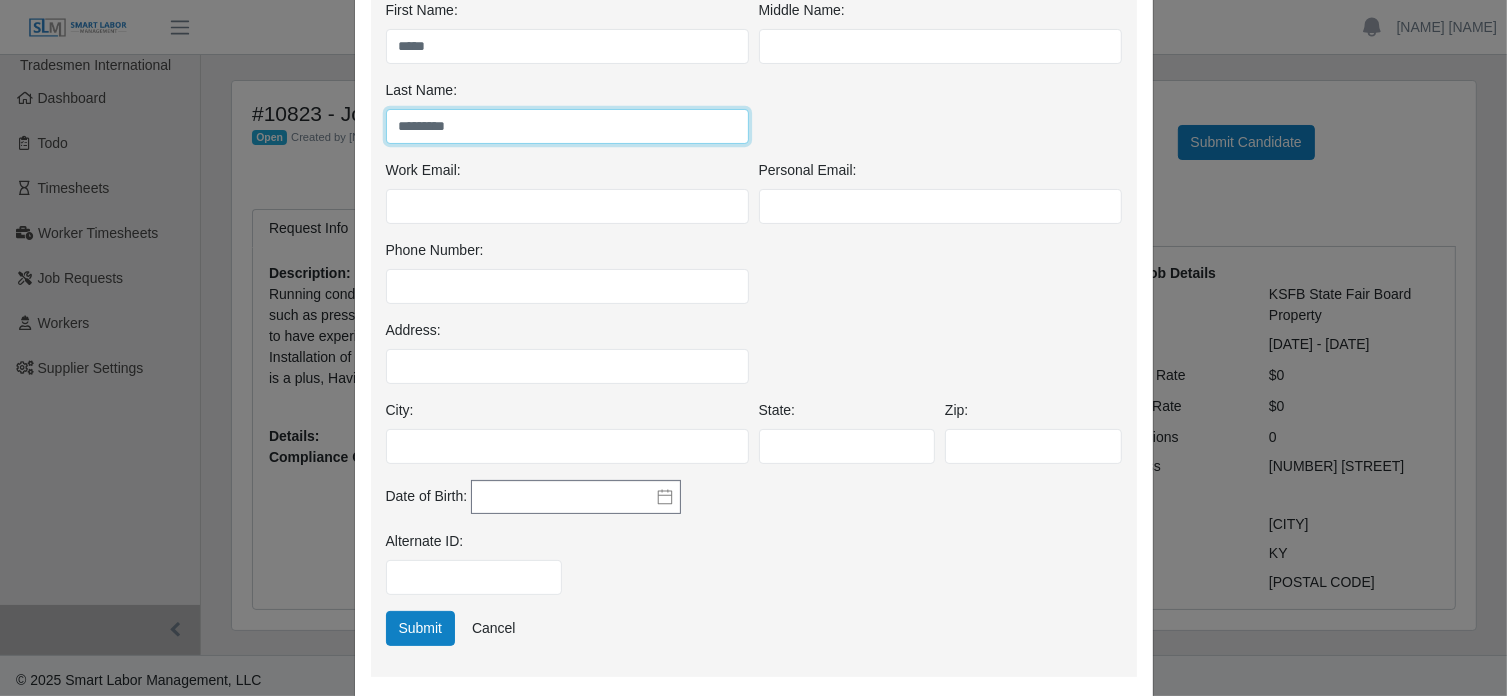 type on "*********" 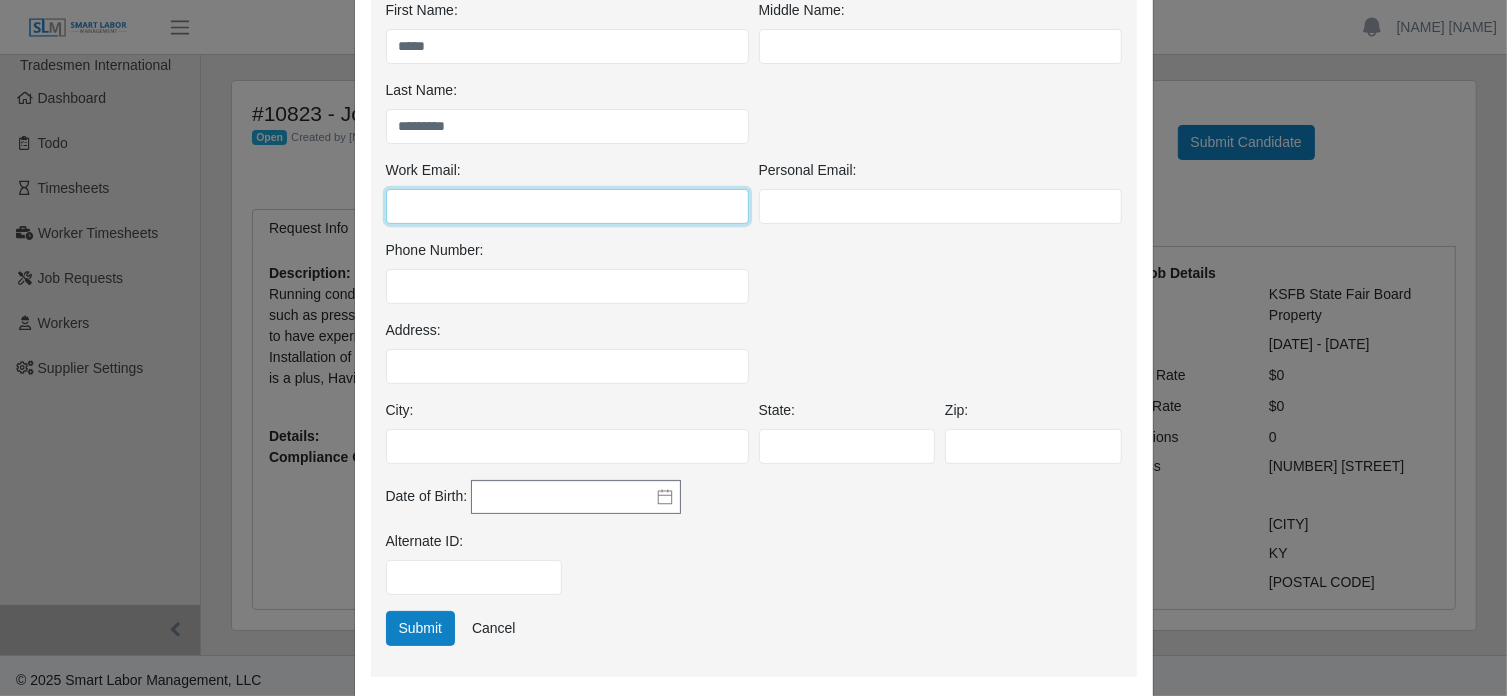 click on "Work Email:" at bounding box center (567, 206) 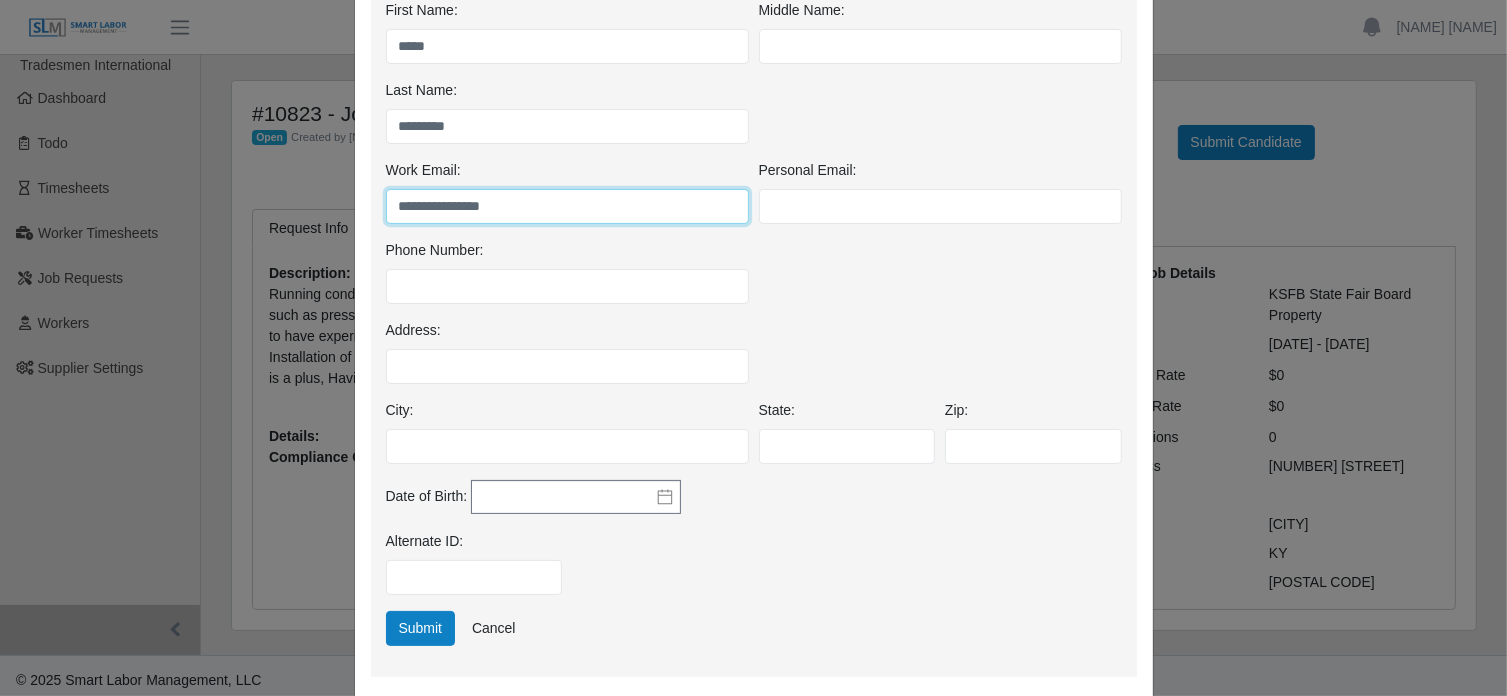 click on "**********" at bounding box center (567, 206) 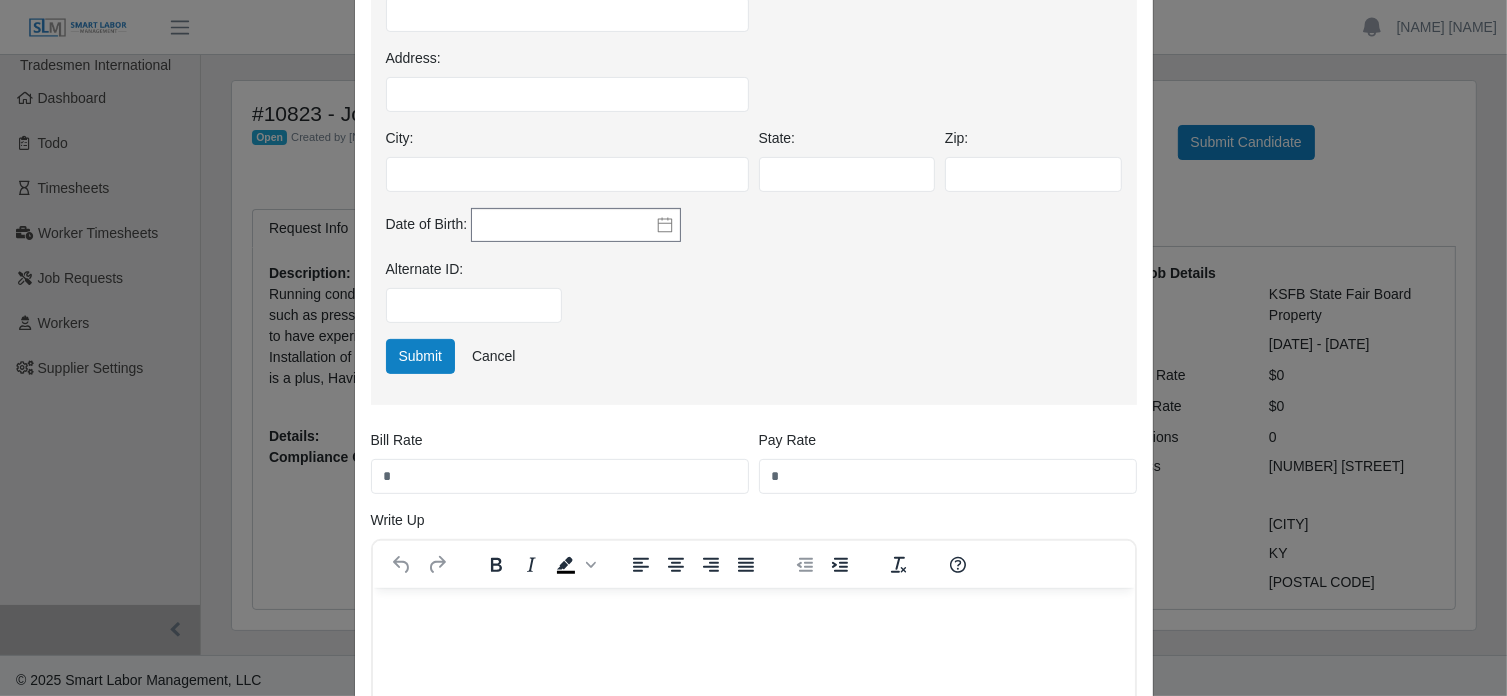 scroll, scrollTop: 584, scrollLeft: 0, axis: vertical 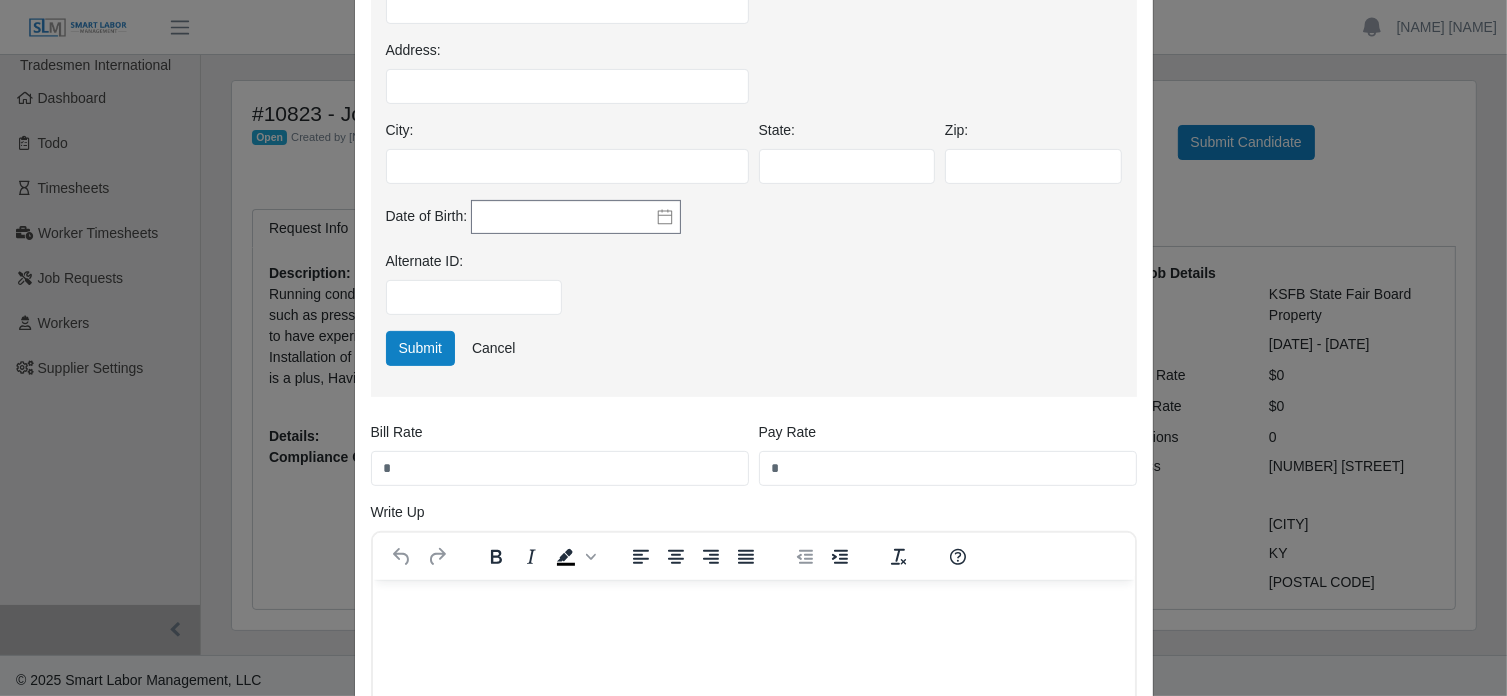 type on "**********" 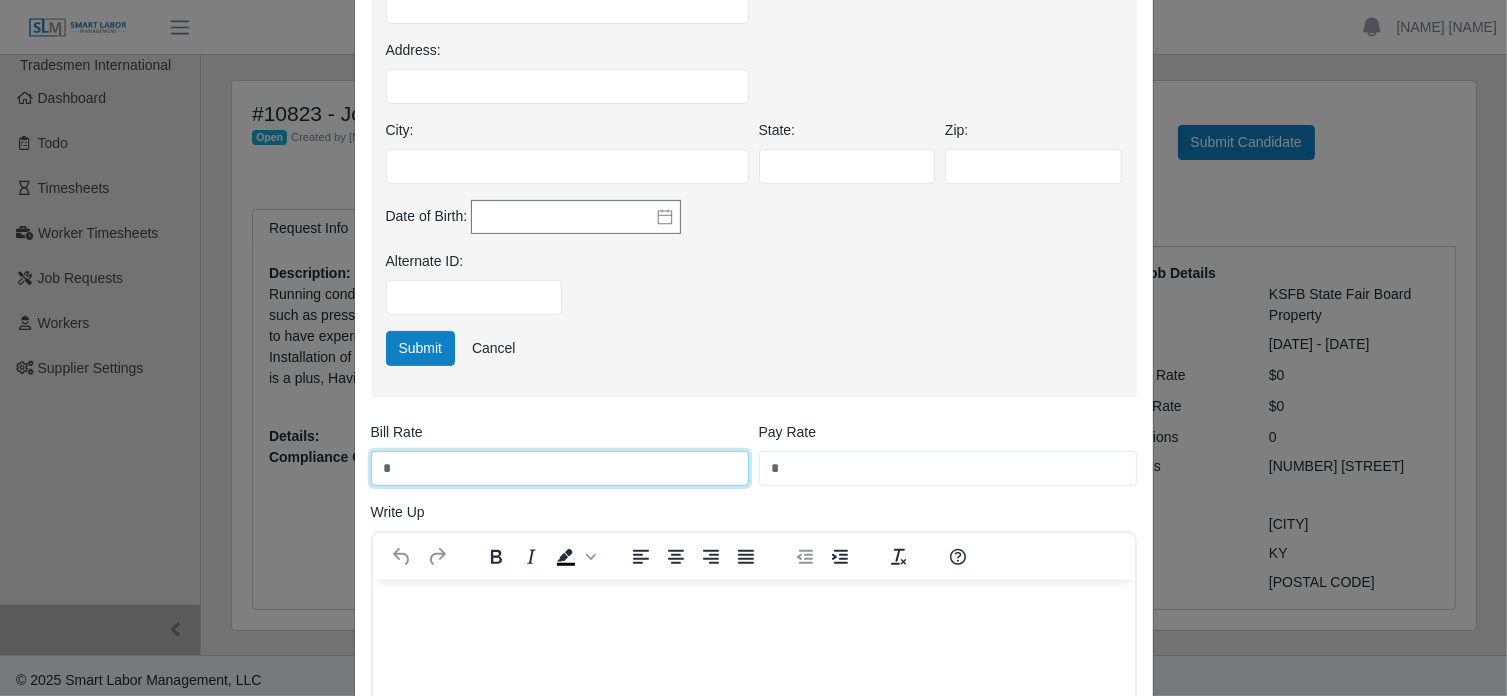click on "*" at bounding box center (560, 468) 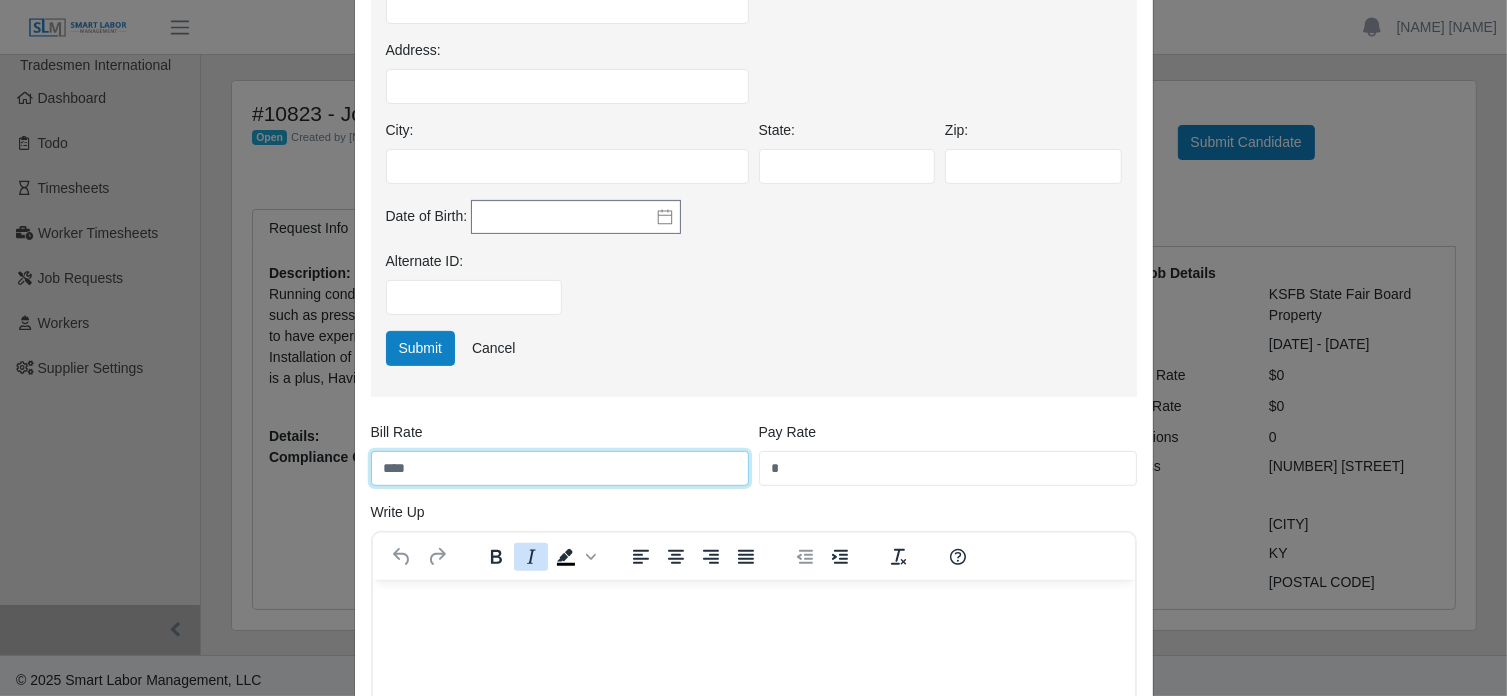 type on "*****" 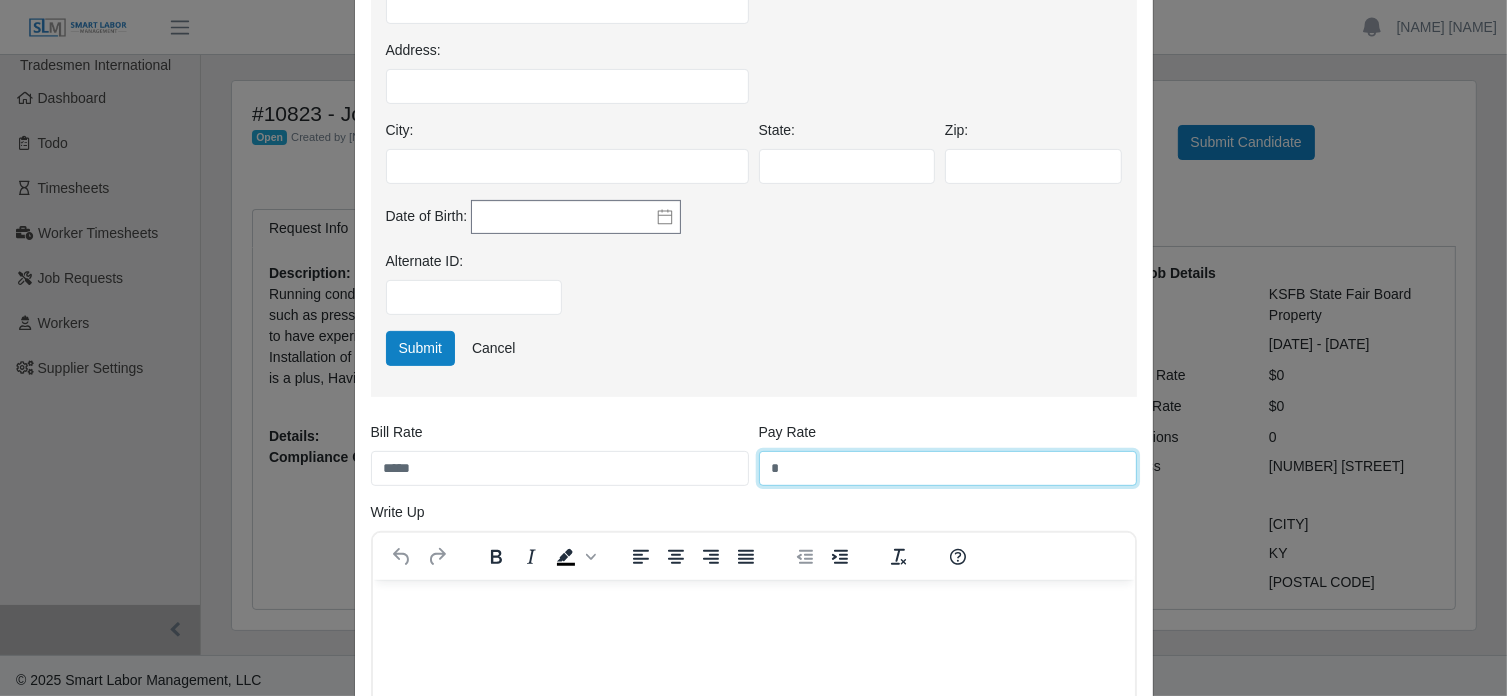 click on "*" at bounding box center (948, 468) 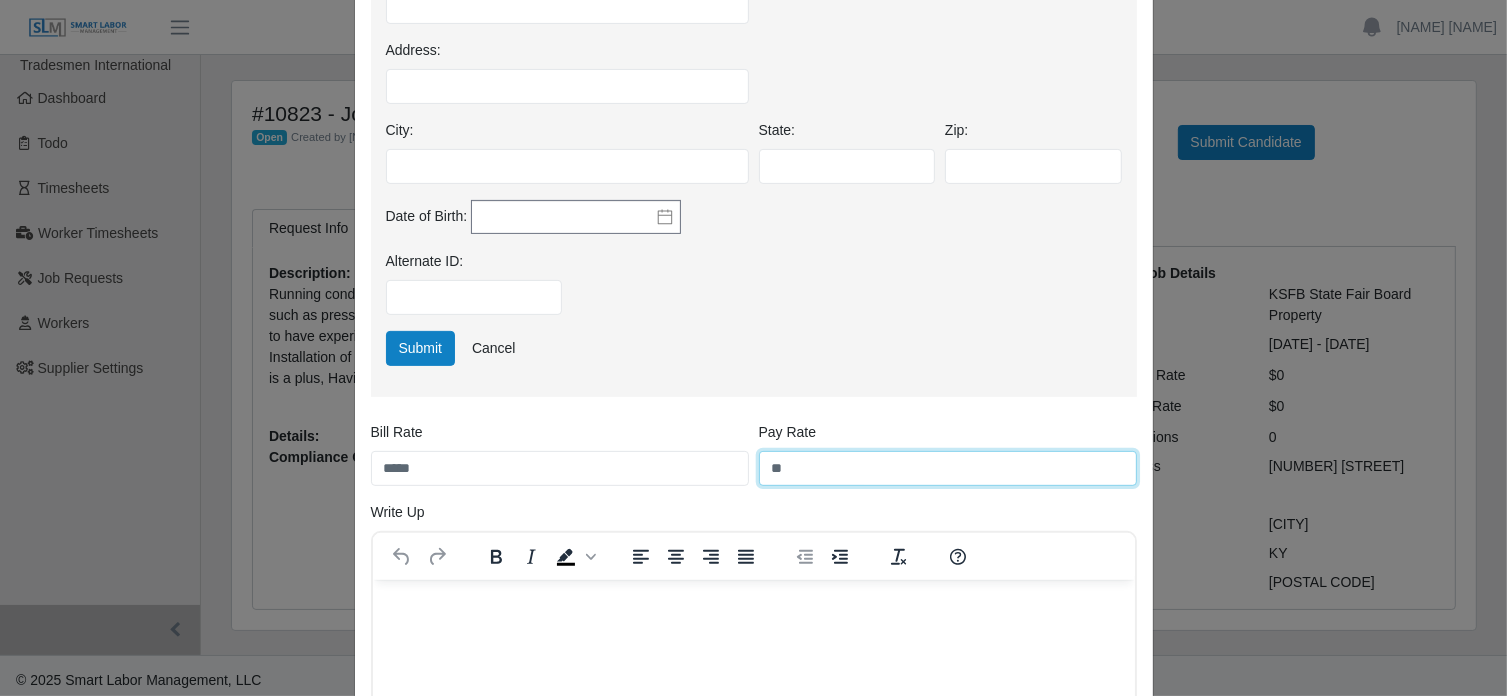 scroll, scrollTop: 905, scrollLeft: 0, axis: vertical 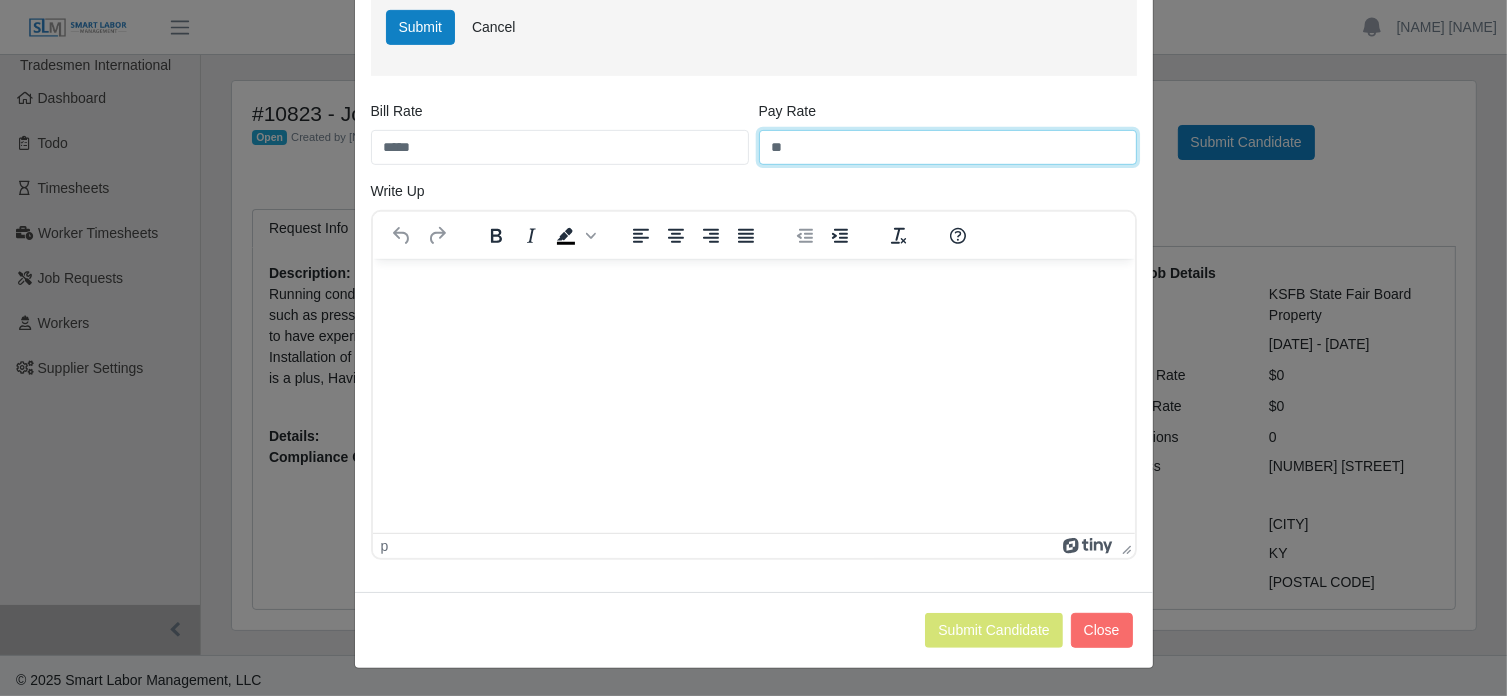 type on "**" 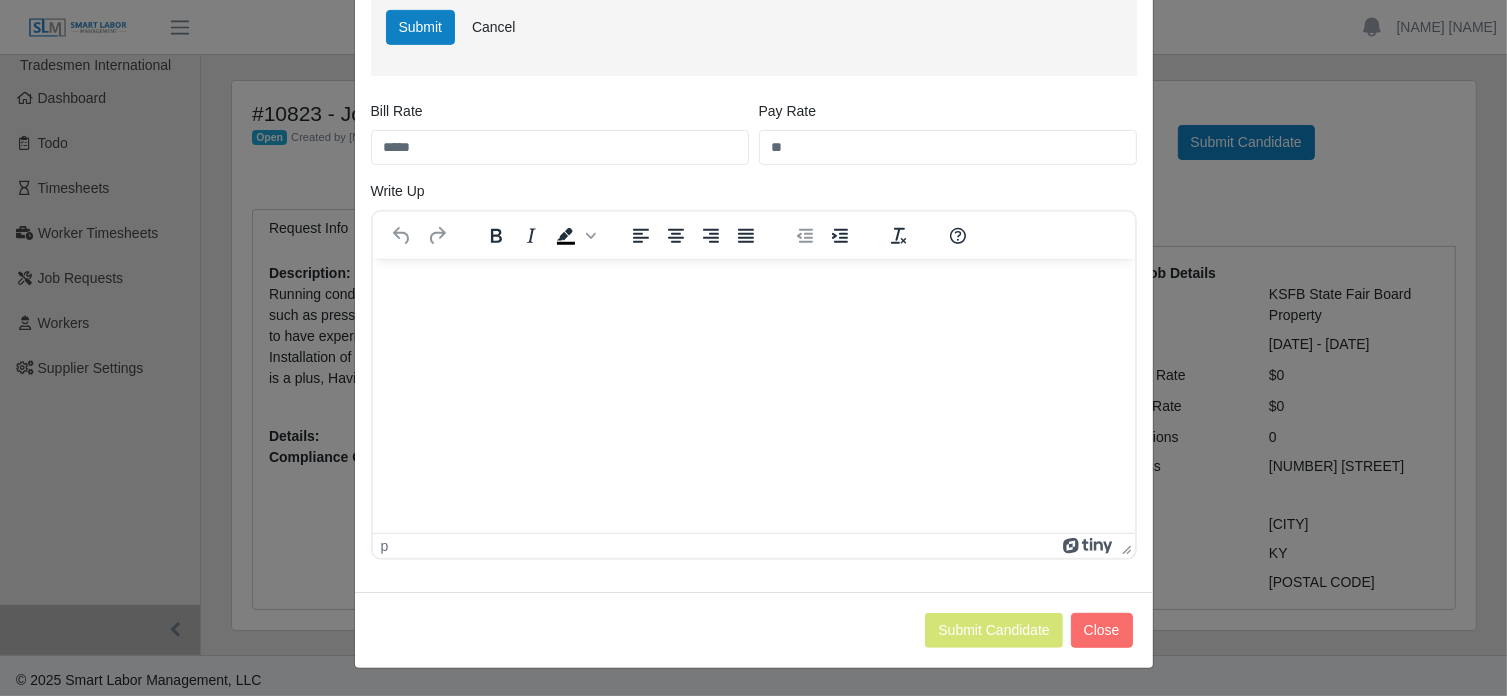 click at bounding box center (753, 286) 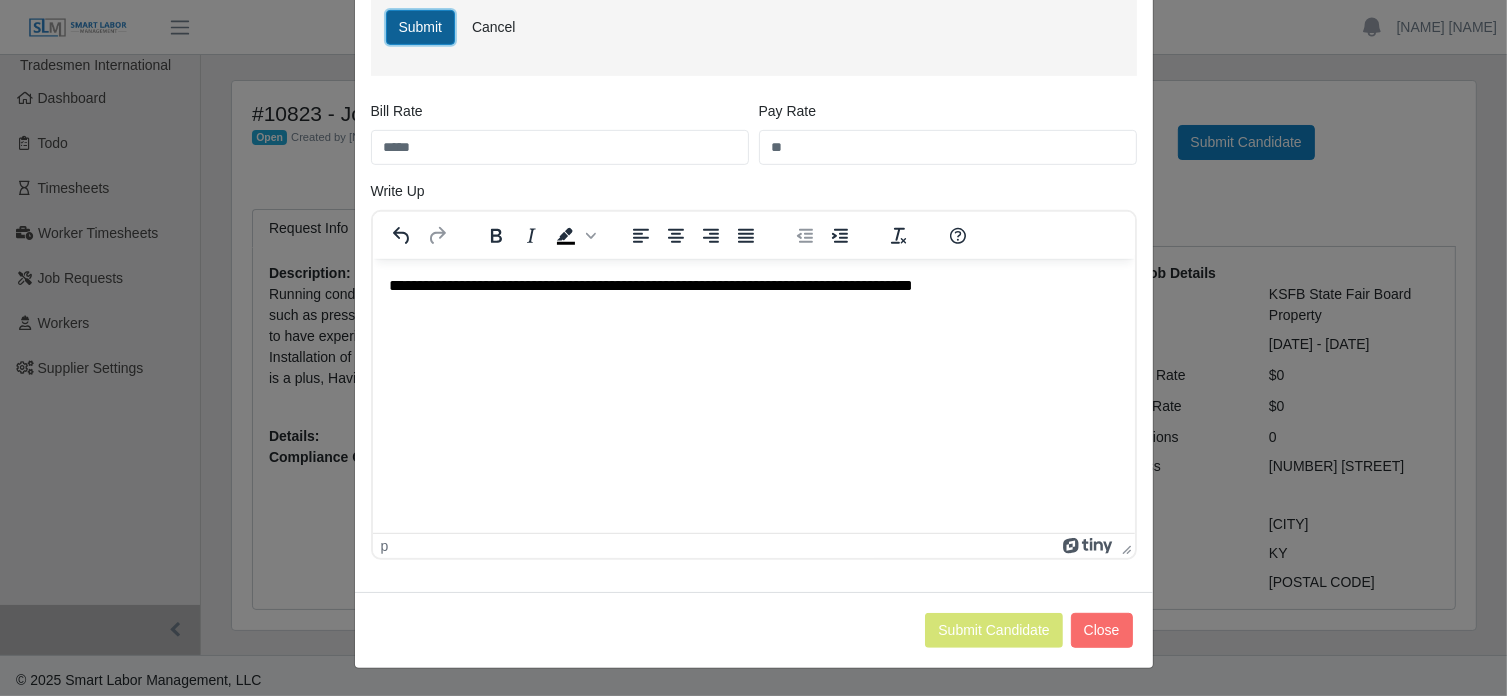 click on "Submit" at bounding box center (421, 27) 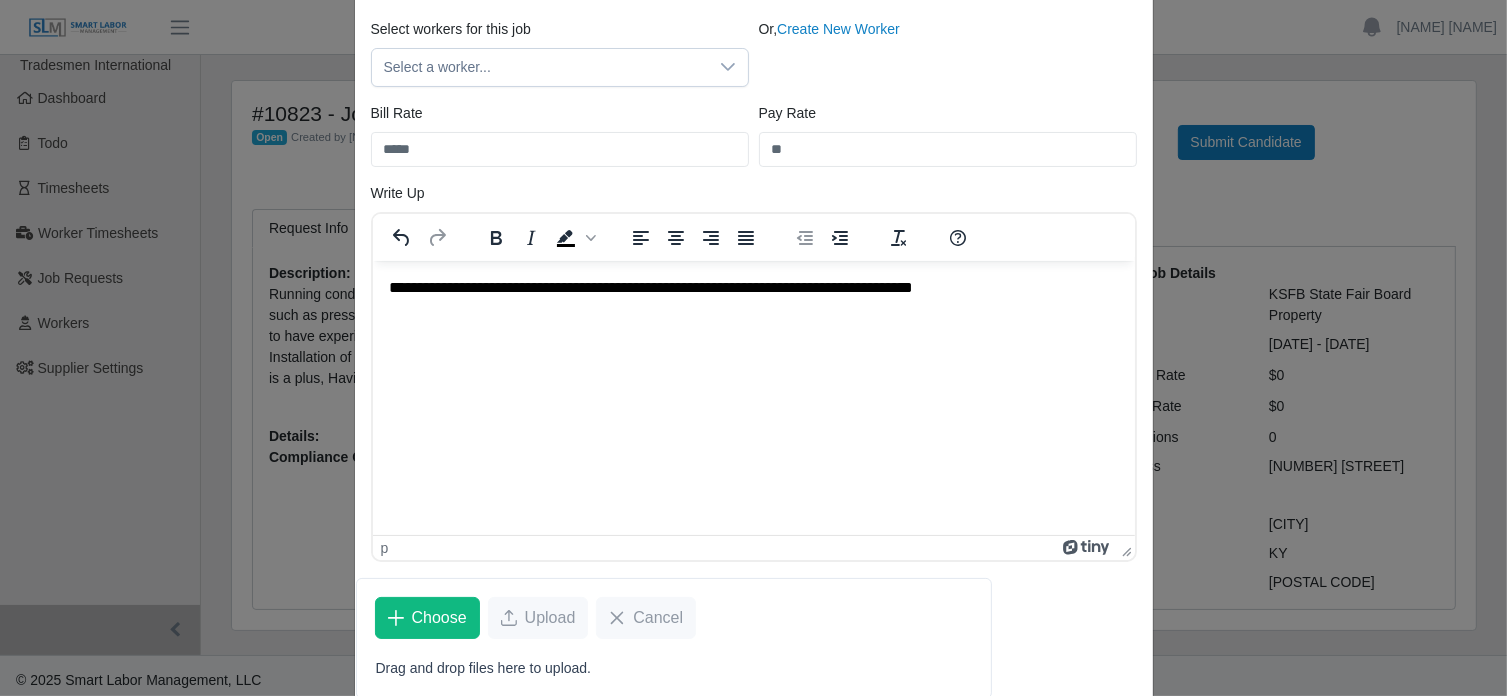scroll, scrollTop: 360, scrollLeft: 0, axis: vertical 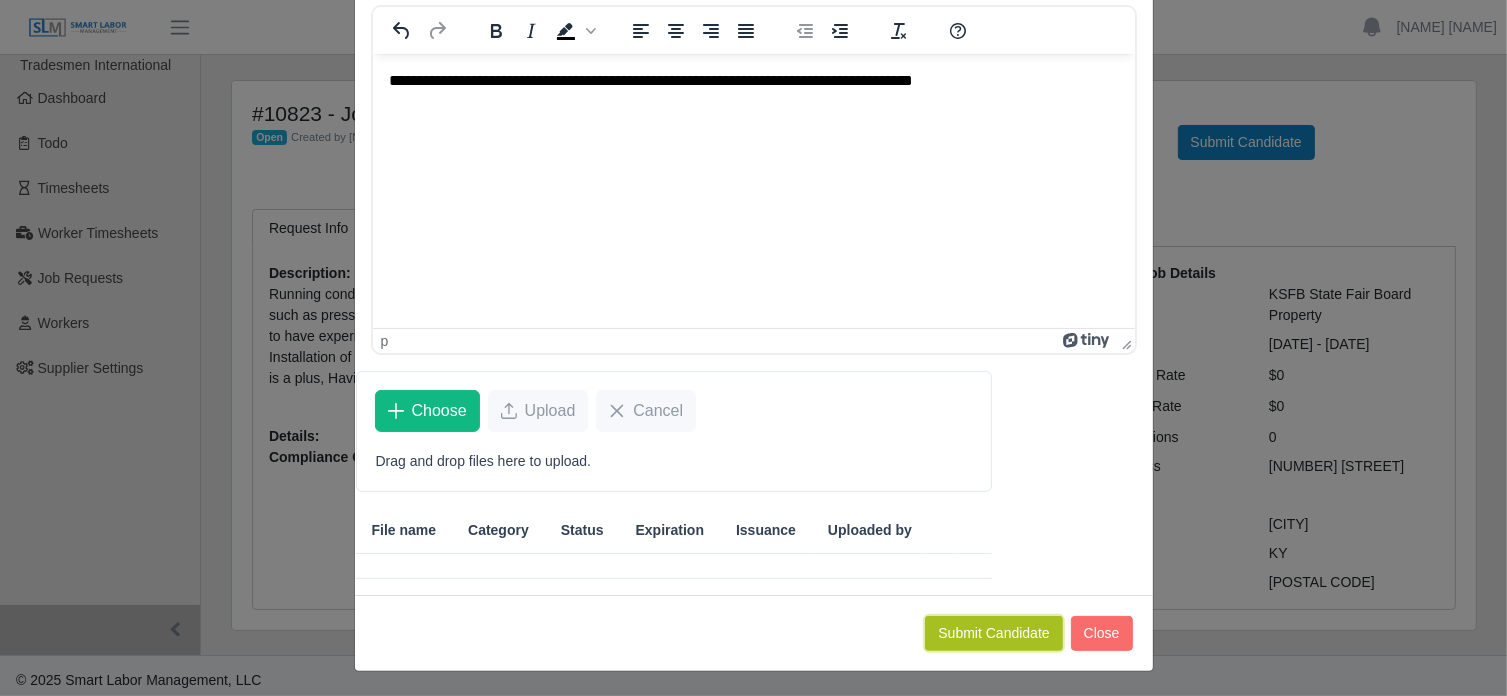 click on "Submit Candidate" 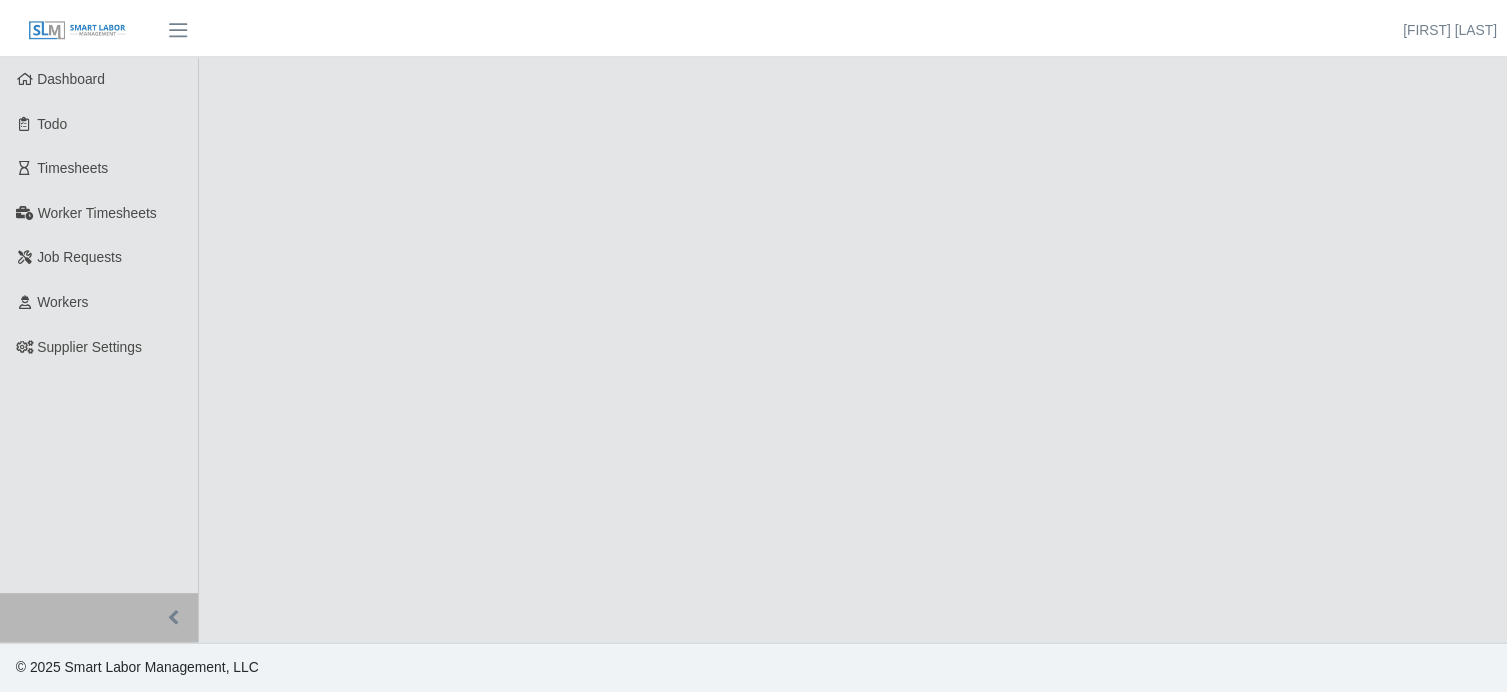 scroll, scrollTop: 0, scrollLeft: 0, axis: both 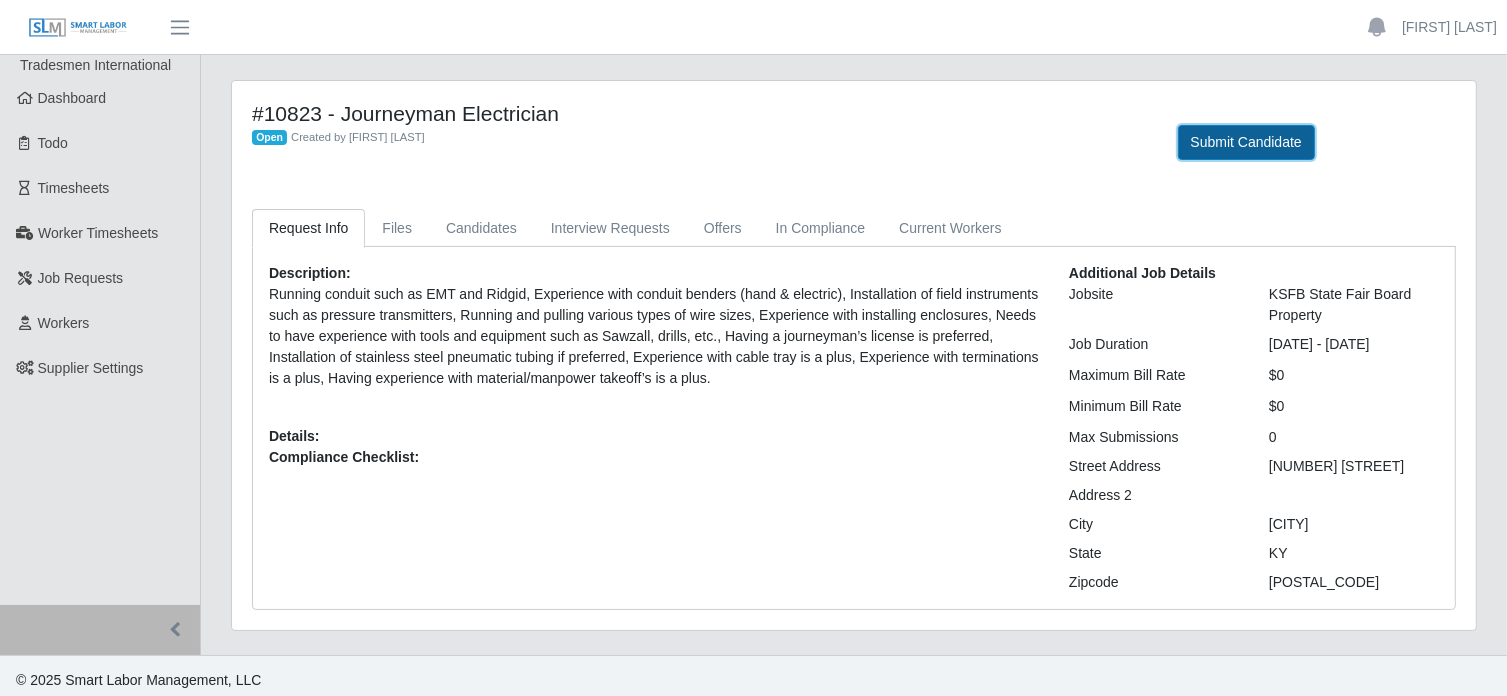 click on "Submit Candidate" at bounding box center (1246, 142) 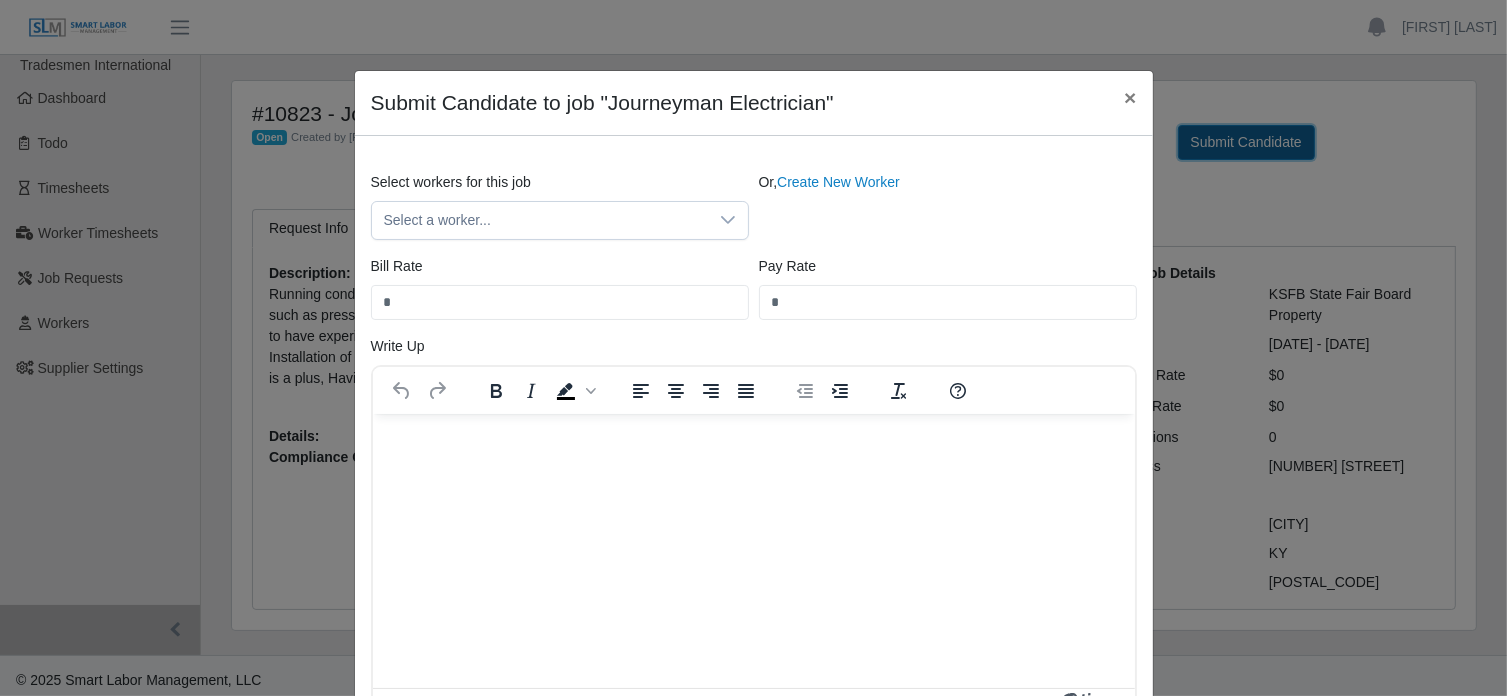 scroll, scrollTop: 0, scrollLeft: 0, axis: both 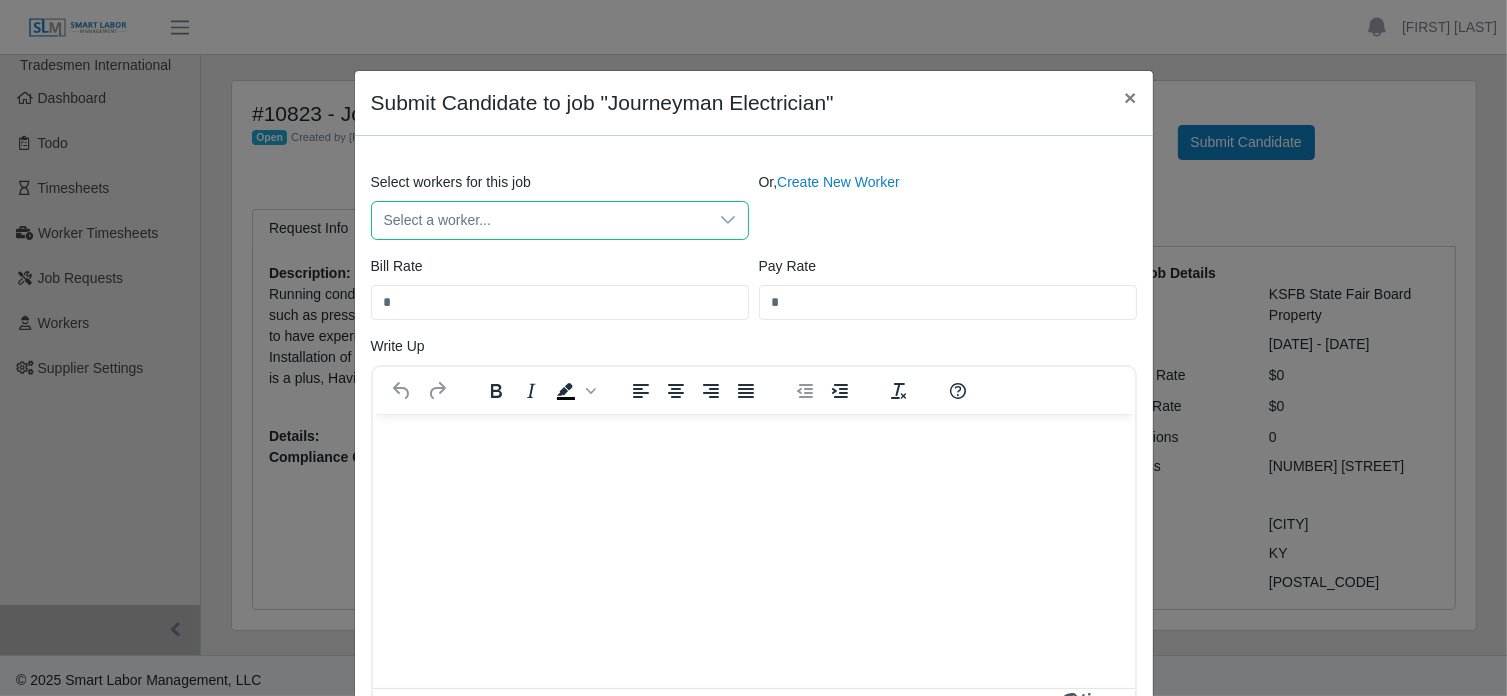 click on "Select a worker..." at bounding box center [540, 220] 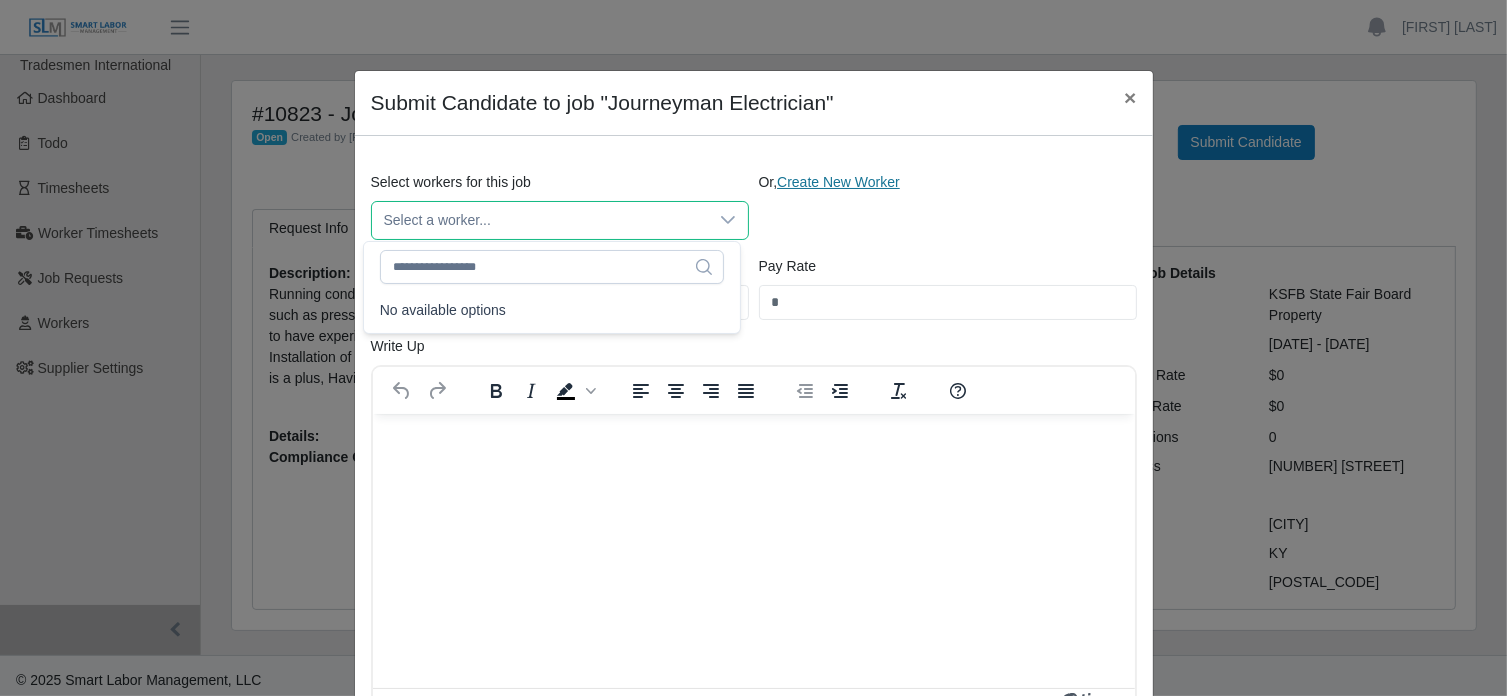 click on "Create New Worker" at bounding box center (838, 182) 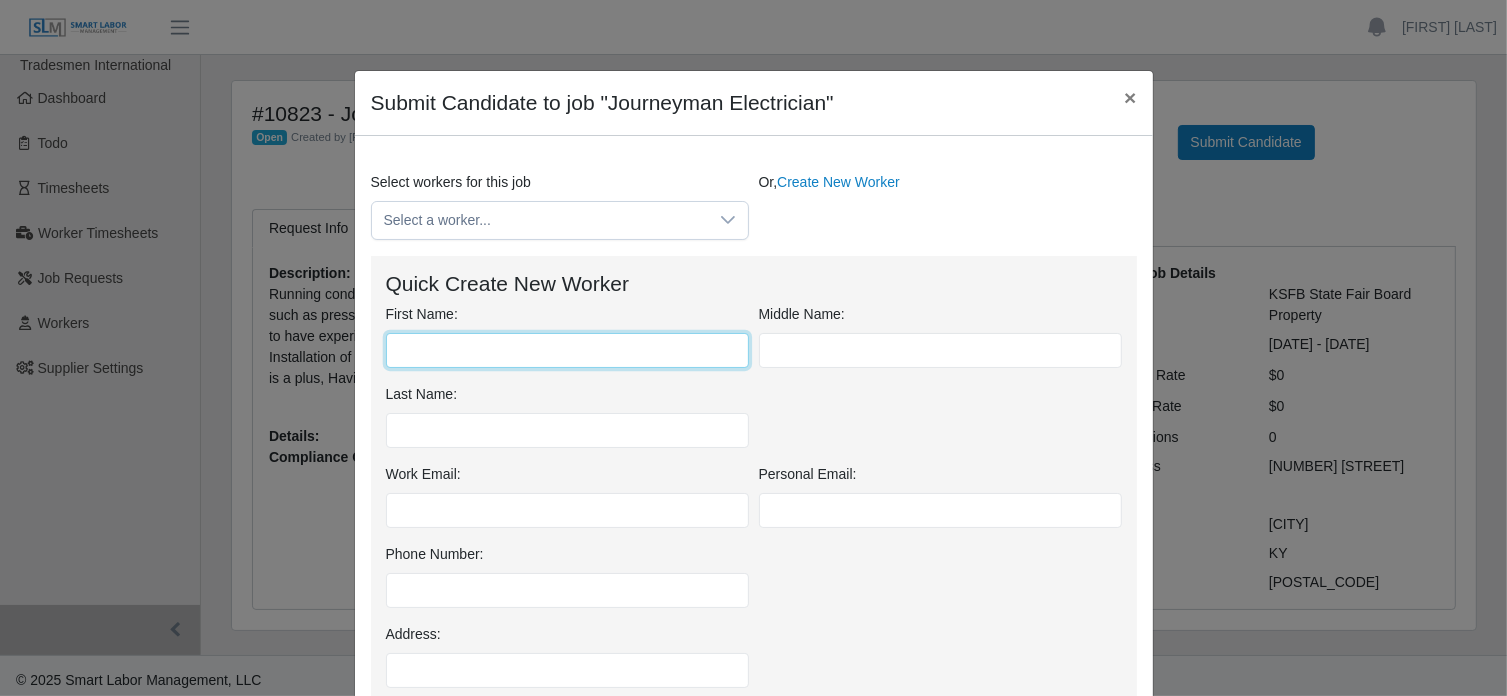 click on "First Name:" at bounding box center [567, 350] 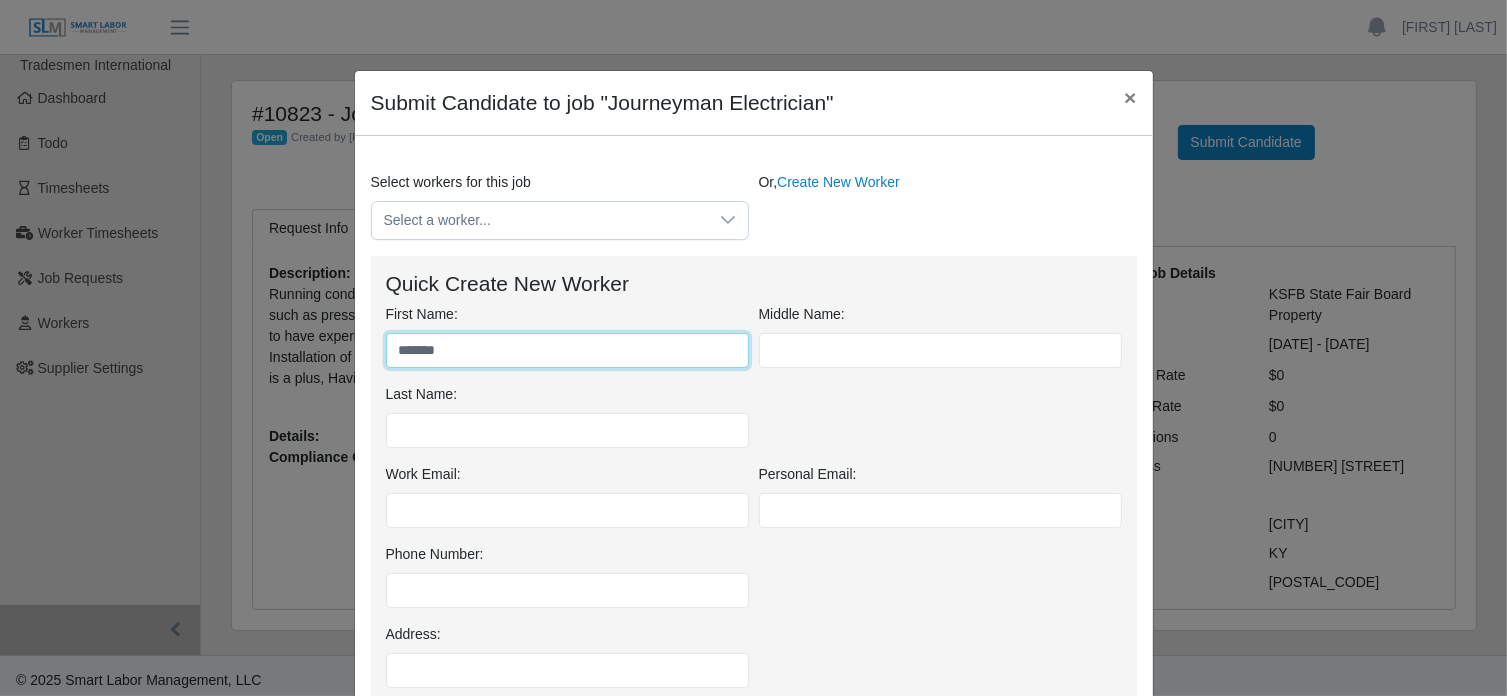 type on "*******" 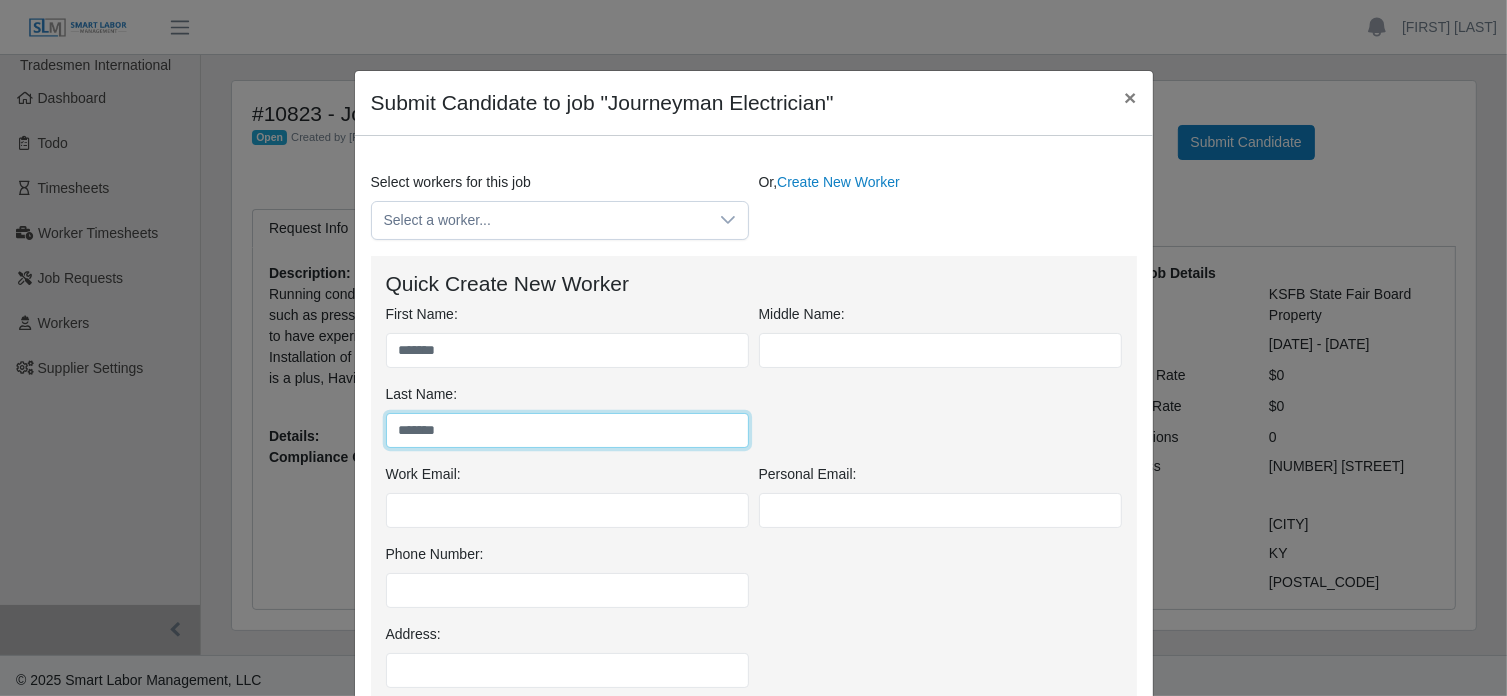 click on "*******" at bounding box center (567, 430) 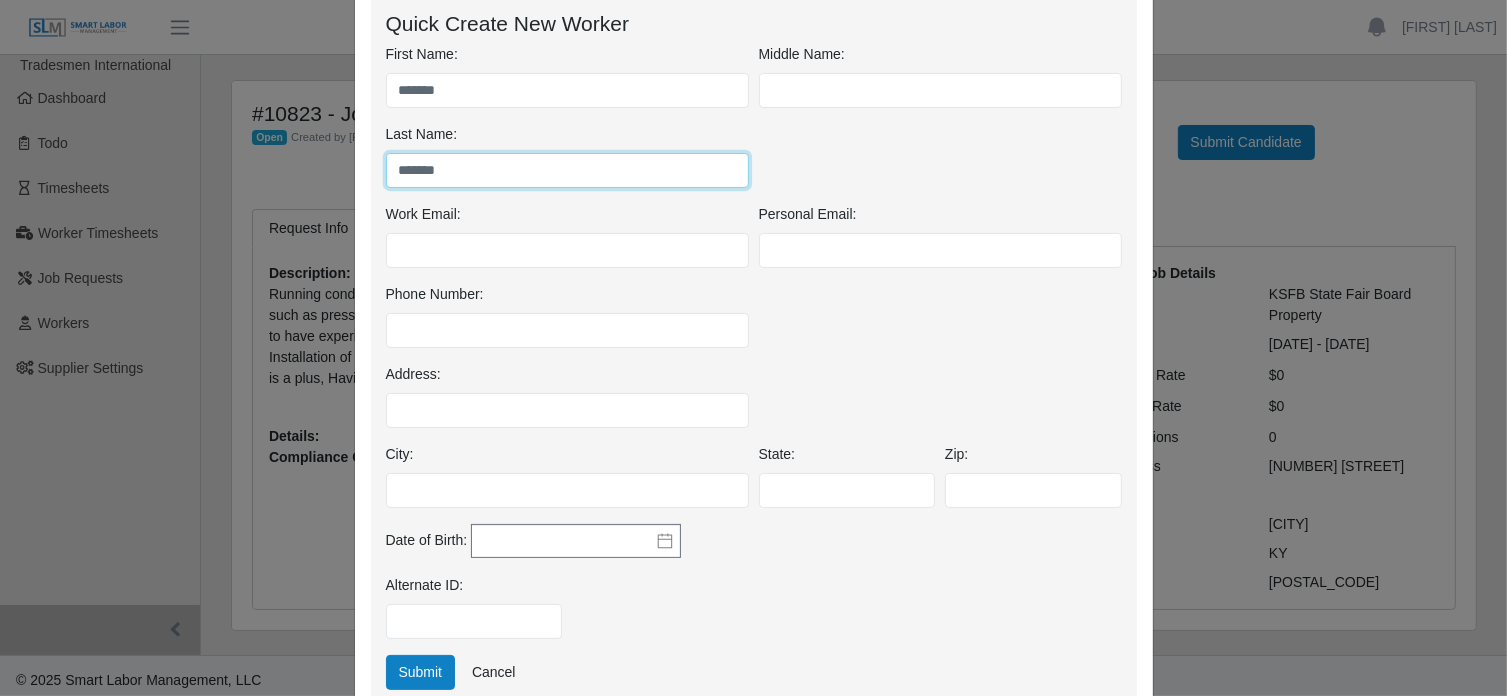 type on "*******" 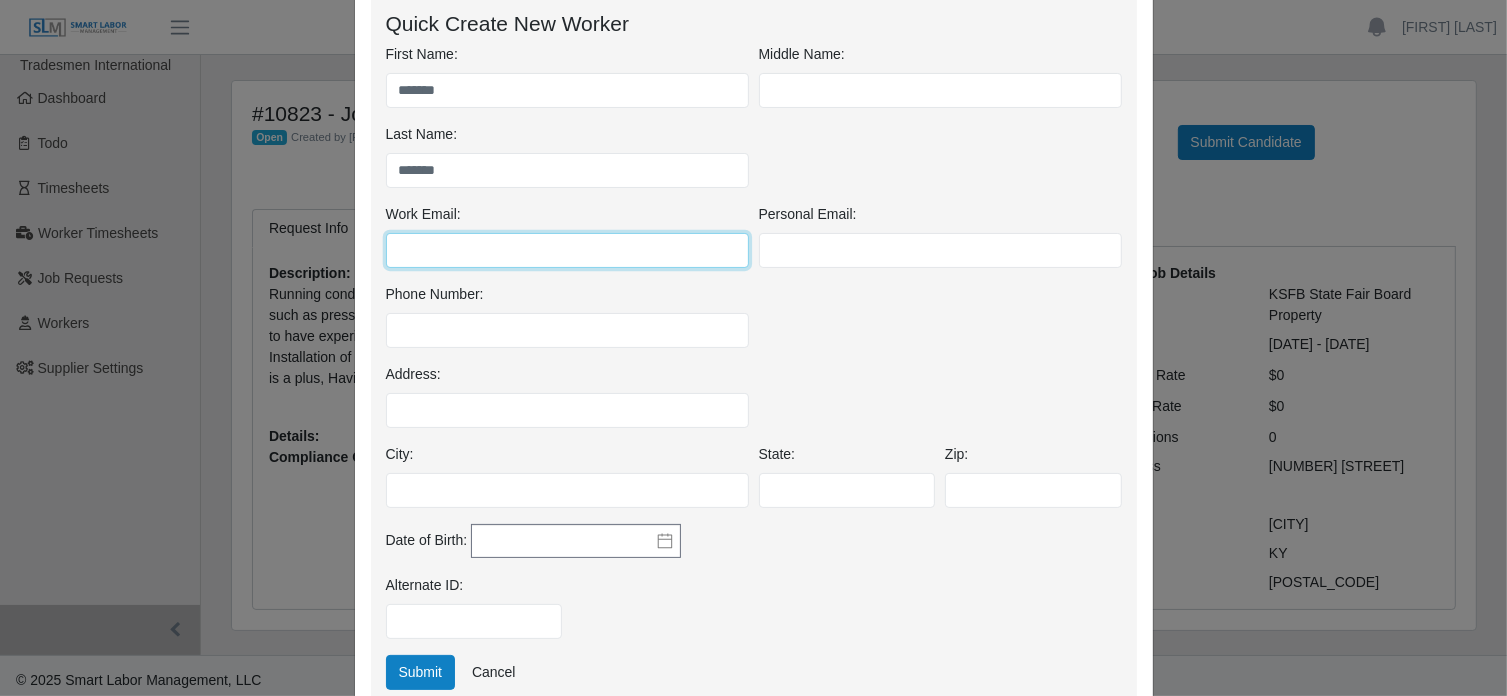 click on "Work Email:" at bounding box center (567, 250) 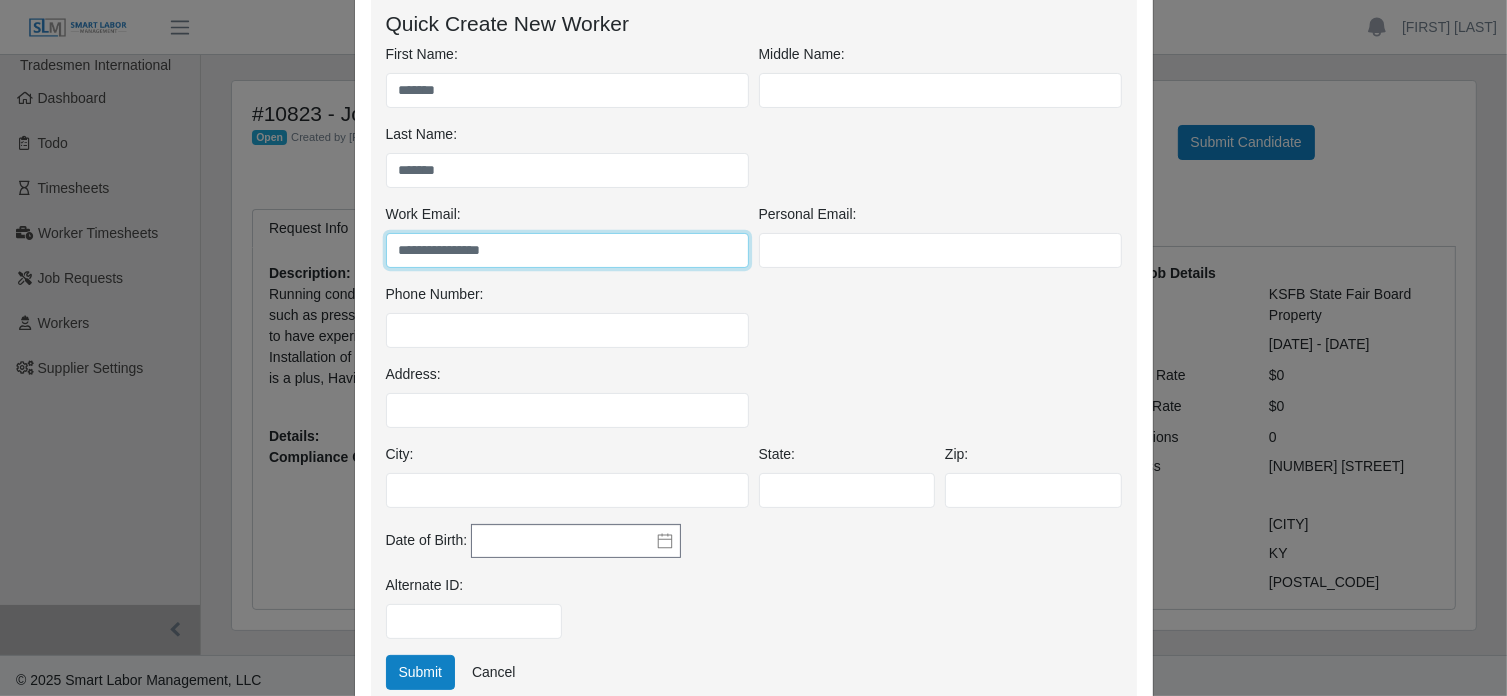 click on "**********" at bounding box center [567, 250] 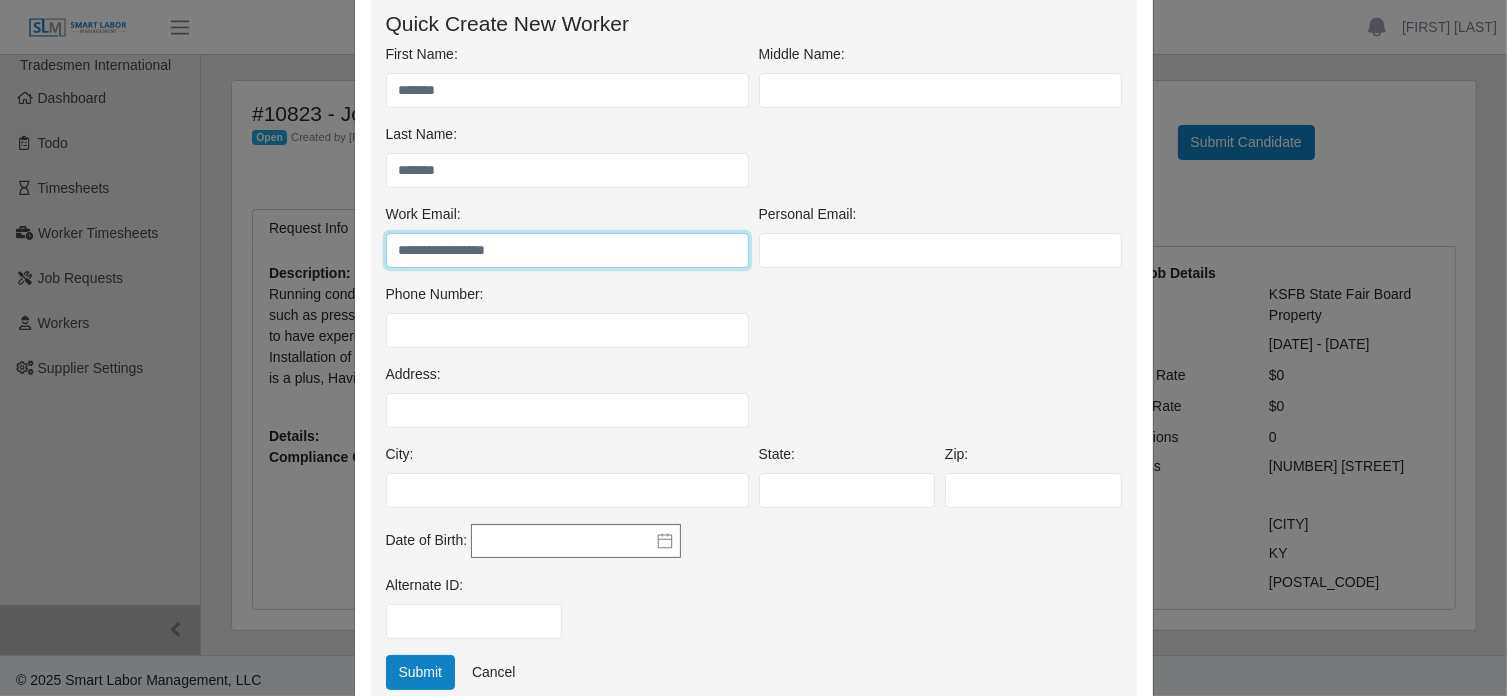 click on "**********" at bounding box center [567, 250] 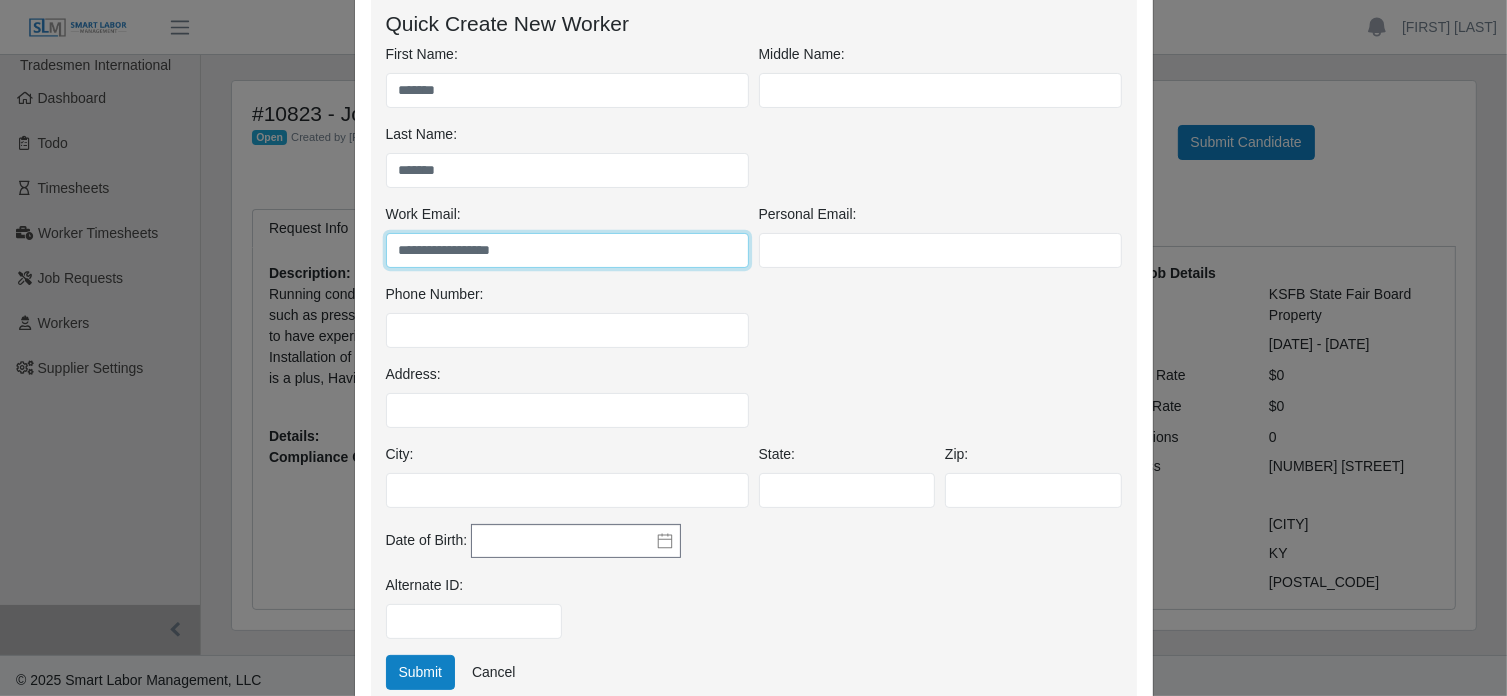 click on "**********" at bounding box center [567, 250] 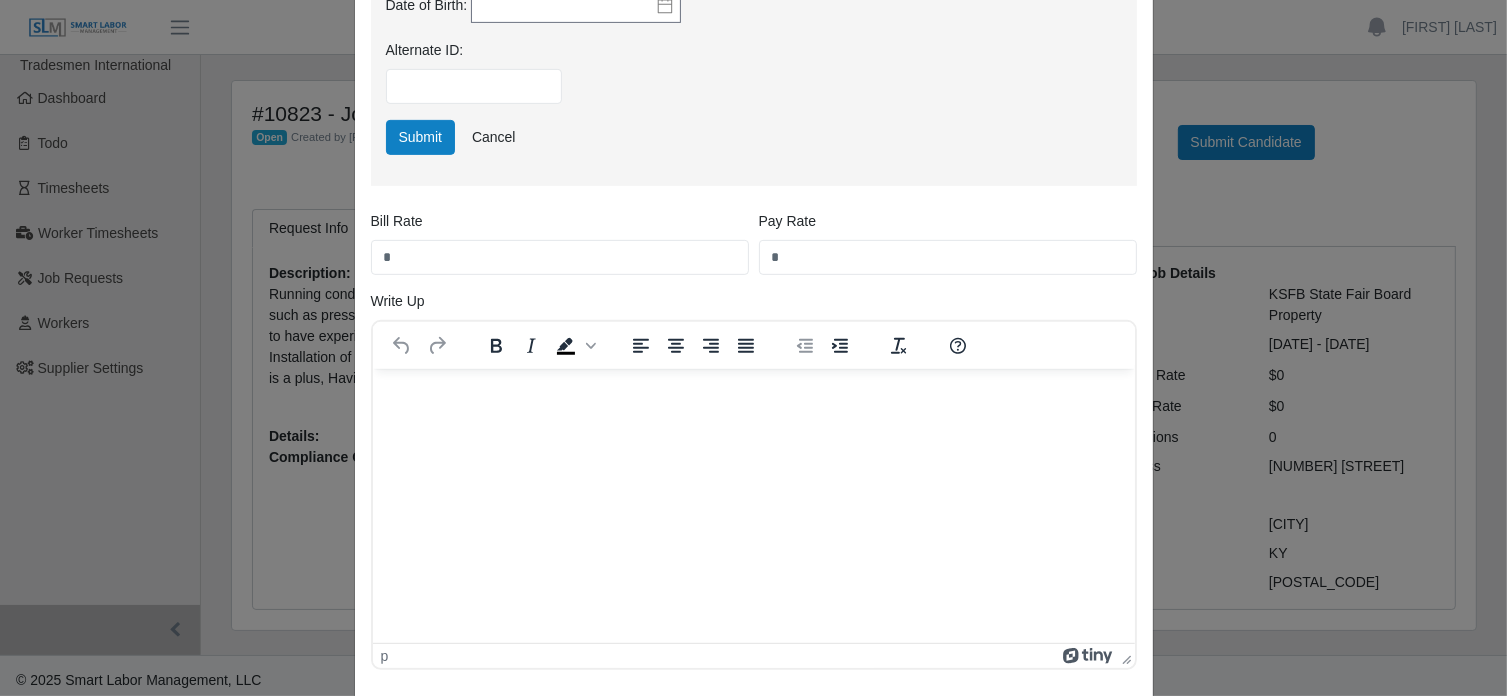 scroll, scrollTop: 905, scrollLeft: 0, axis: vertical 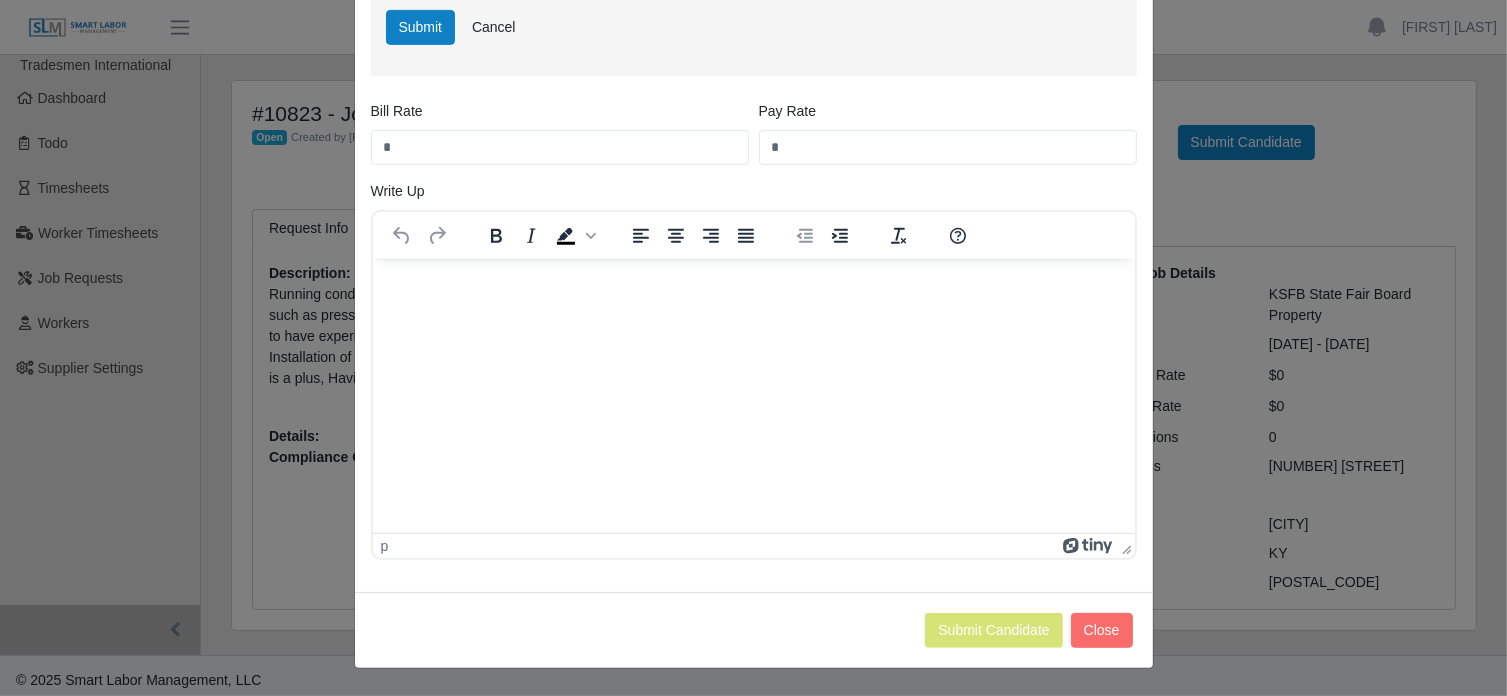 type on "**********" 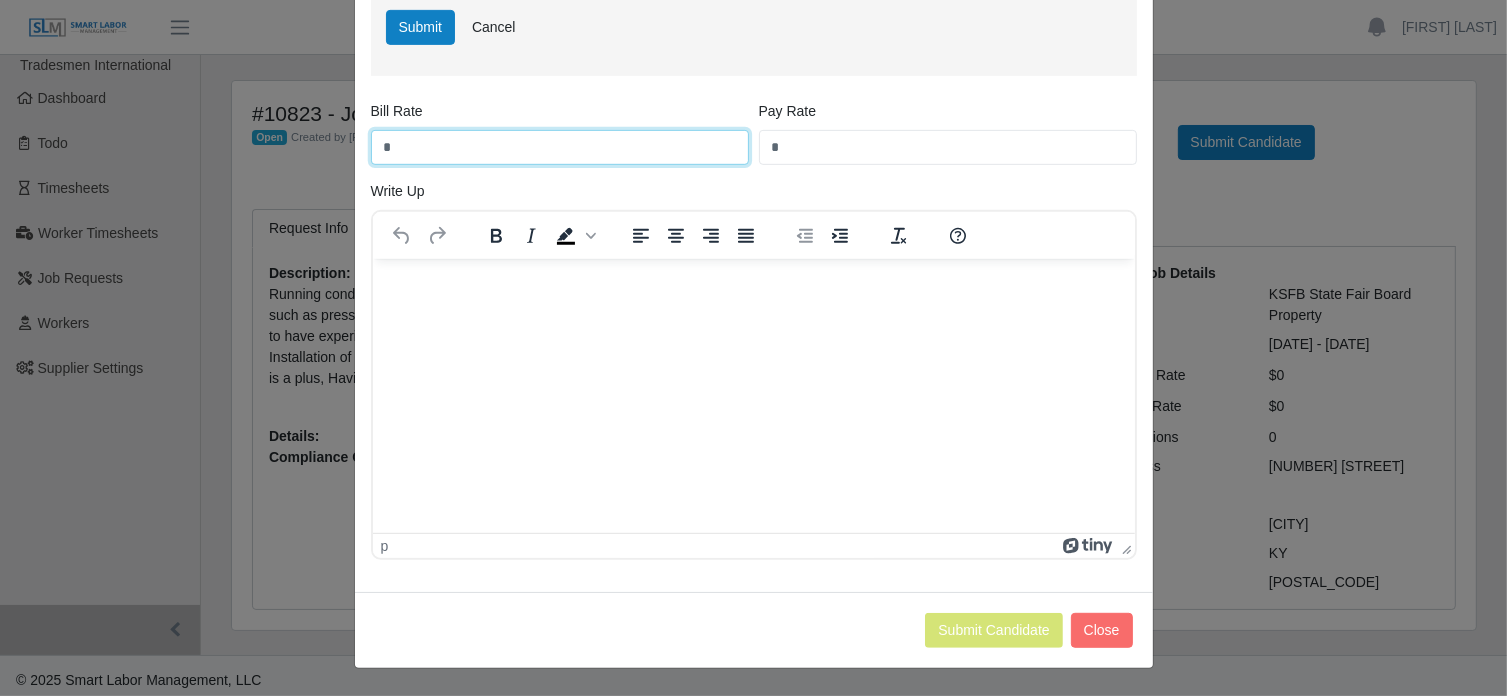 drag, startPoint x: 398, startPoint y: 145, endPoint x: 304, endPoint y: 144, distance: 94.00532 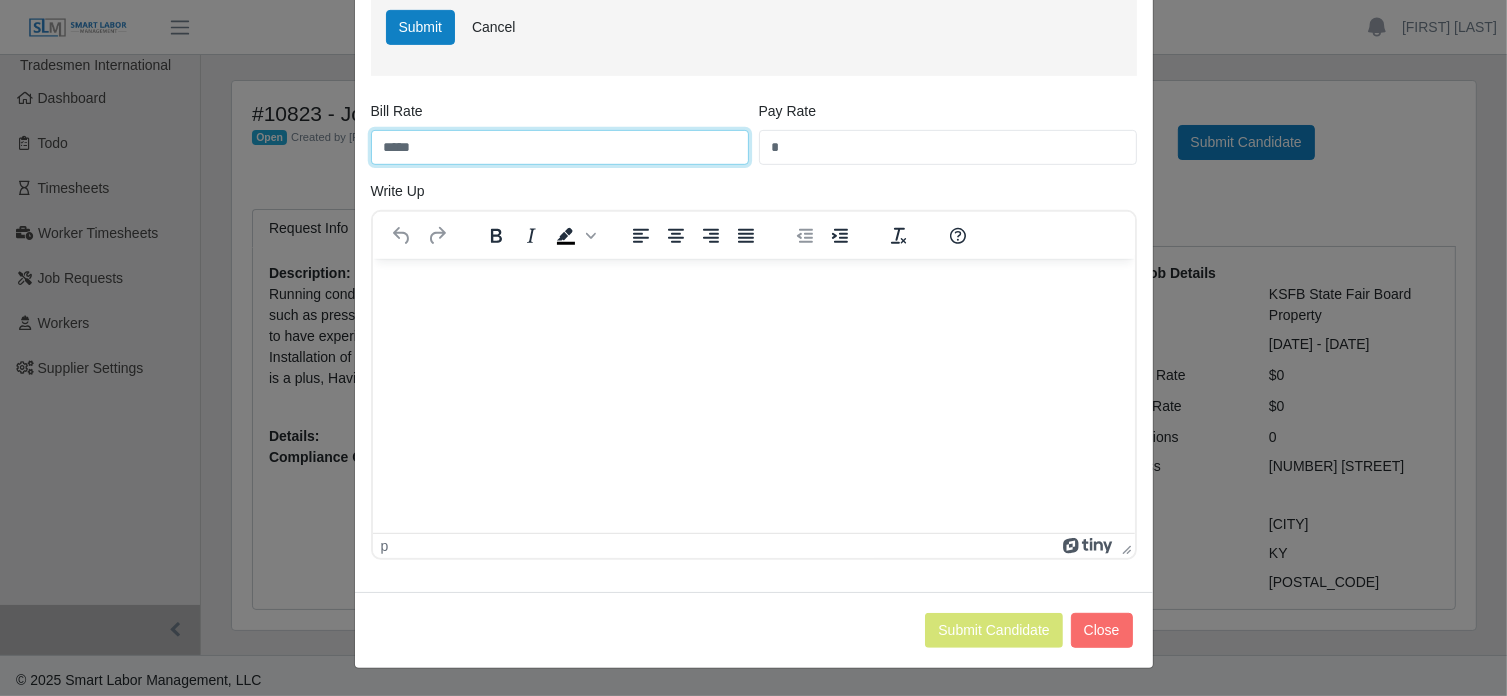type on "*****" 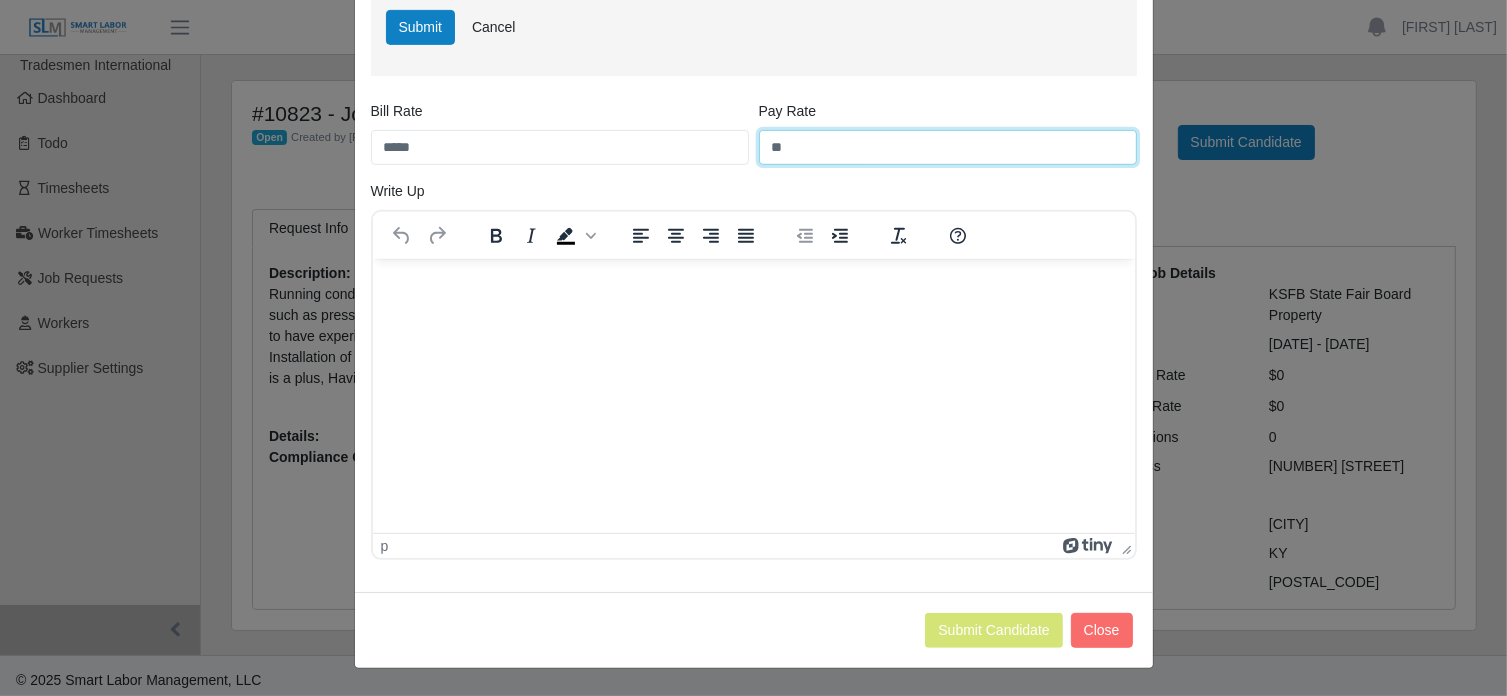 type on "**" 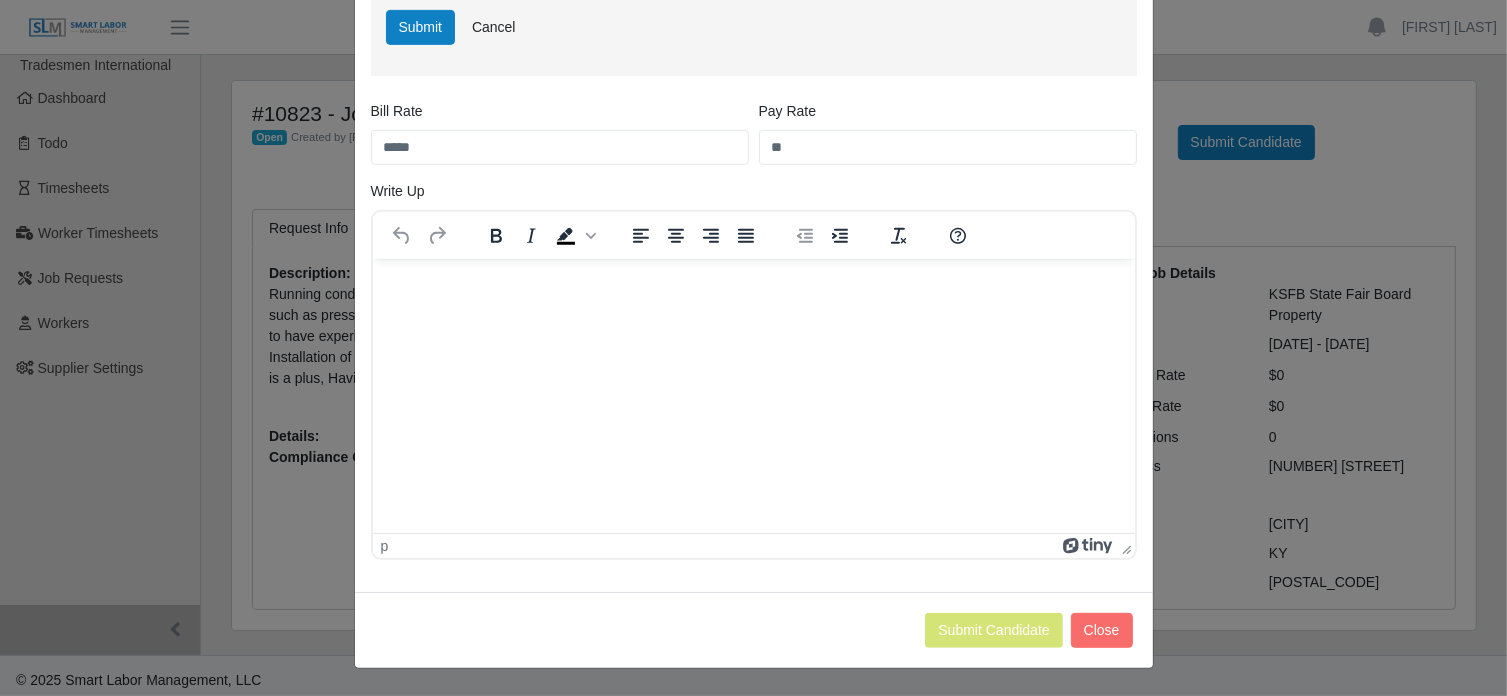 click at bounding box center [753, 286] 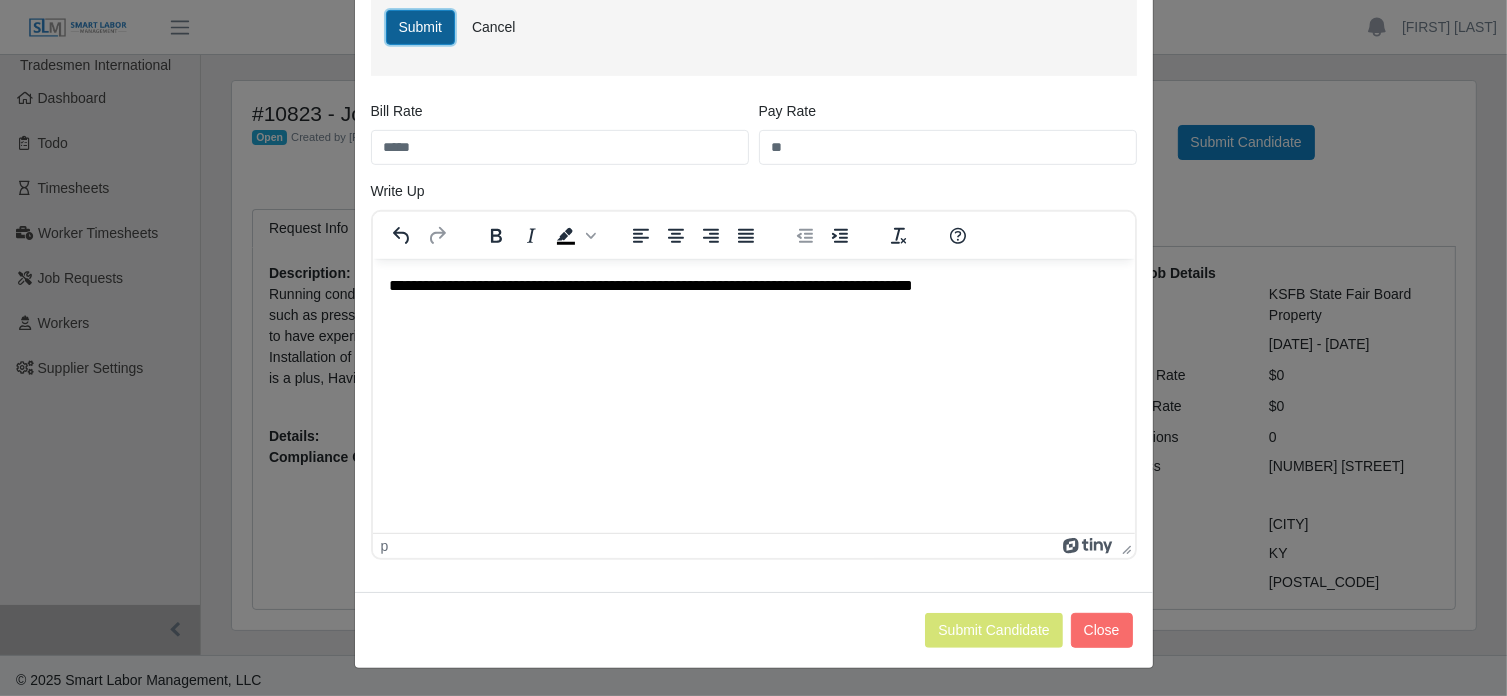 click on "Submit" at bounding box center [421, 27] 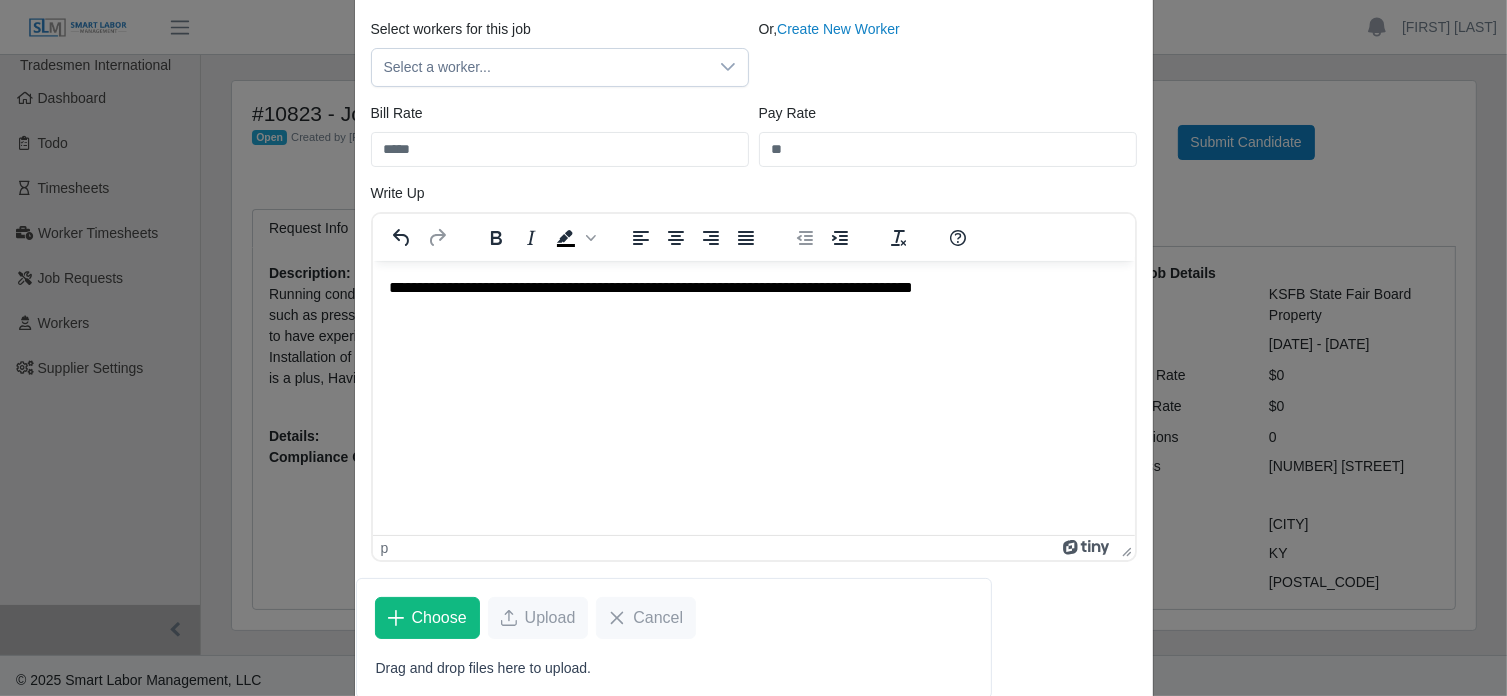 scroll, scrollTop: 360, scrollLeft: 0, axis: vertical 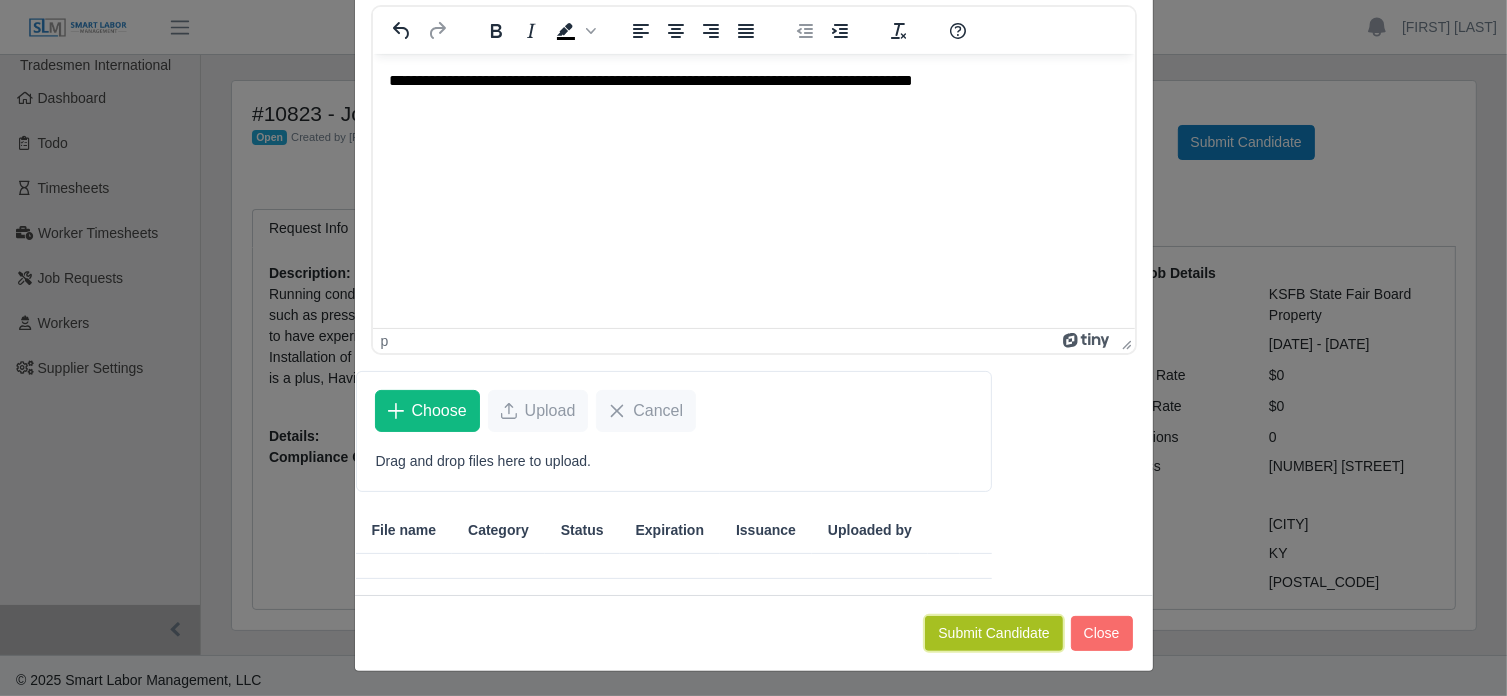 click on "Submit Candidate" 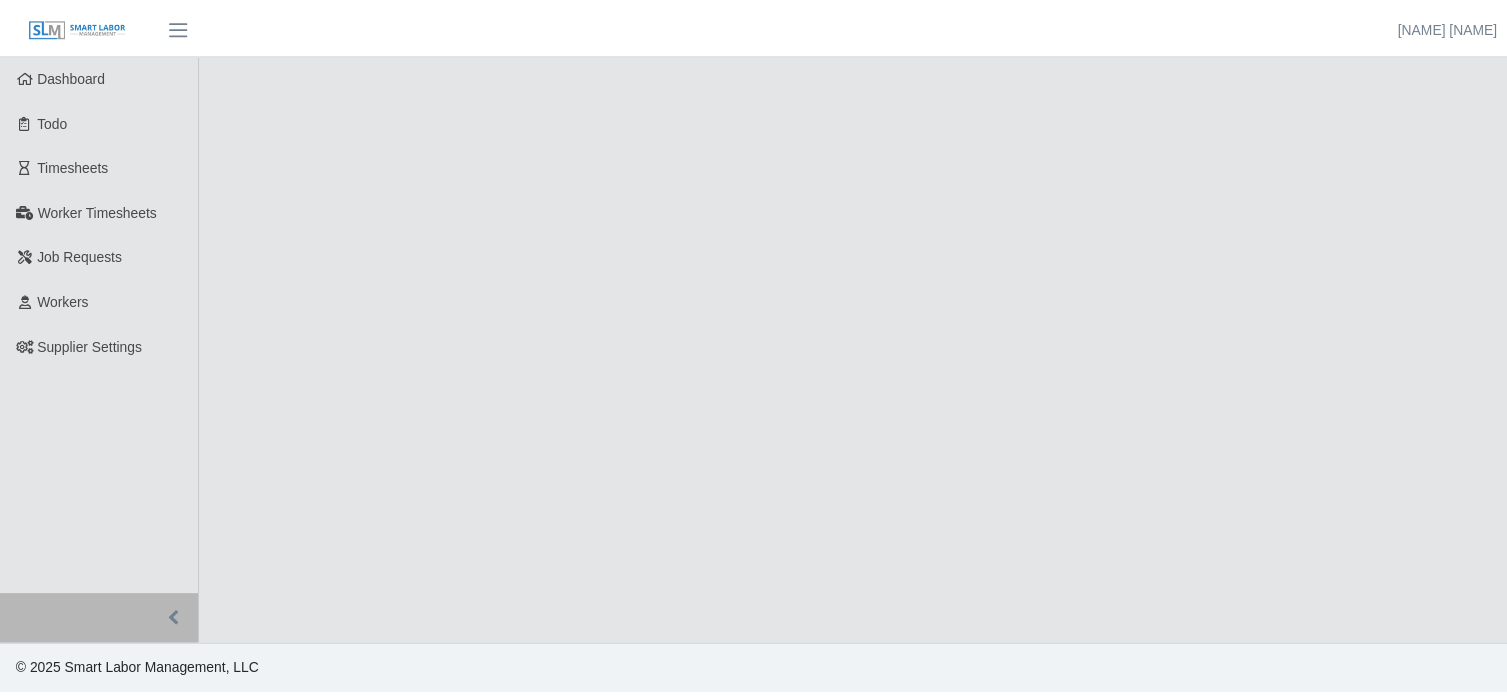 scroll, scrollTop: 0, scrollLeft: 0, axis: both 